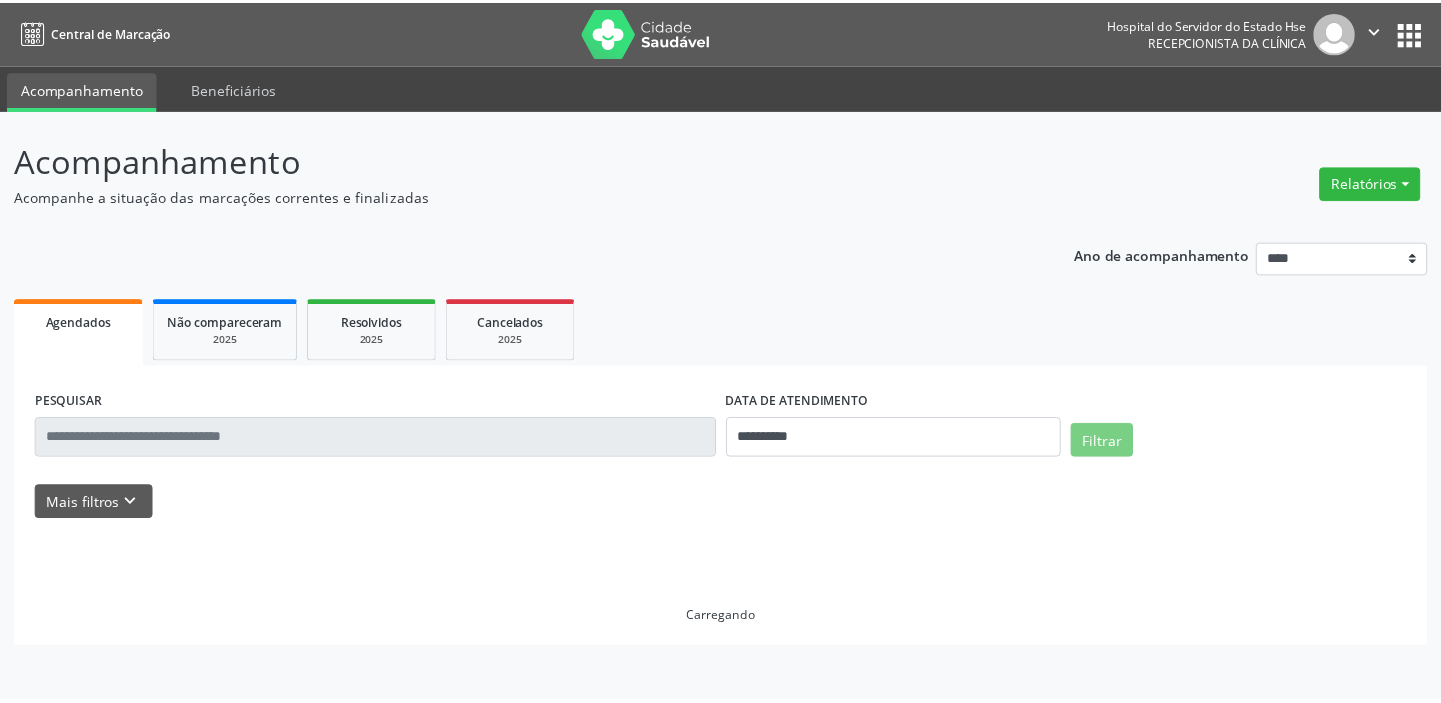 scroll, scrollTop: 0, scrollLeft: 0, axis: both 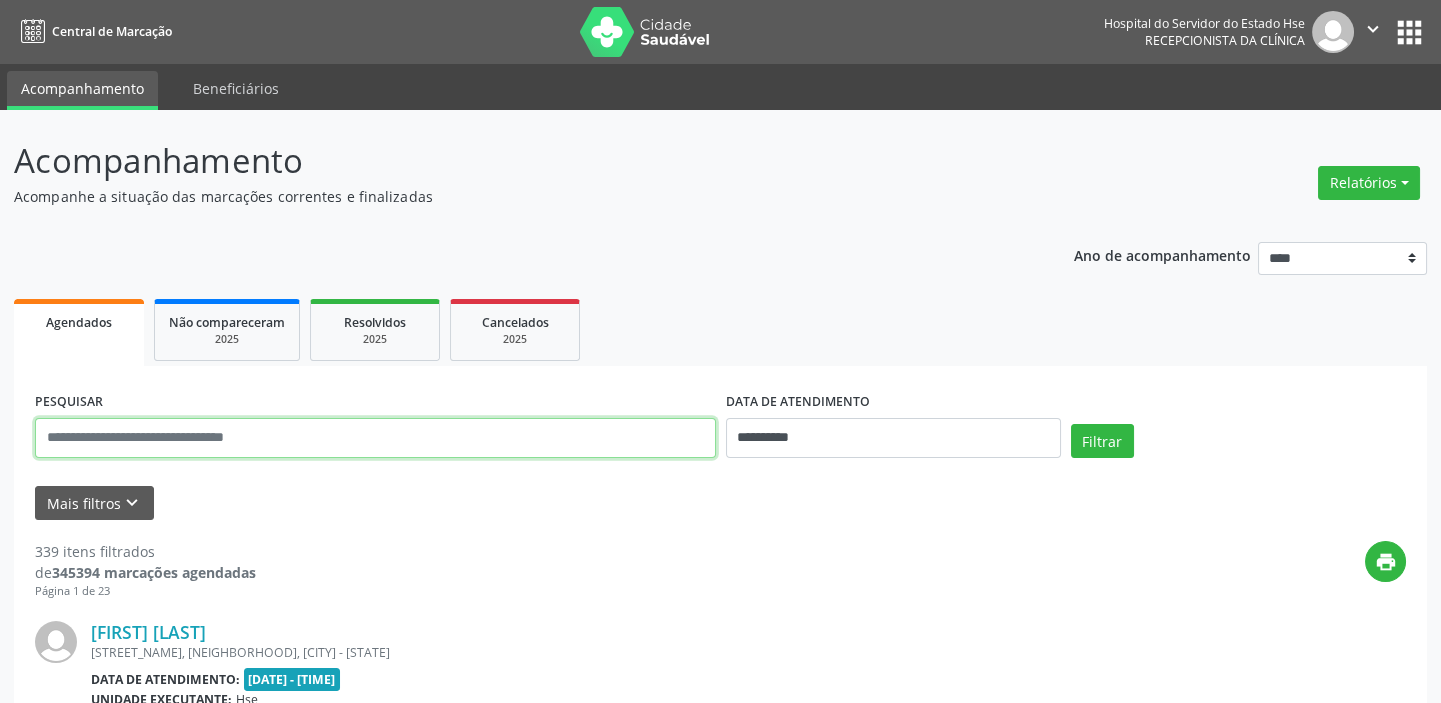click at bounding box center [375, 438] 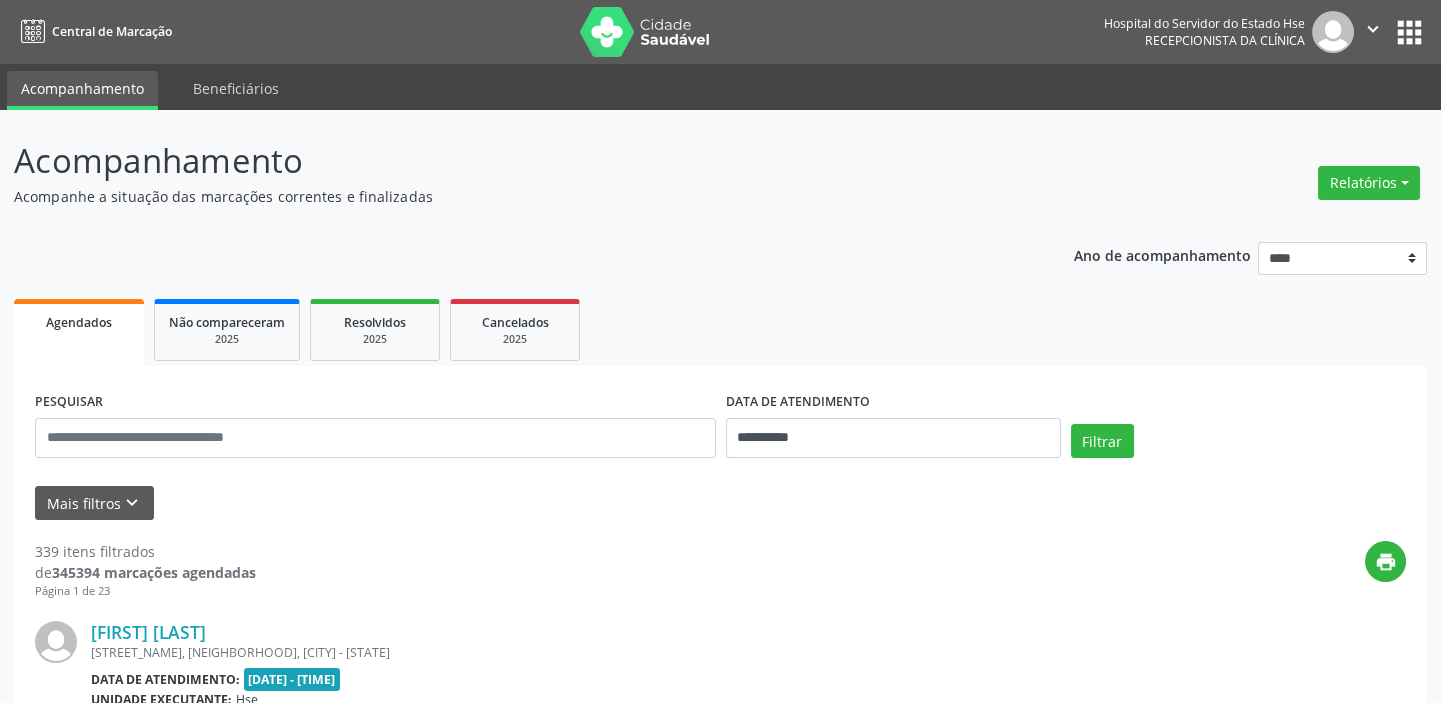 click on "Agendados   Não compareceram
2025
Resolvidos
2025
Cancelados
2025" at bounding box center [720, 330] 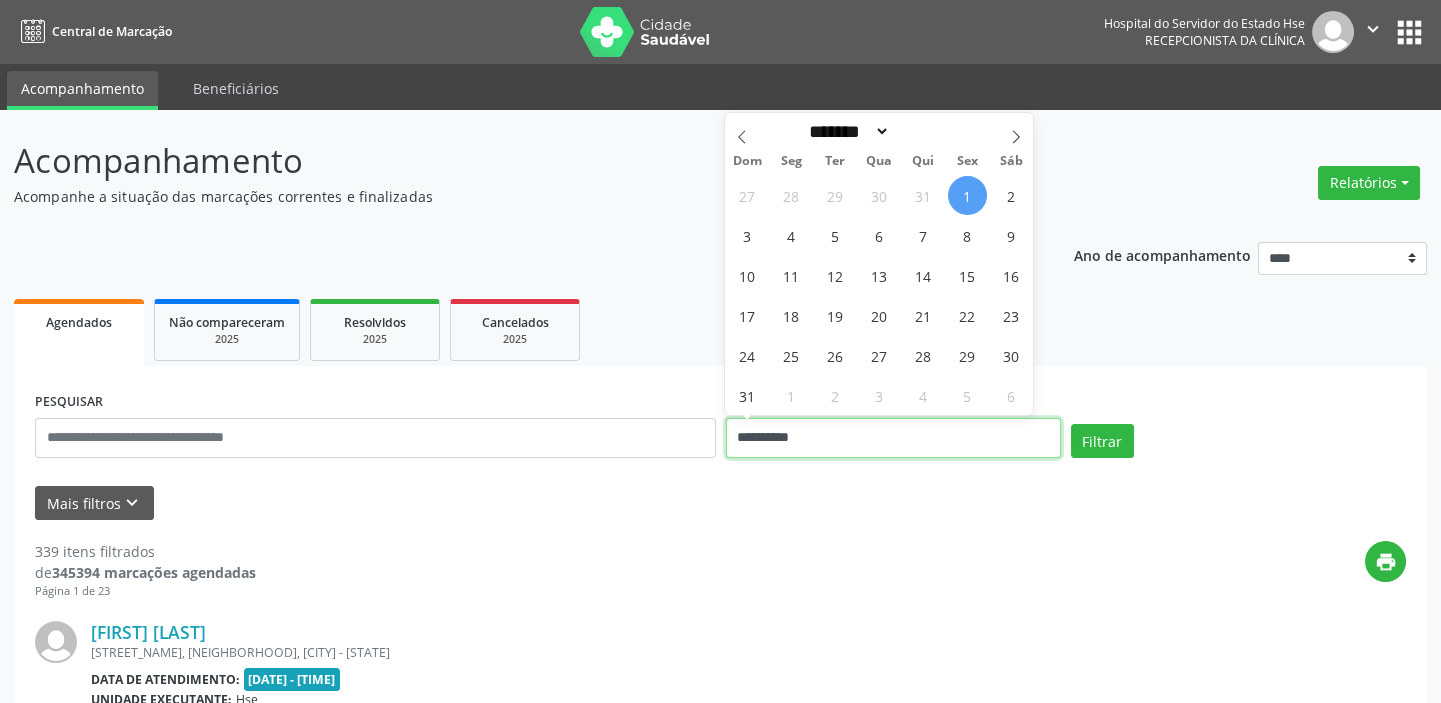 click on "**********" at bounding box center (893, 438) 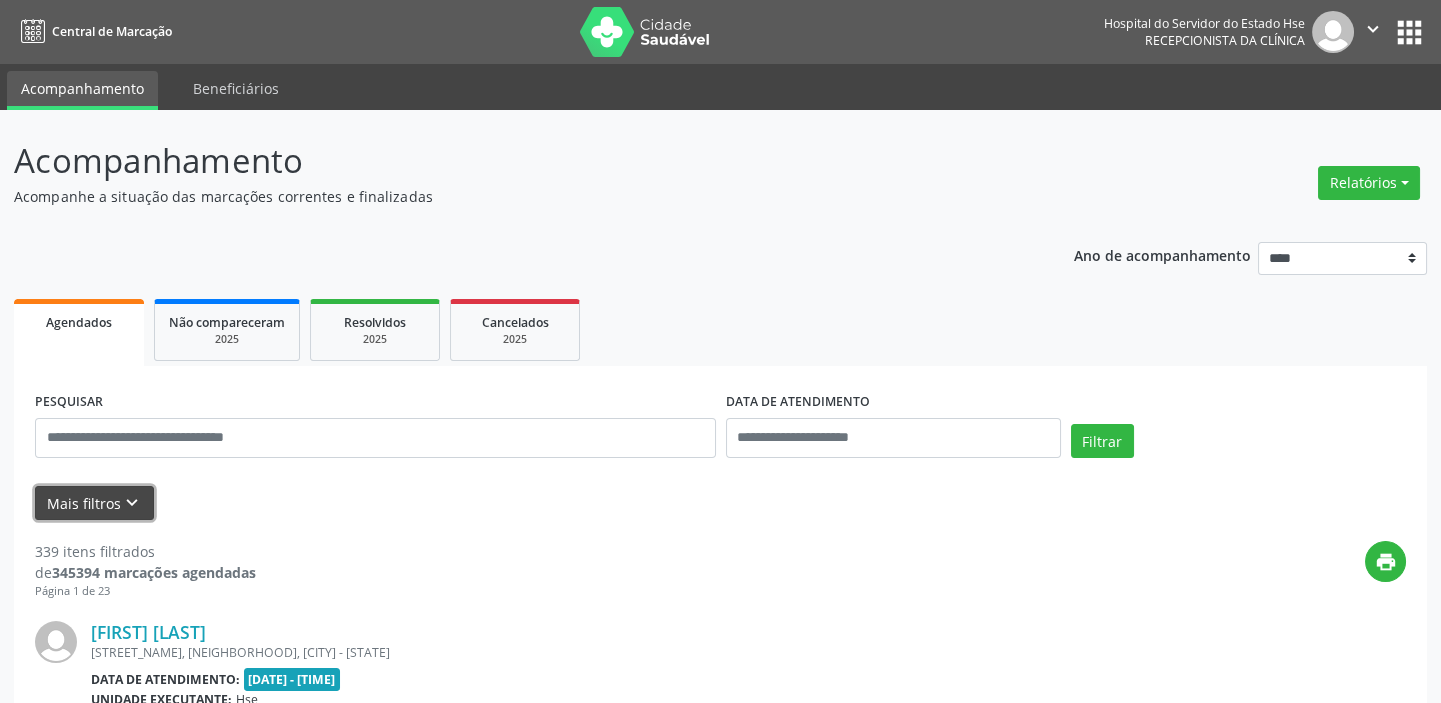 click on "keyboard_arrow_down" at bounding box center [132, 503] 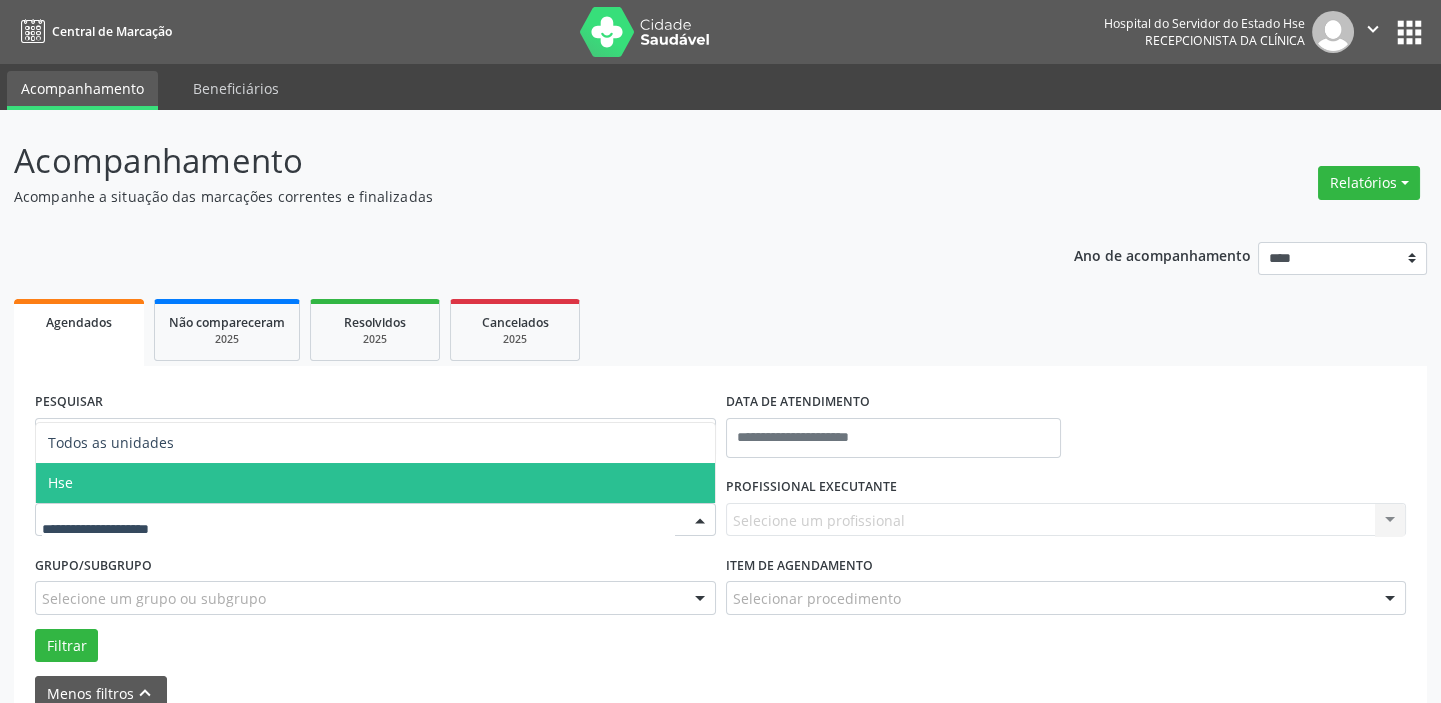click on "Hse" at bounding box center [375, 483] 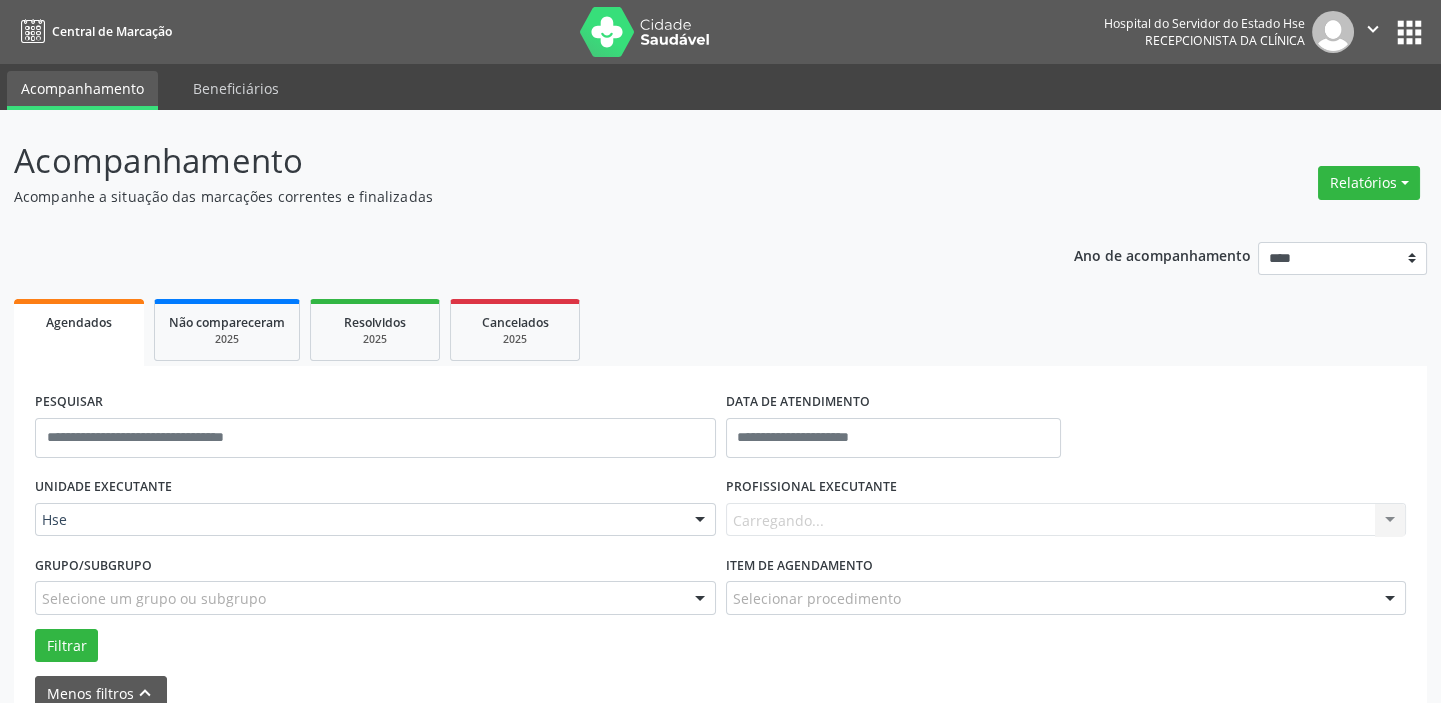 click on "UNIDADE EXECUTANTE
Hse         Todos as unidades   Hse
Nenhum resultado encontrado para: "   "
Não há nenhuma opção para ser exibida." at bounding box center (375, 511) 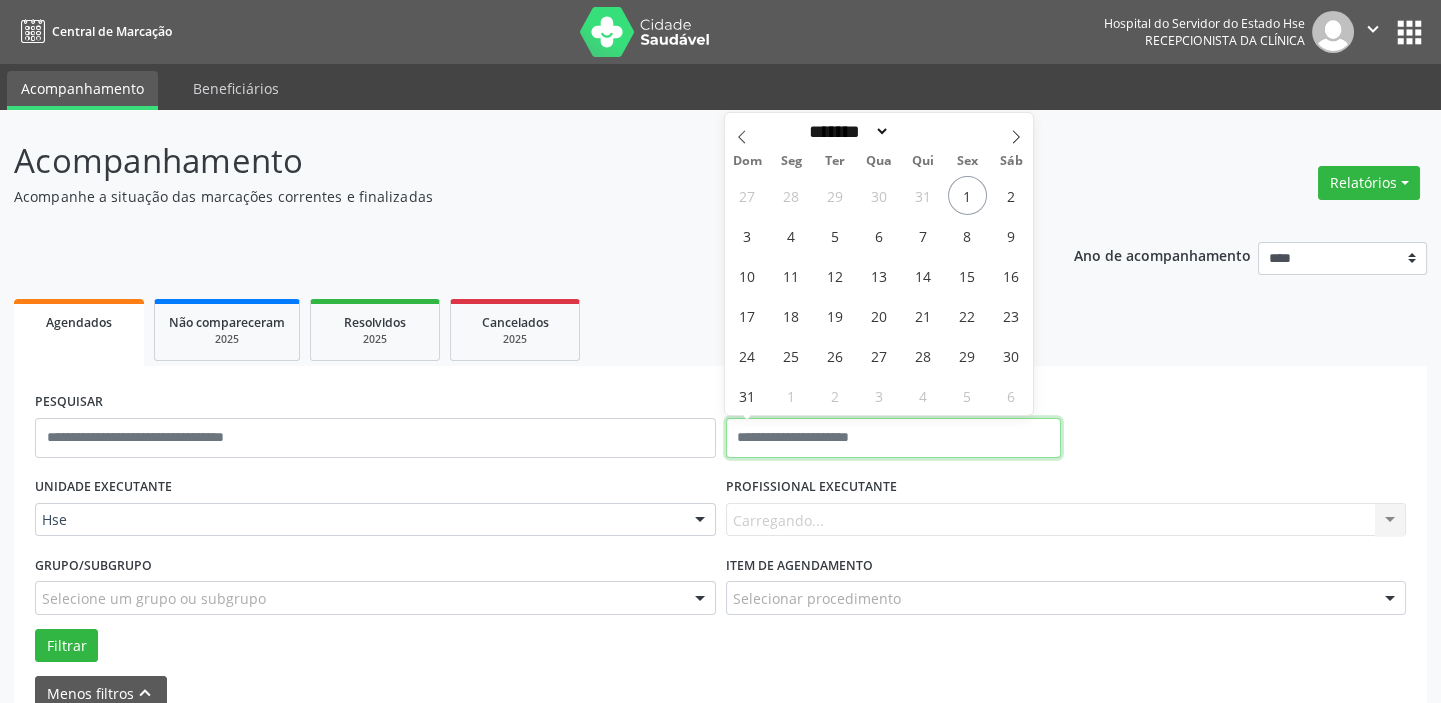 click at bounding box center (893, 438) 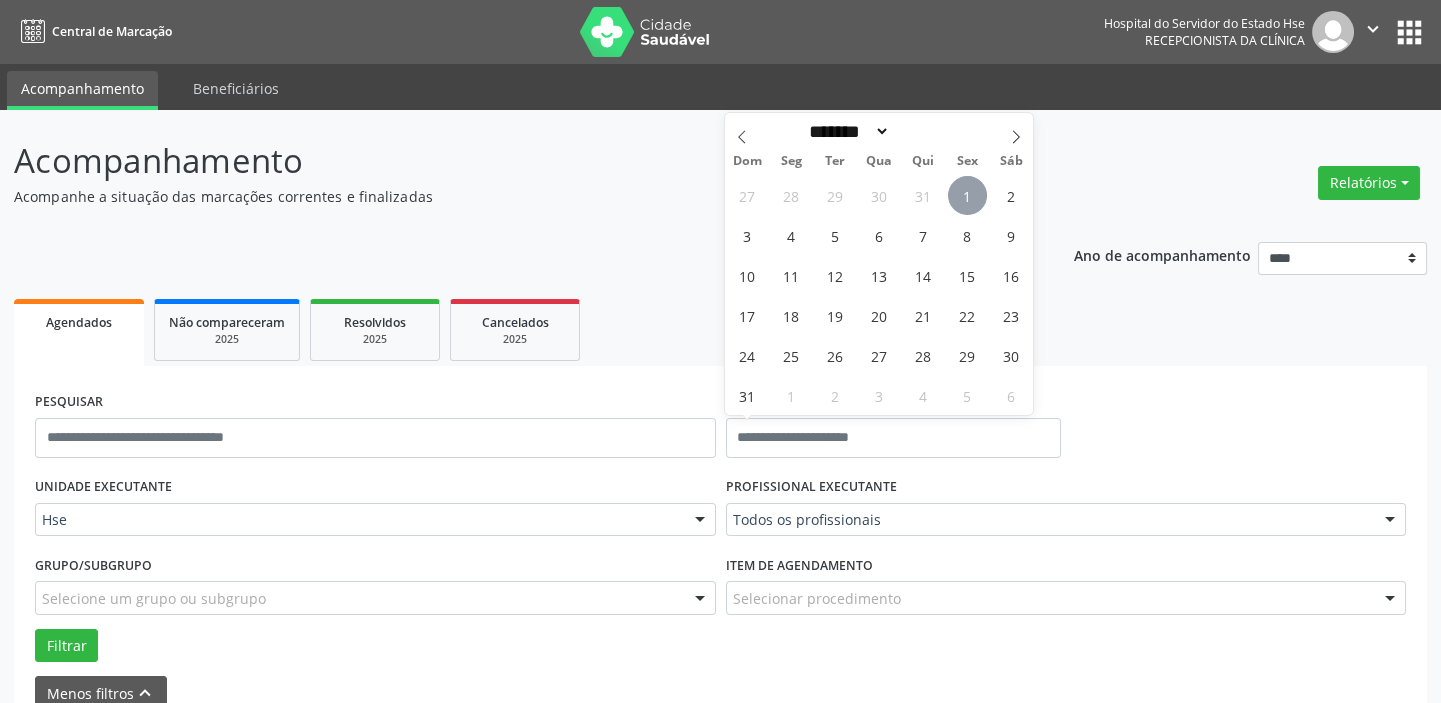 click on "1" at bounding box center [967, 195] 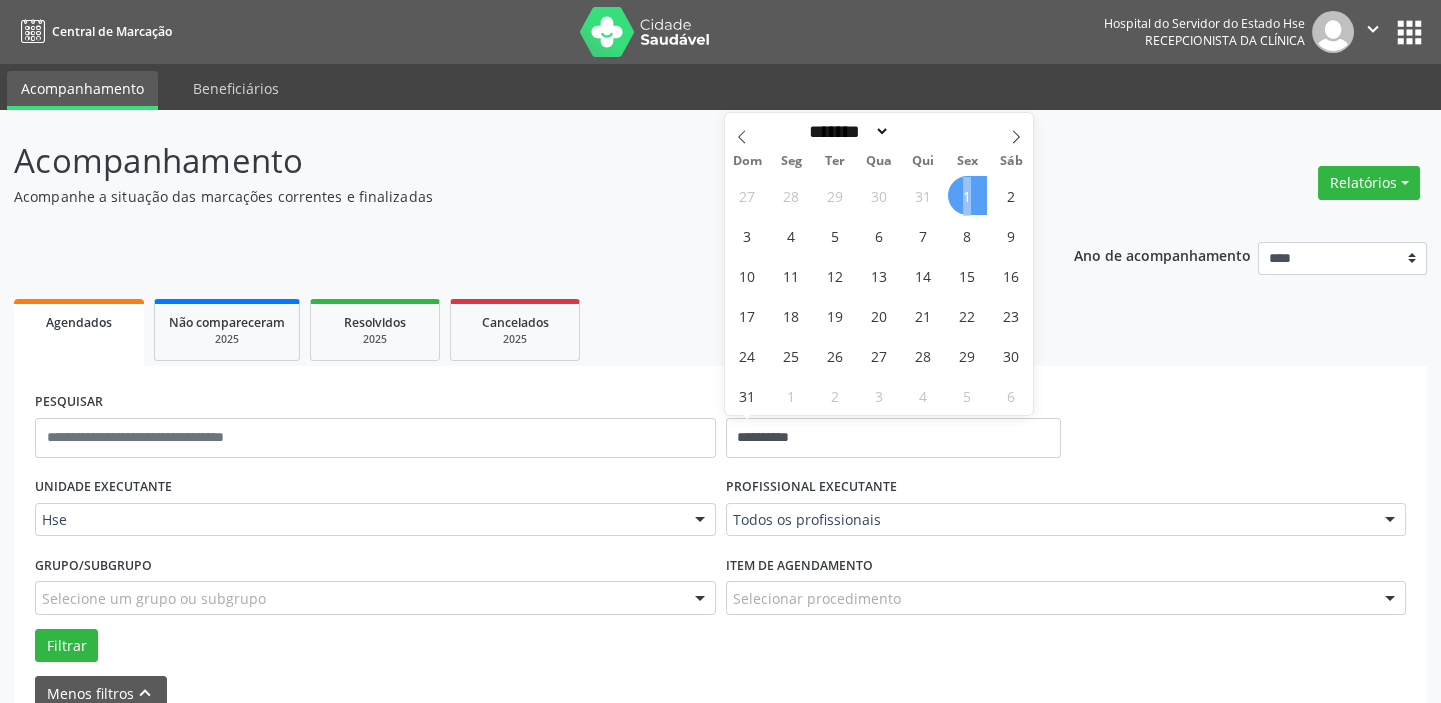 click on "1" at bounding box center [967, 195] 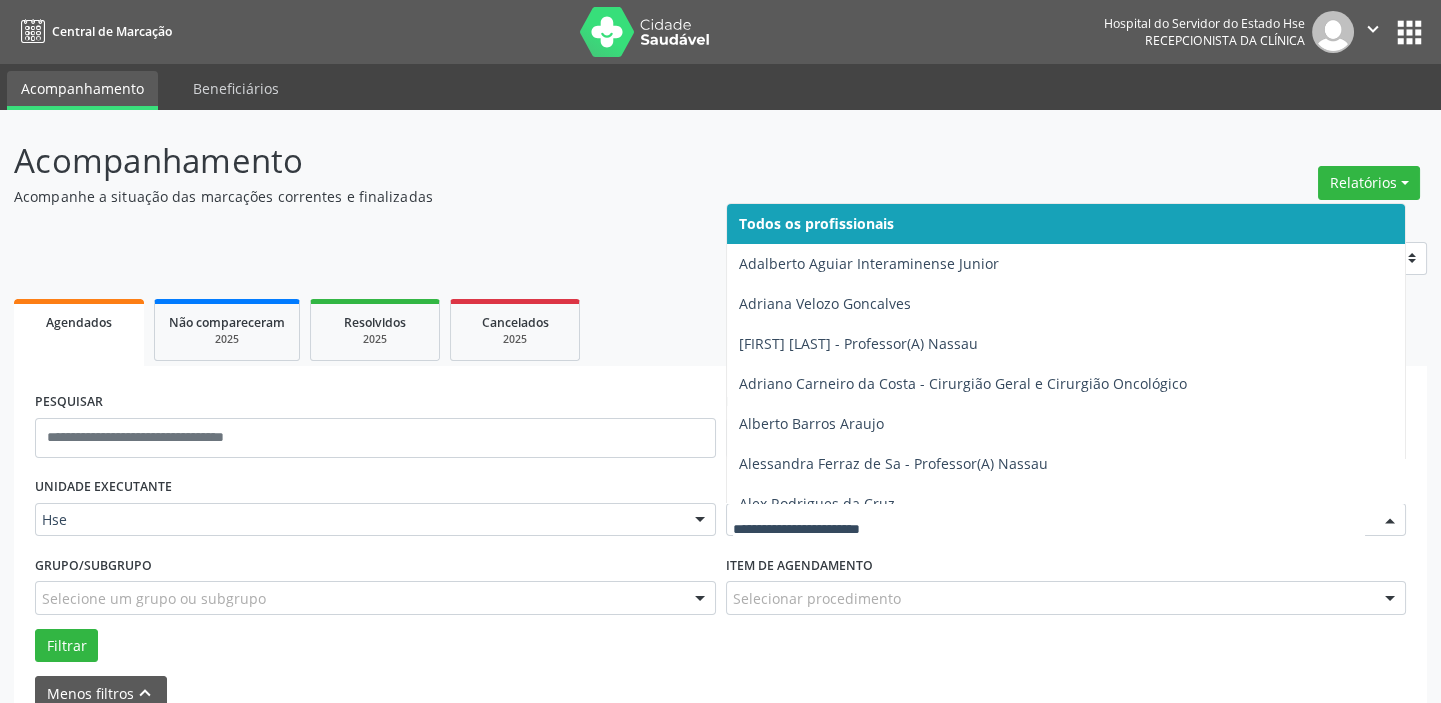 click at bounding box center [1390, 521] 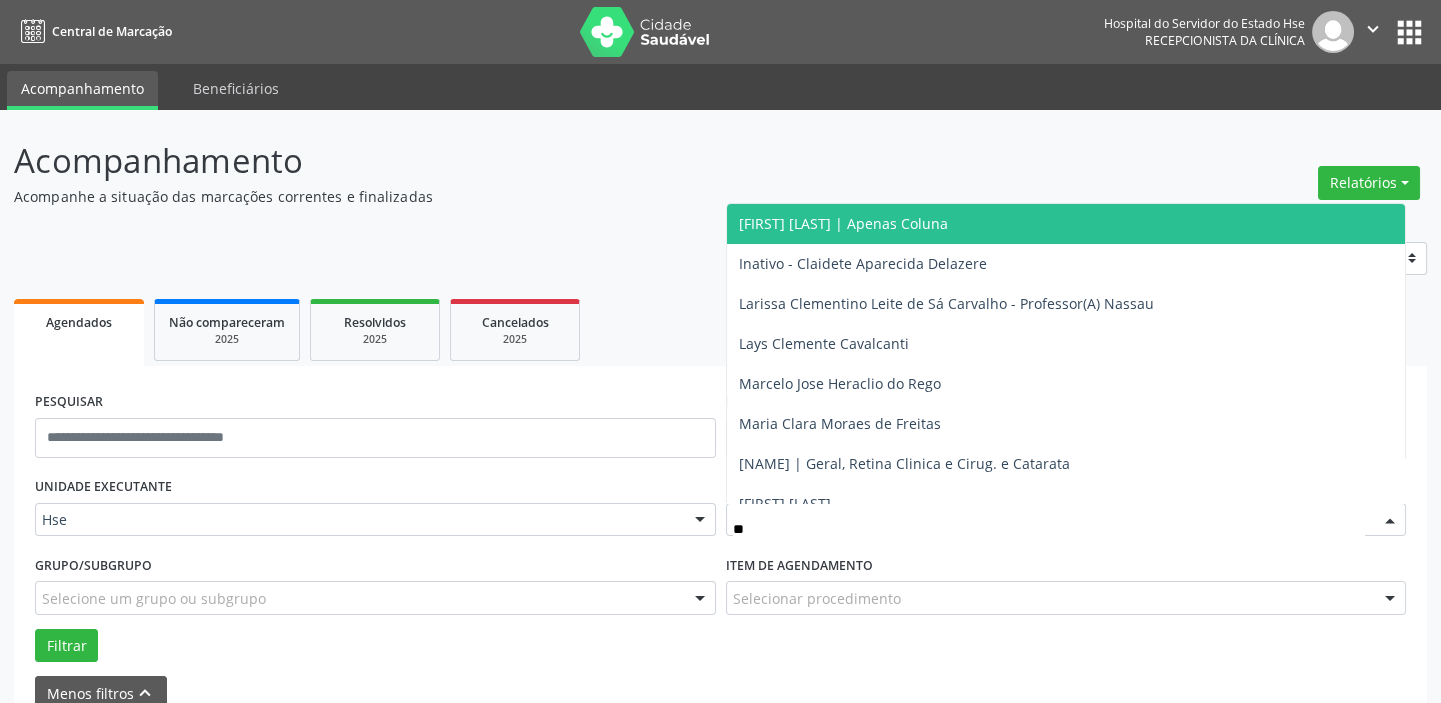 type on "***" 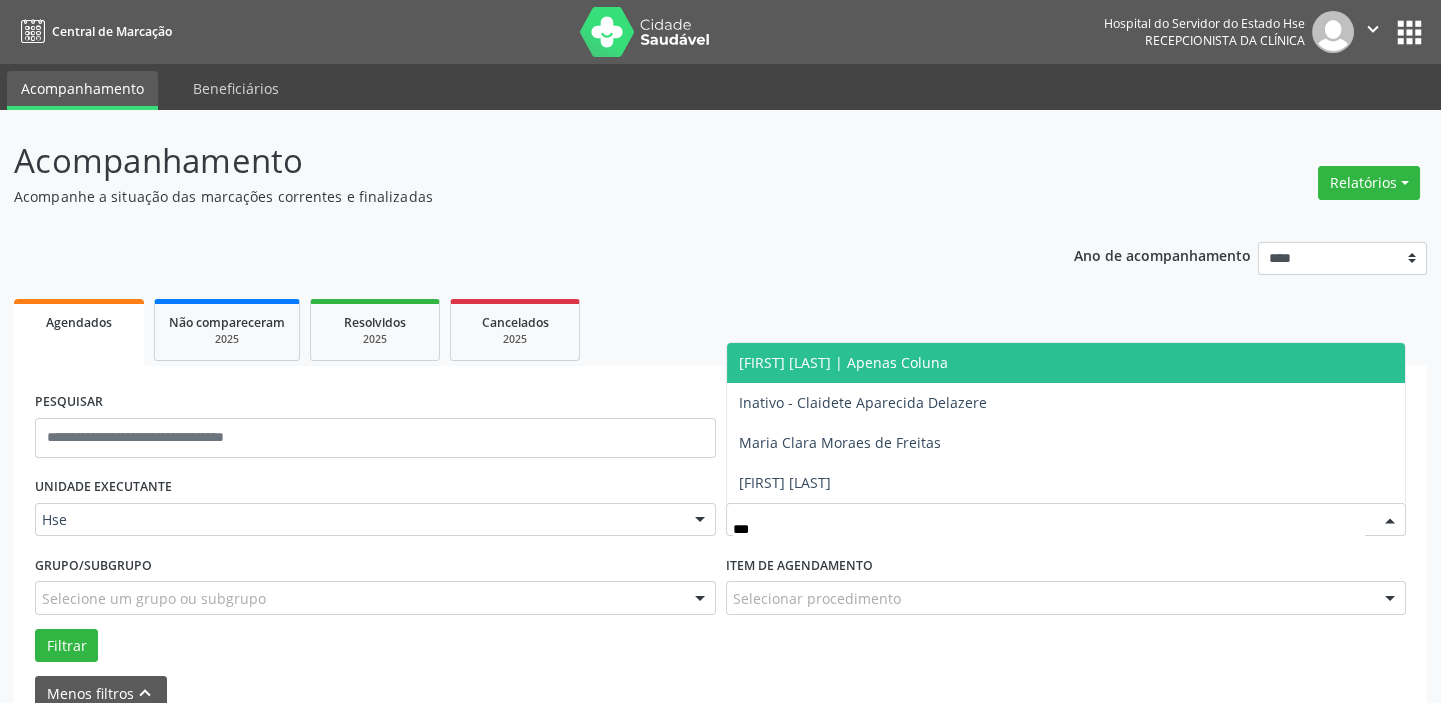 click on "[FIRST] [LAST] [LAST] | [GENERAL]" at bounding box center [1066, 363] 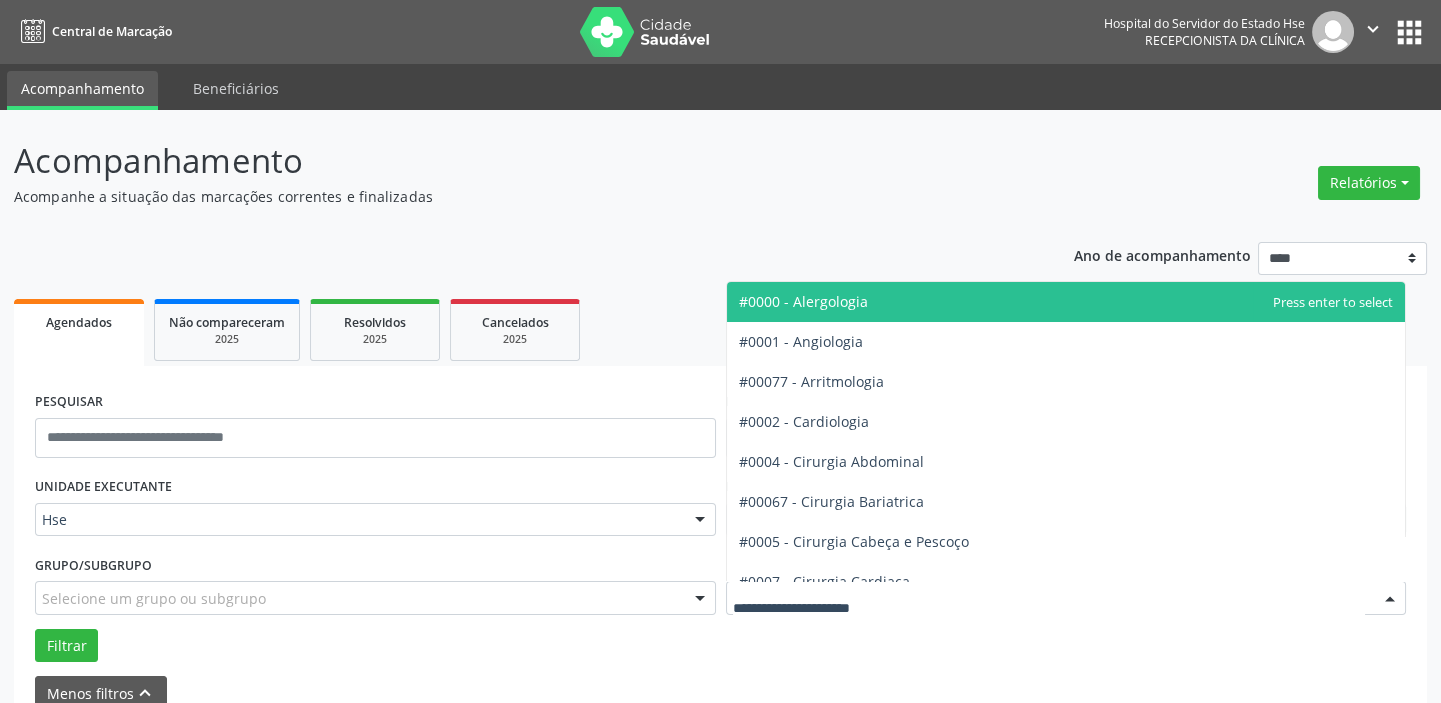 click at bounding box center [1390, 599] 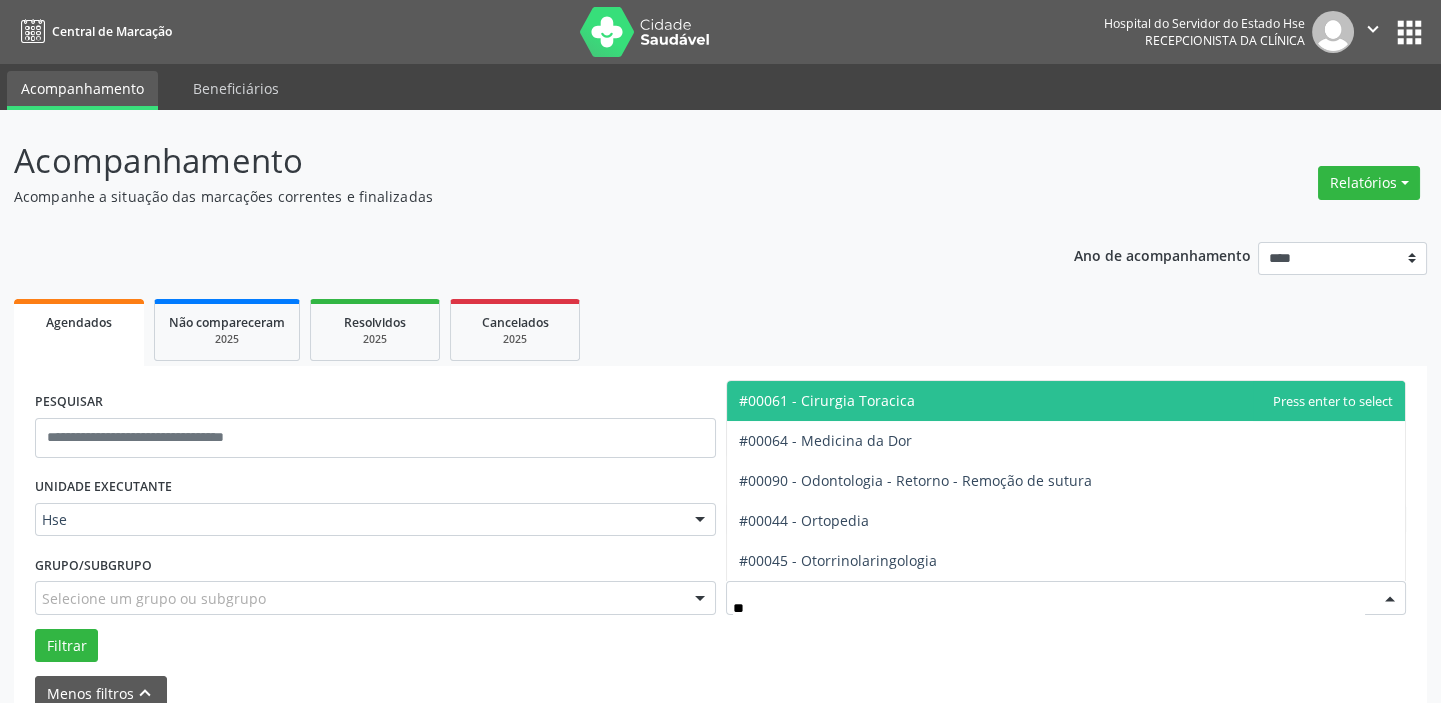 type on "***" 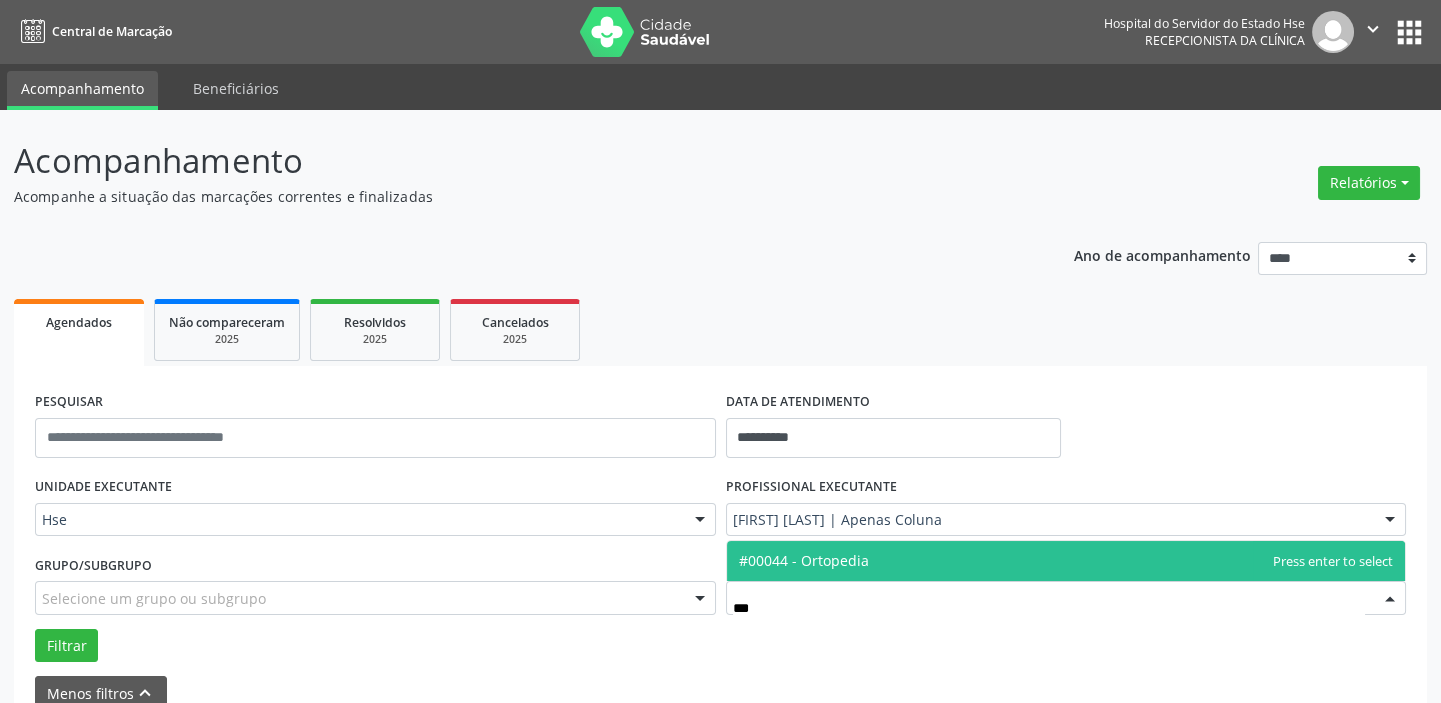 click on "#00044 - Ortopedia" at bounding box center (1066, 561) 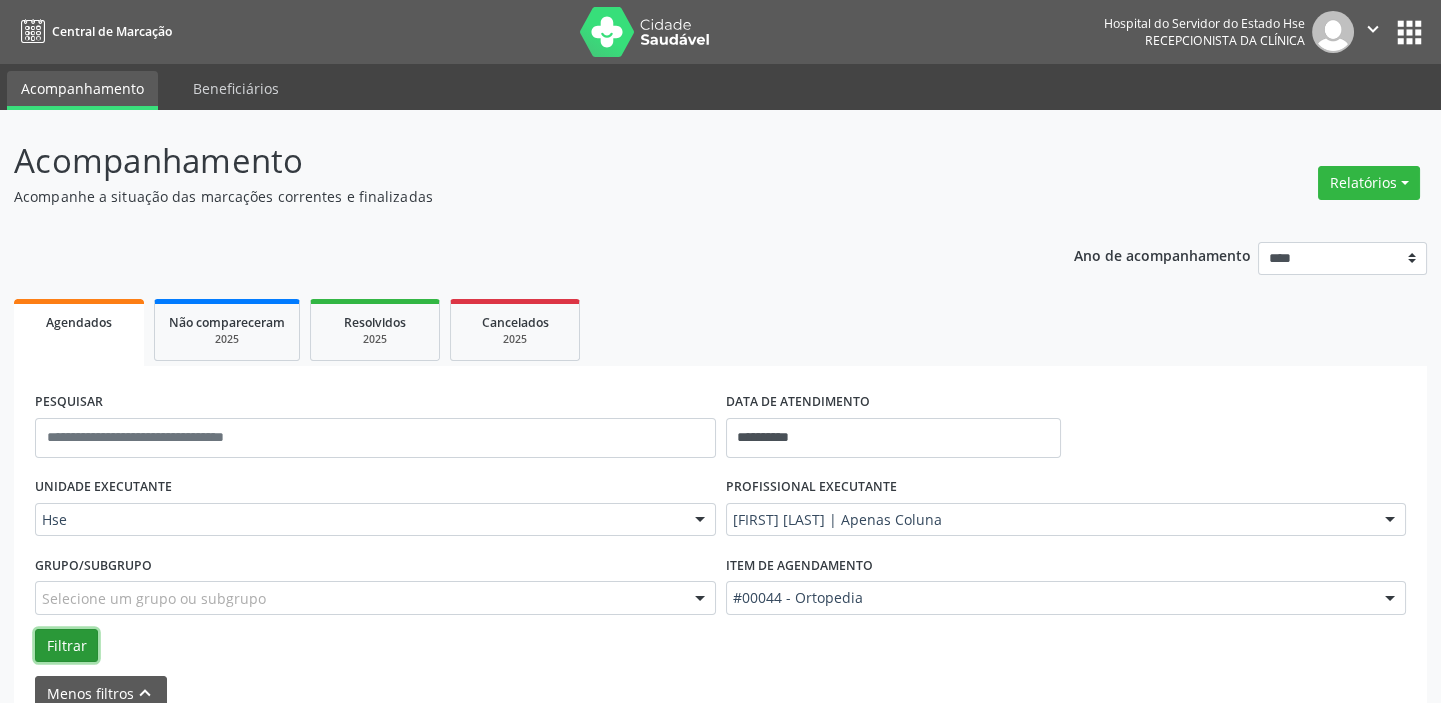 click on "Filtrar" at bounding box center (66, 646) 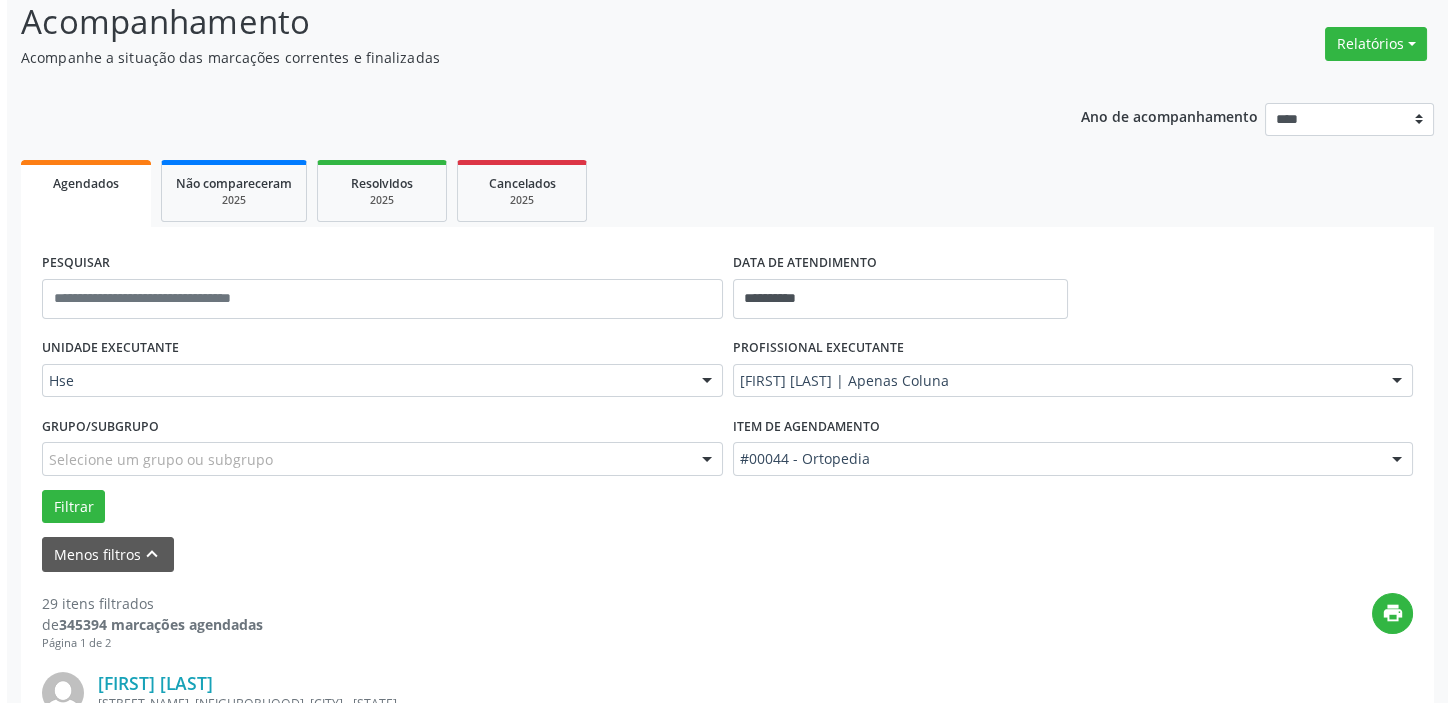 scroll, scrollTop: 454, scrollLeft: 0, axis: vertical 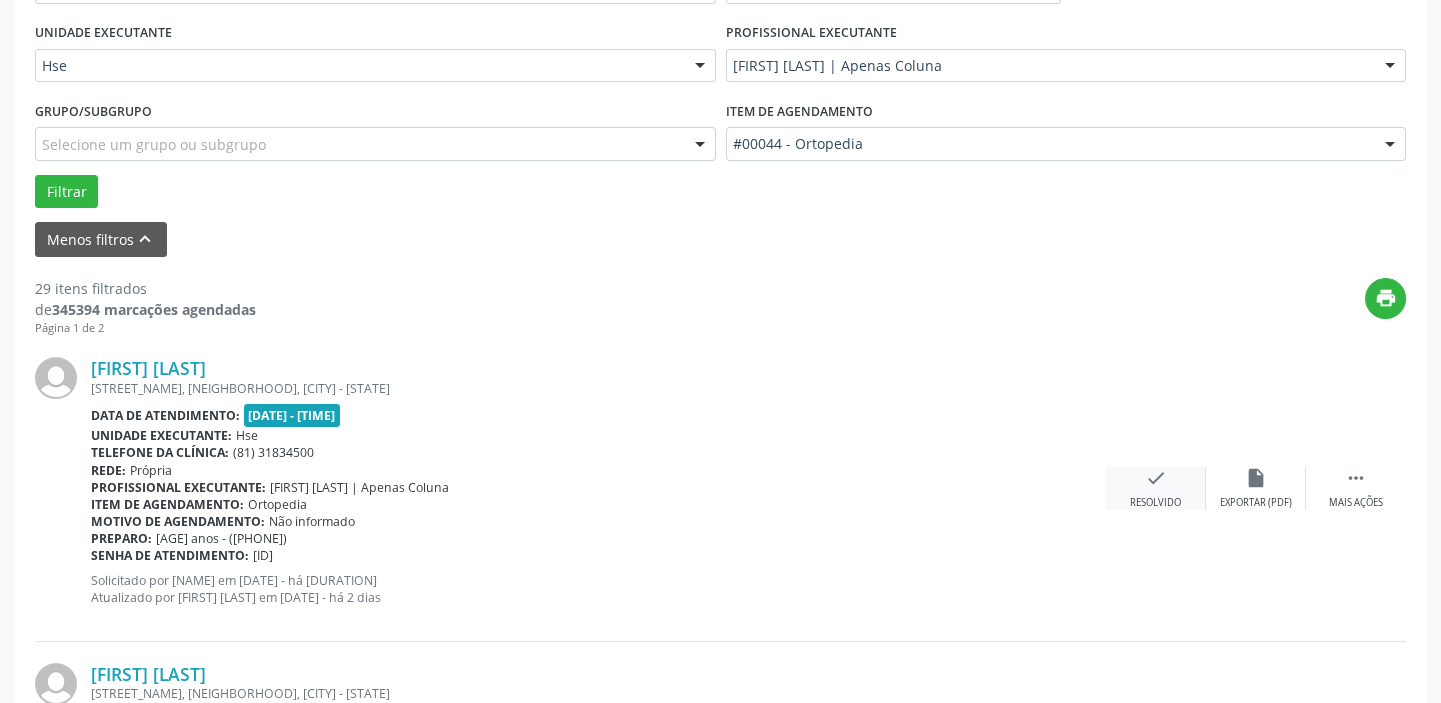 click on "check
Resolvido" at bounding box center [1156, 488] 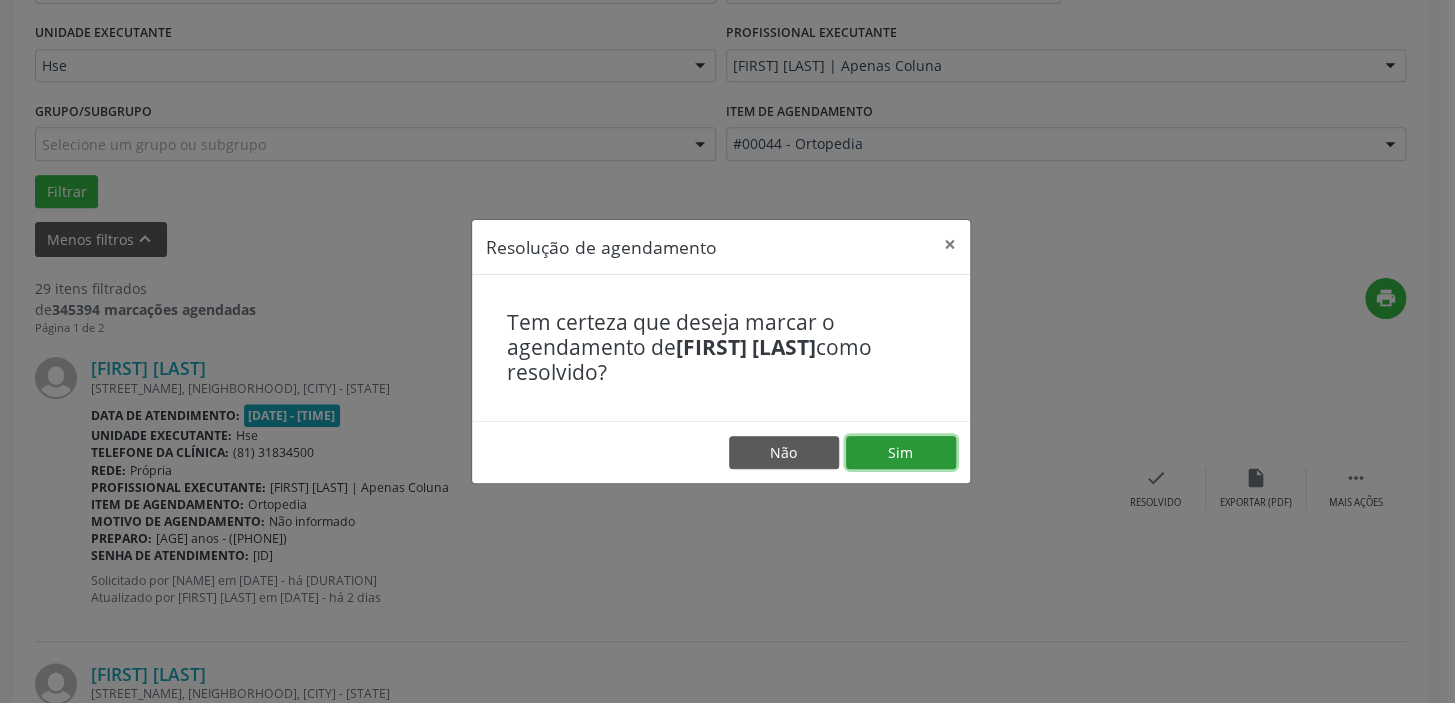 click on "Sim" at bounding box center (901, 453) 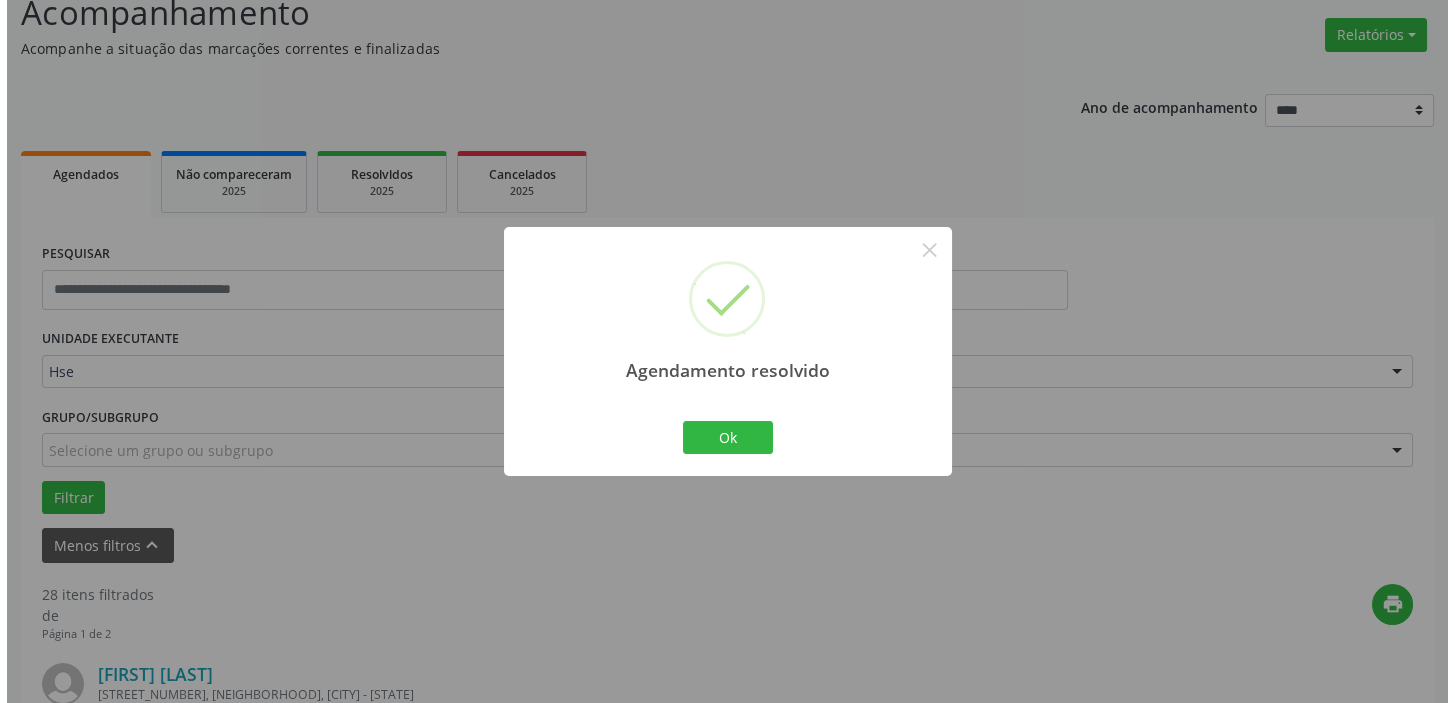 scroll, scrollTop: 454, scrollLeft: 0, axis: vertical 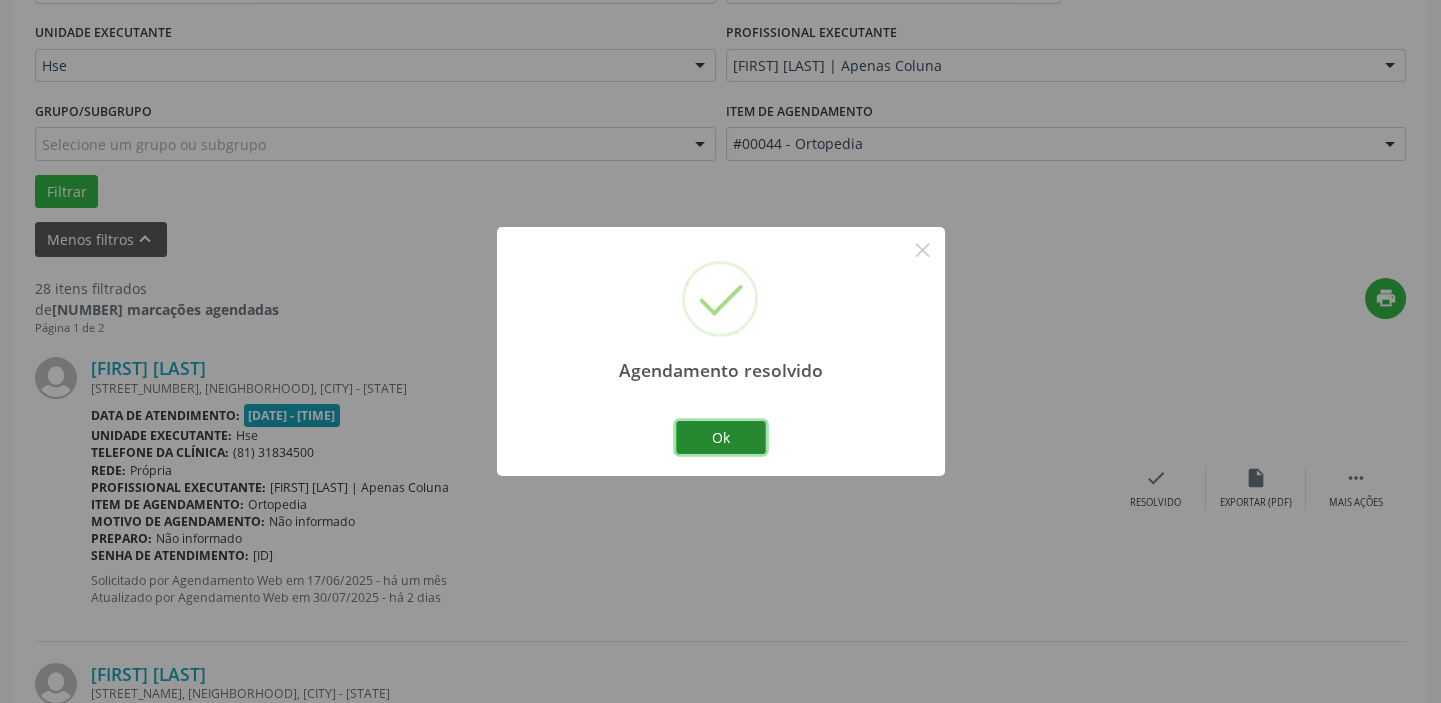 click on "Ok" at bounding box center [721, 438] 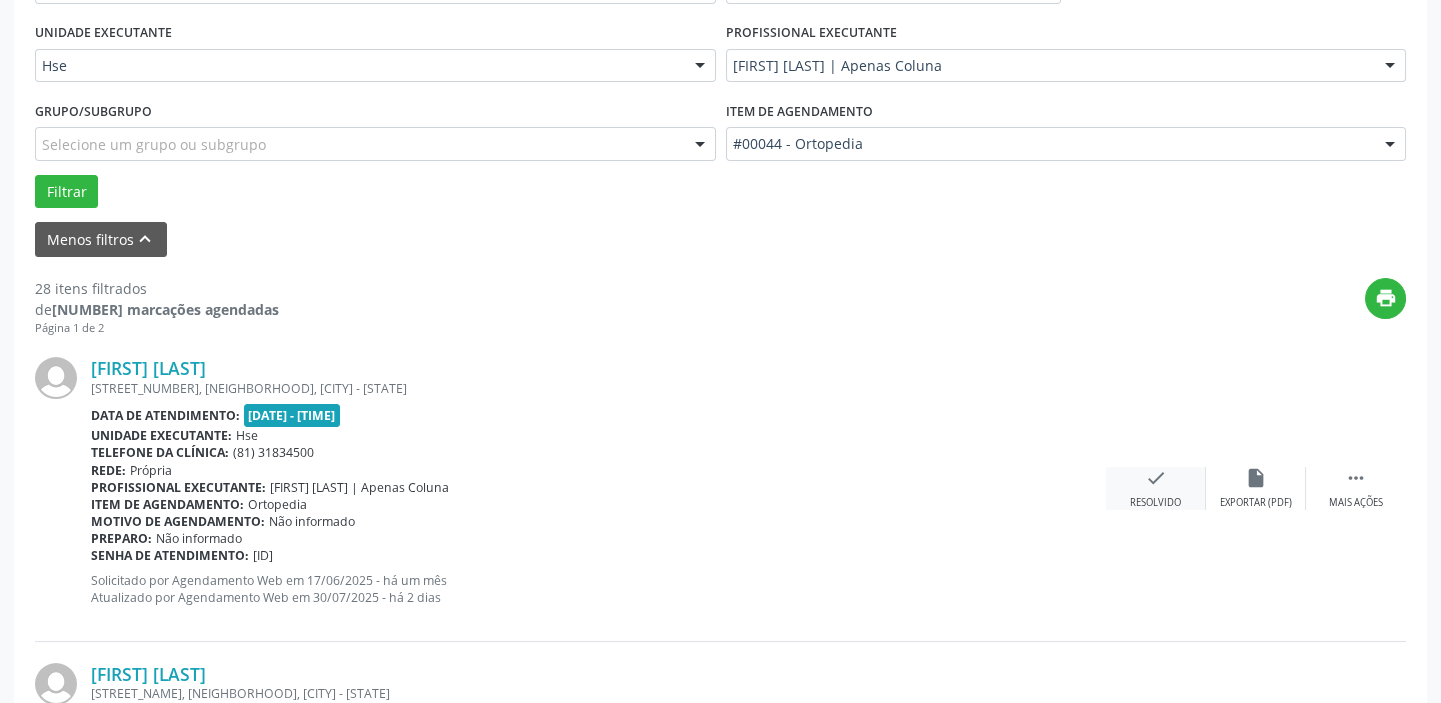 click on "check" at bounding box center [1156, 478] 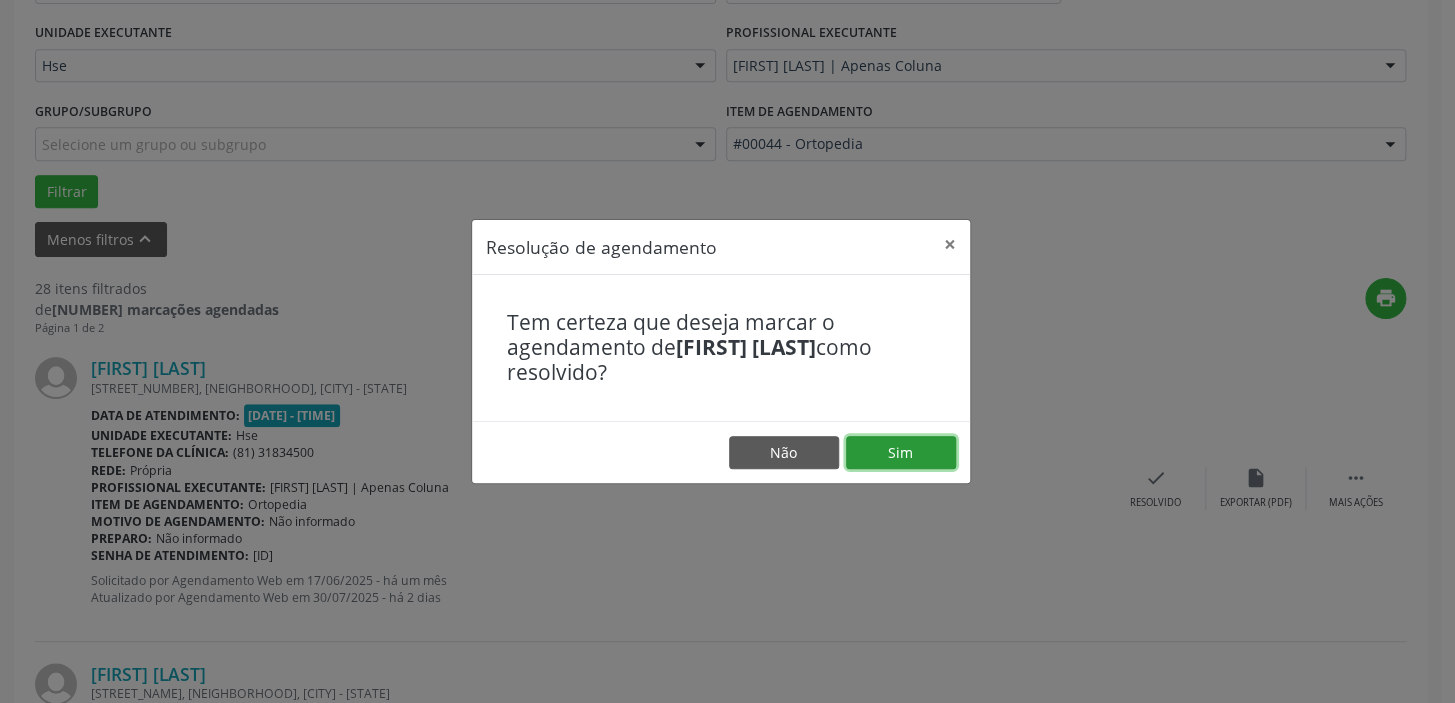click on "Sim" at bounding box center (901, 453) 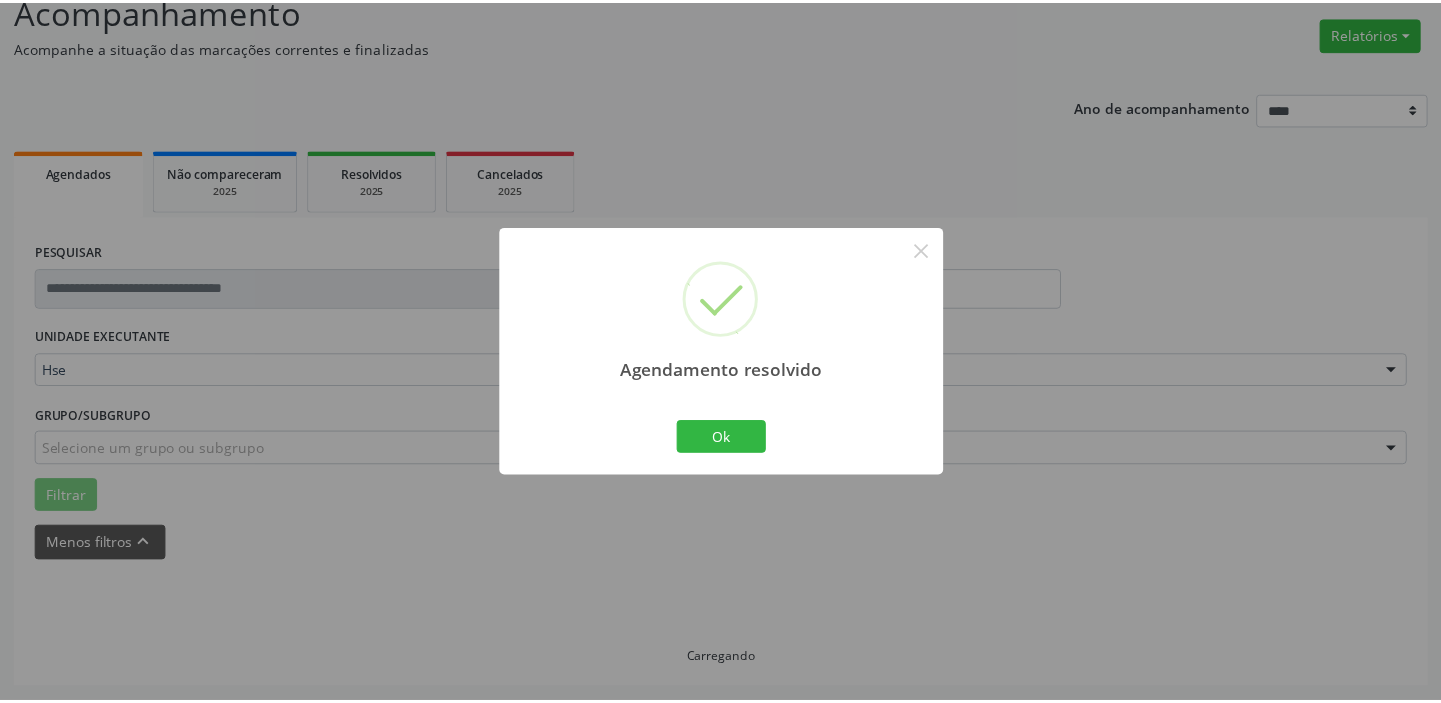 scroll, scrollTop: 148, scrollLeft: 0, axis: vertical 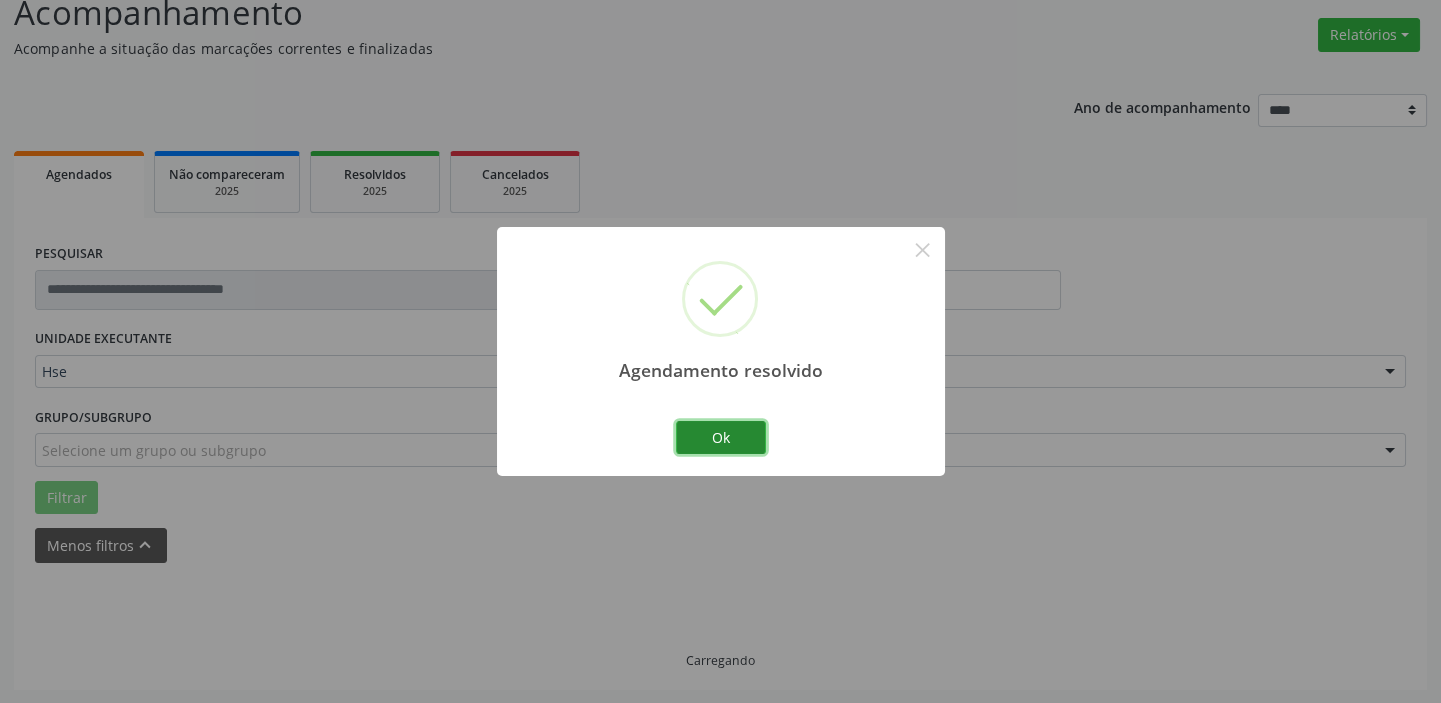 click on "Ok" at bounding box center [721, 438] 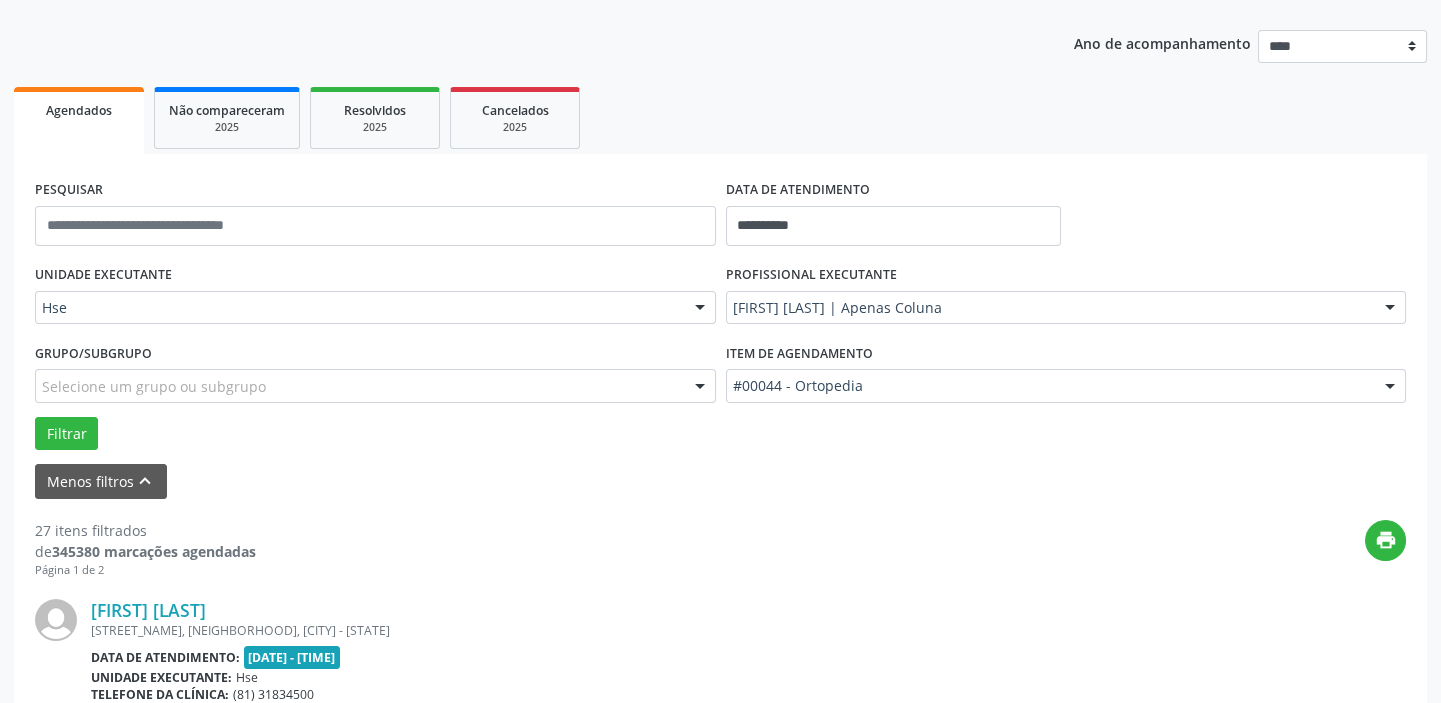 scroll, scrollTop: 420, scrollLeft: 0, axis: vertical 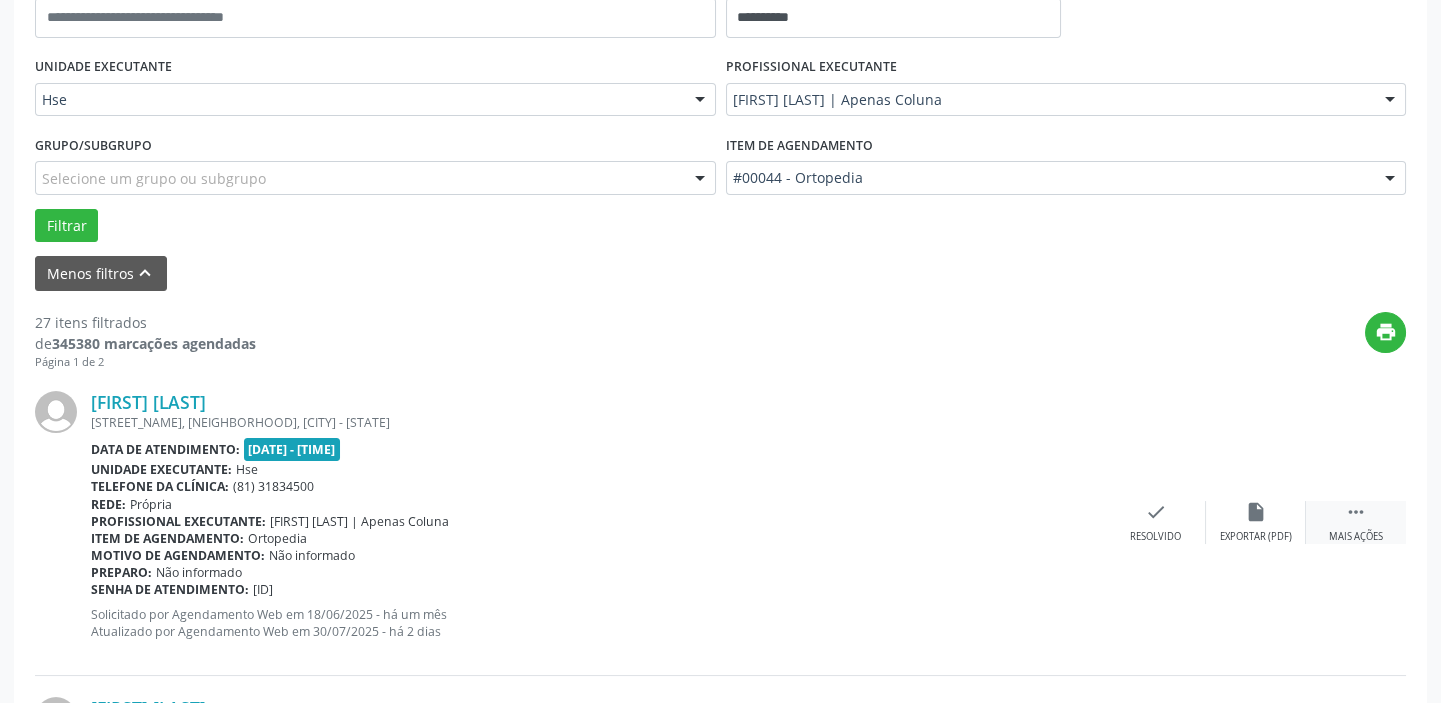 click on "" at bounding box center [1356, 512] 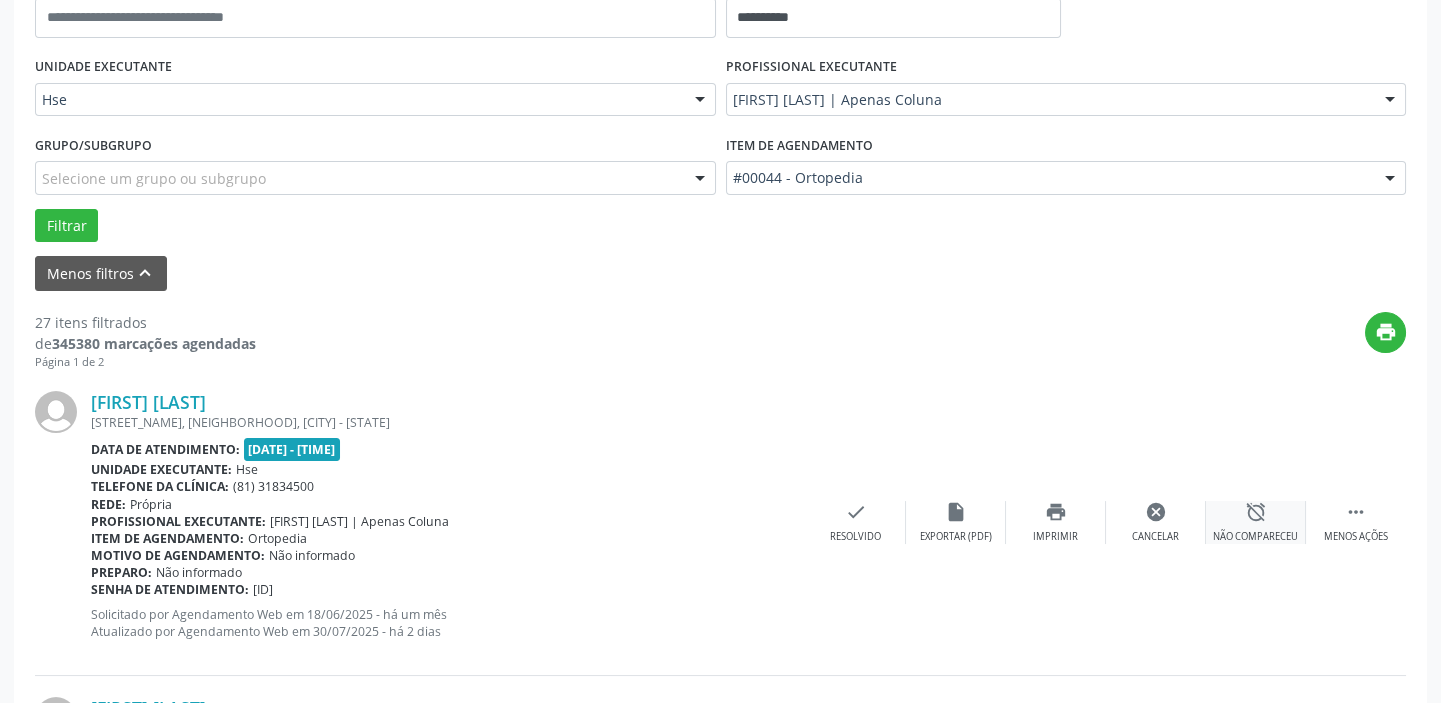 click on "alarm_off" at bounding box center (1256, 512) 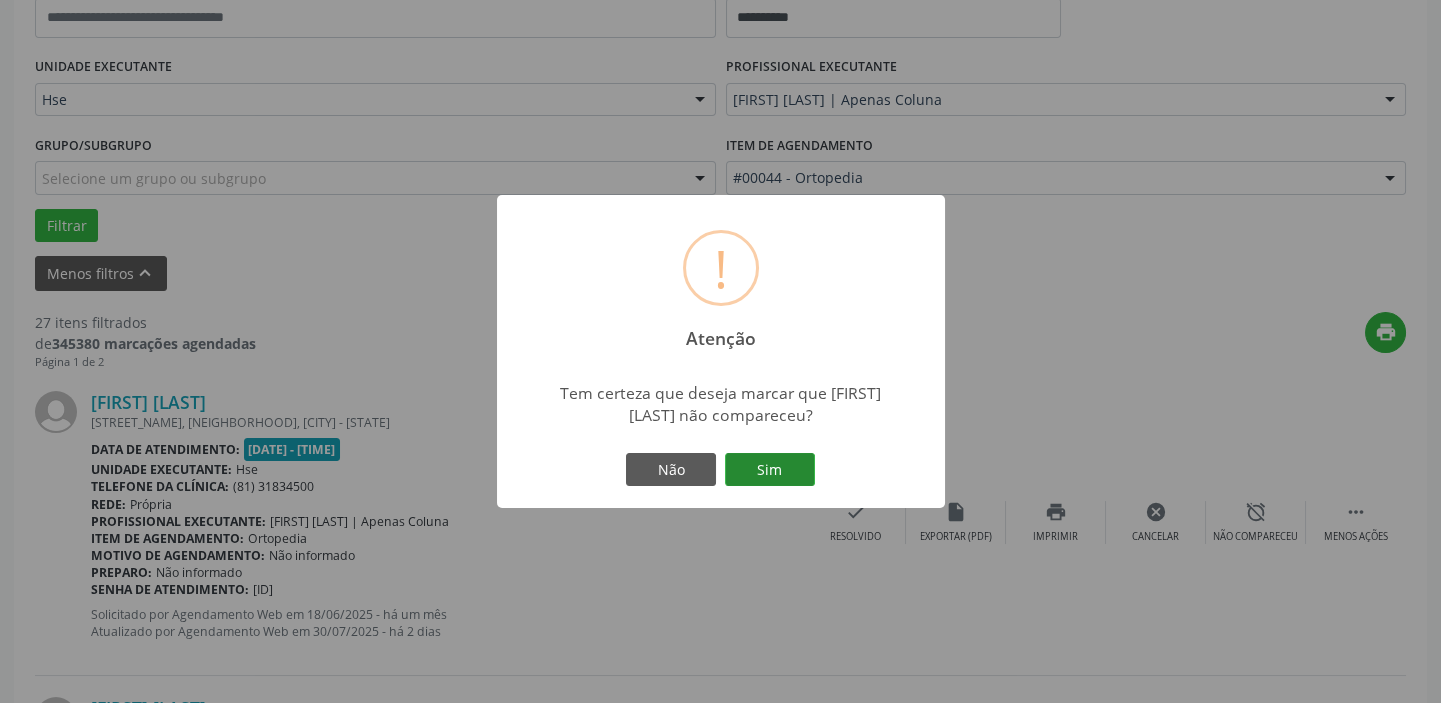 click on "Sim" at bounding box center [770, 470] 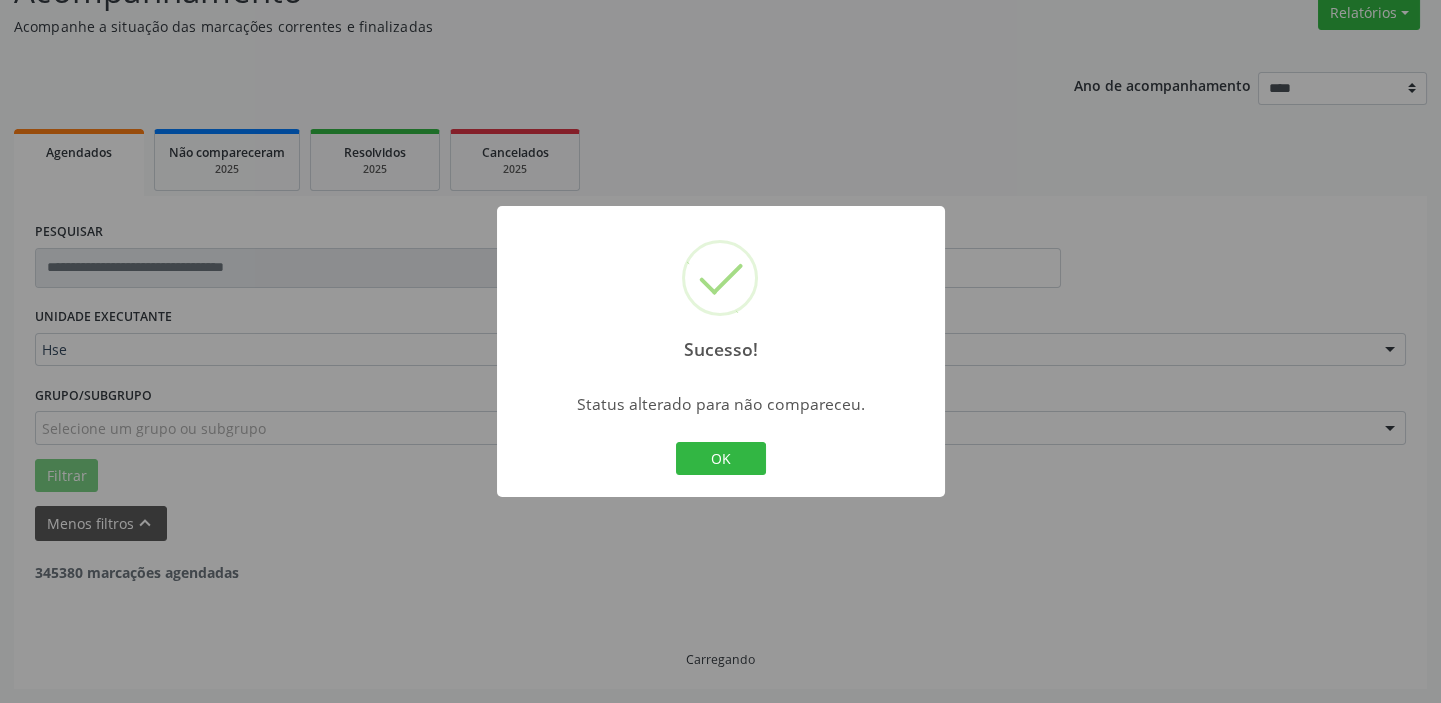scroll, scrollTop: 169, scrollLeft: 0, axis: vertical 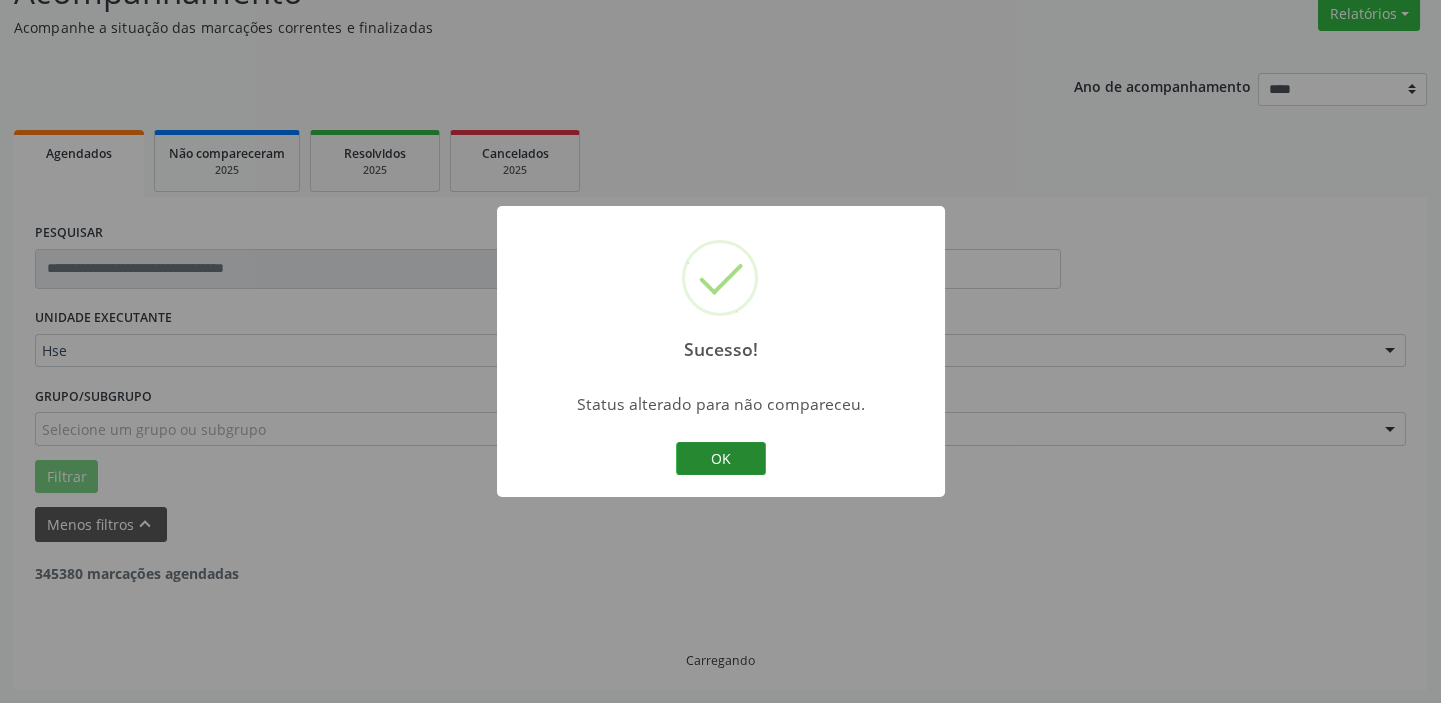 click on "OK" at bounding box center [721, 459] 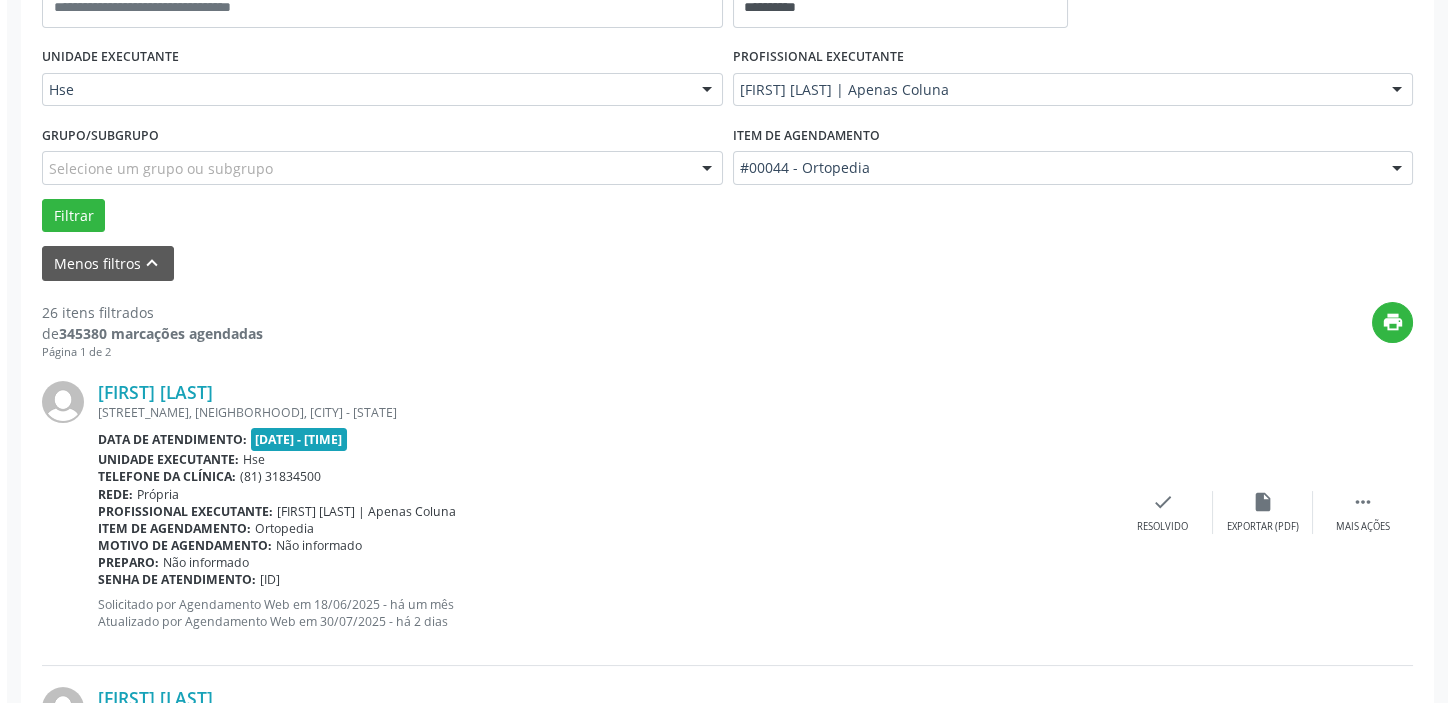 scroll, scrollTop: 532, scrollLeft: 0, axis: vertical 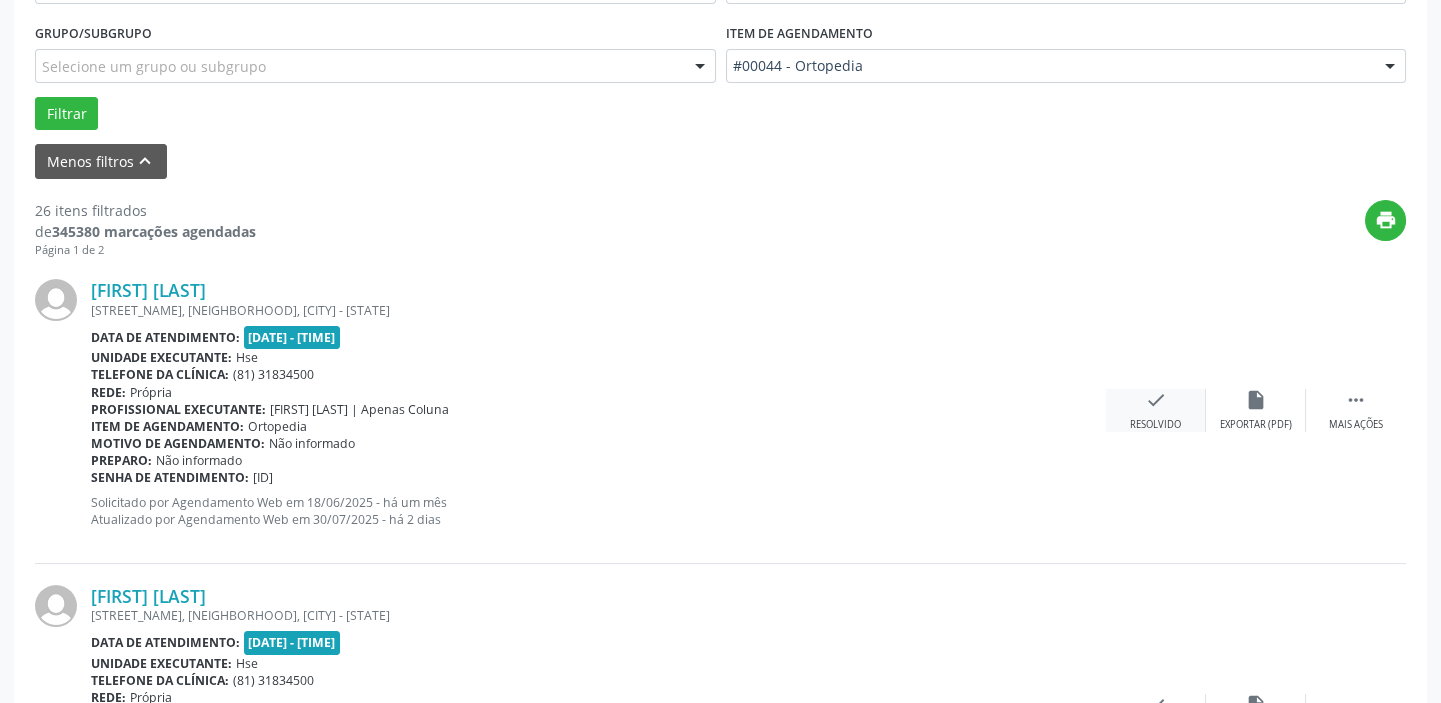 click on "check" at bounding box center [1156, 400] 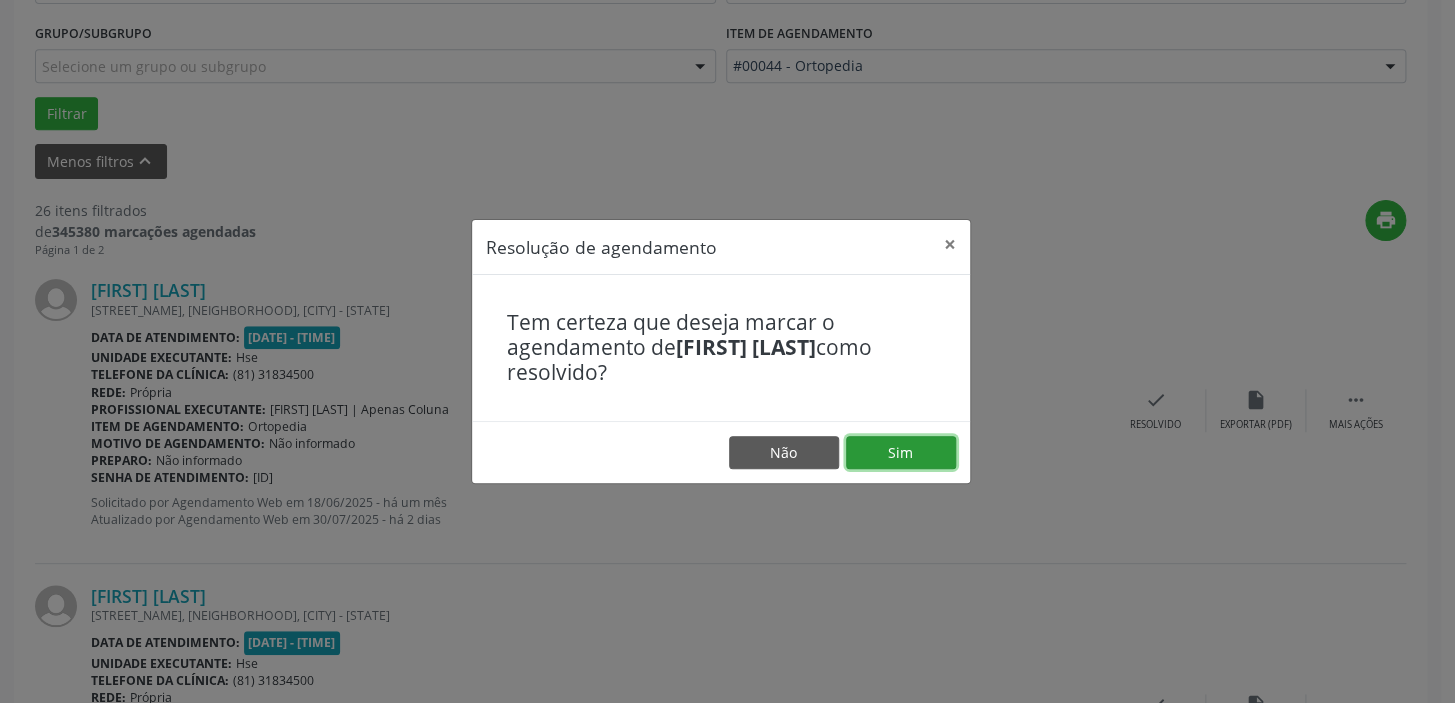 click on "Sim" at bounding box center [901, 453] 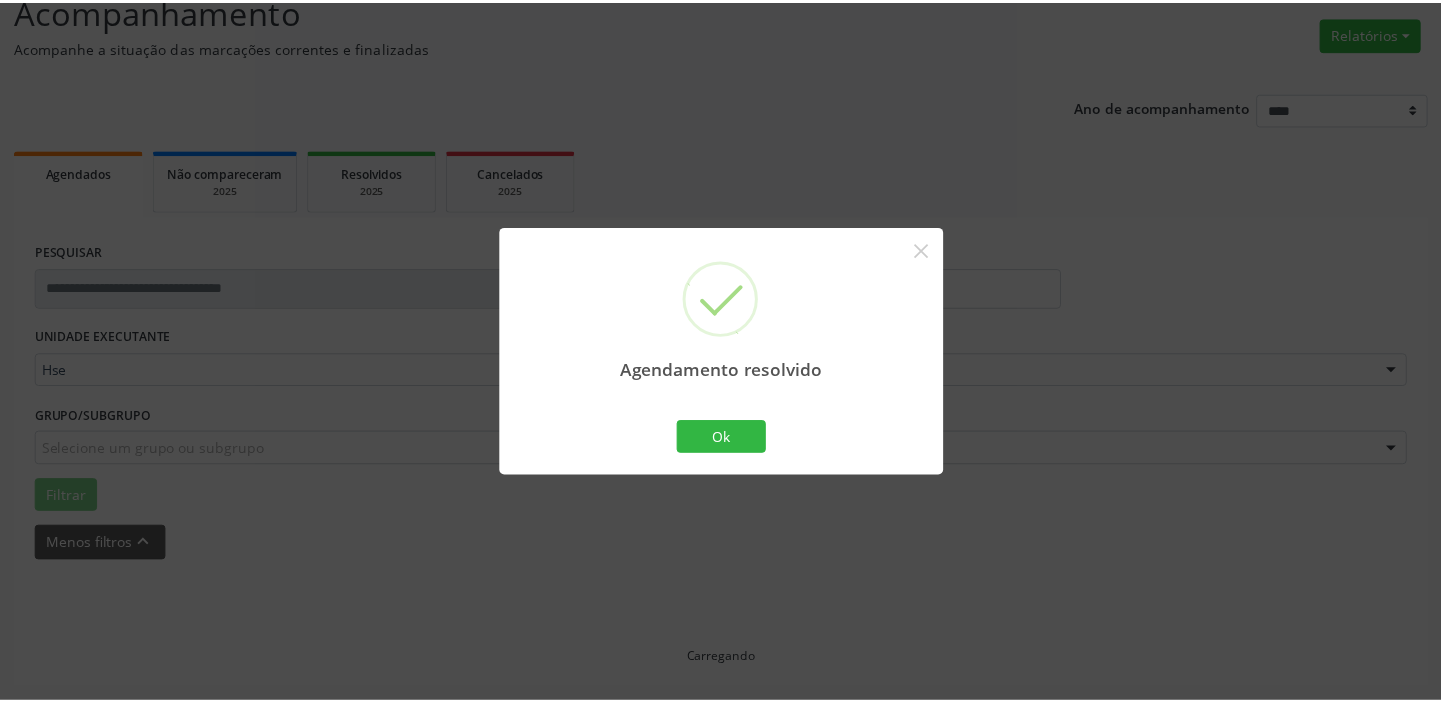 scroll, scrollTop: 148, scrollLeft: 0, axis: vertical 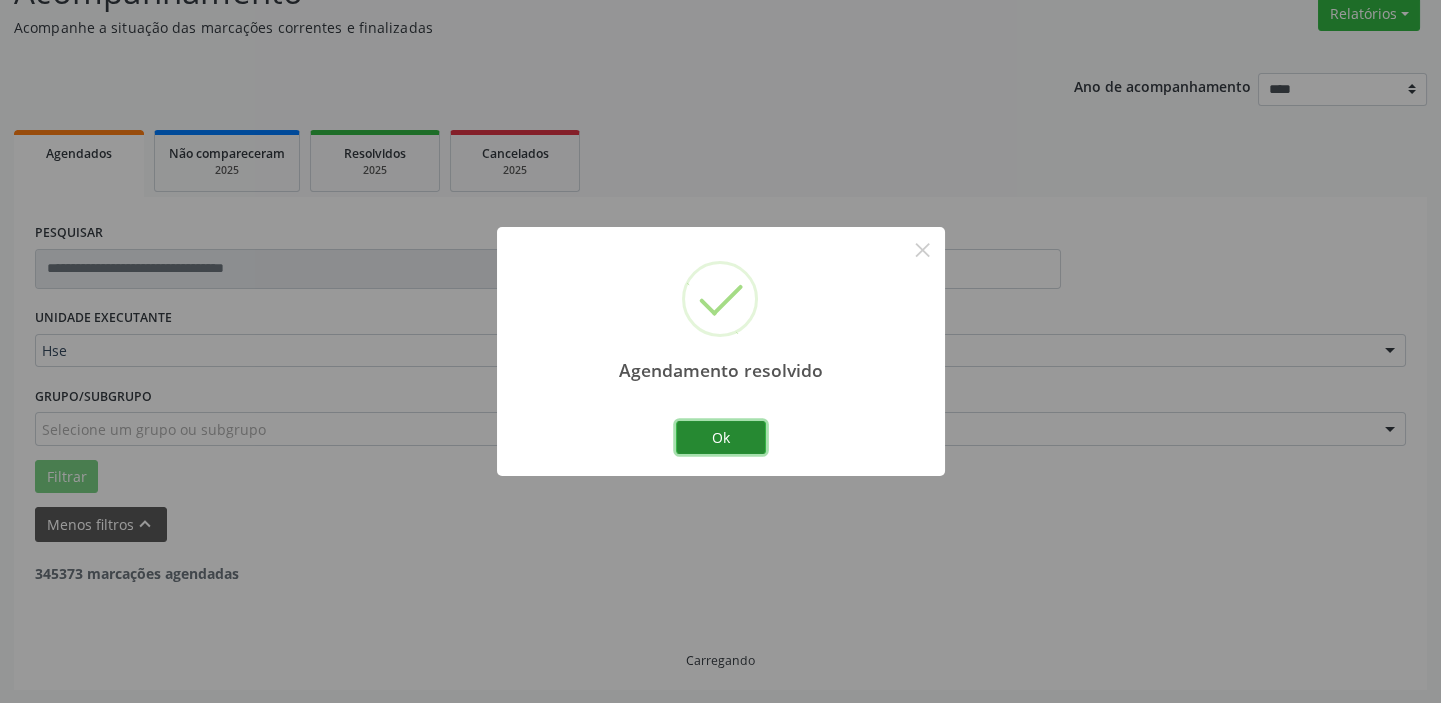 click on "Ok" at bounding box center [721, 438] 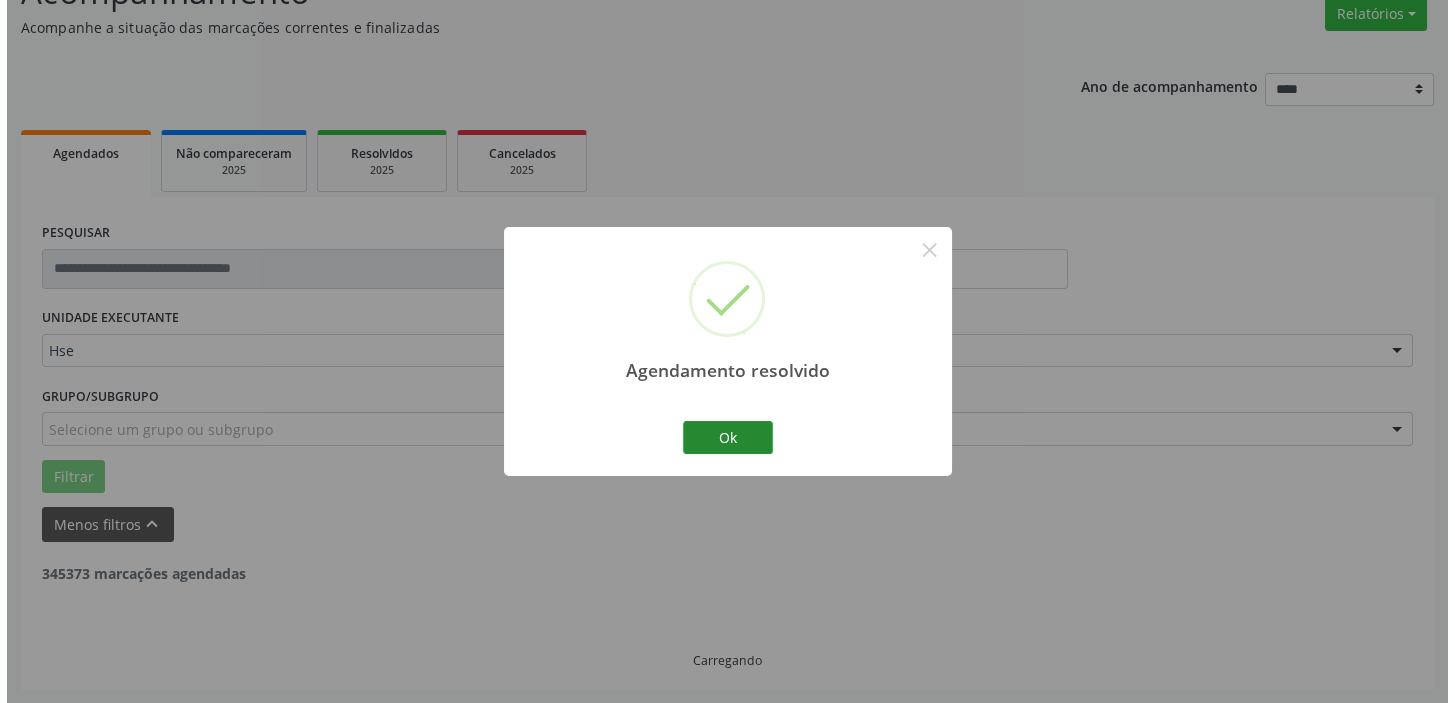 scroll, scrollTop: 532, scrollLeft: 0, axis: vertical 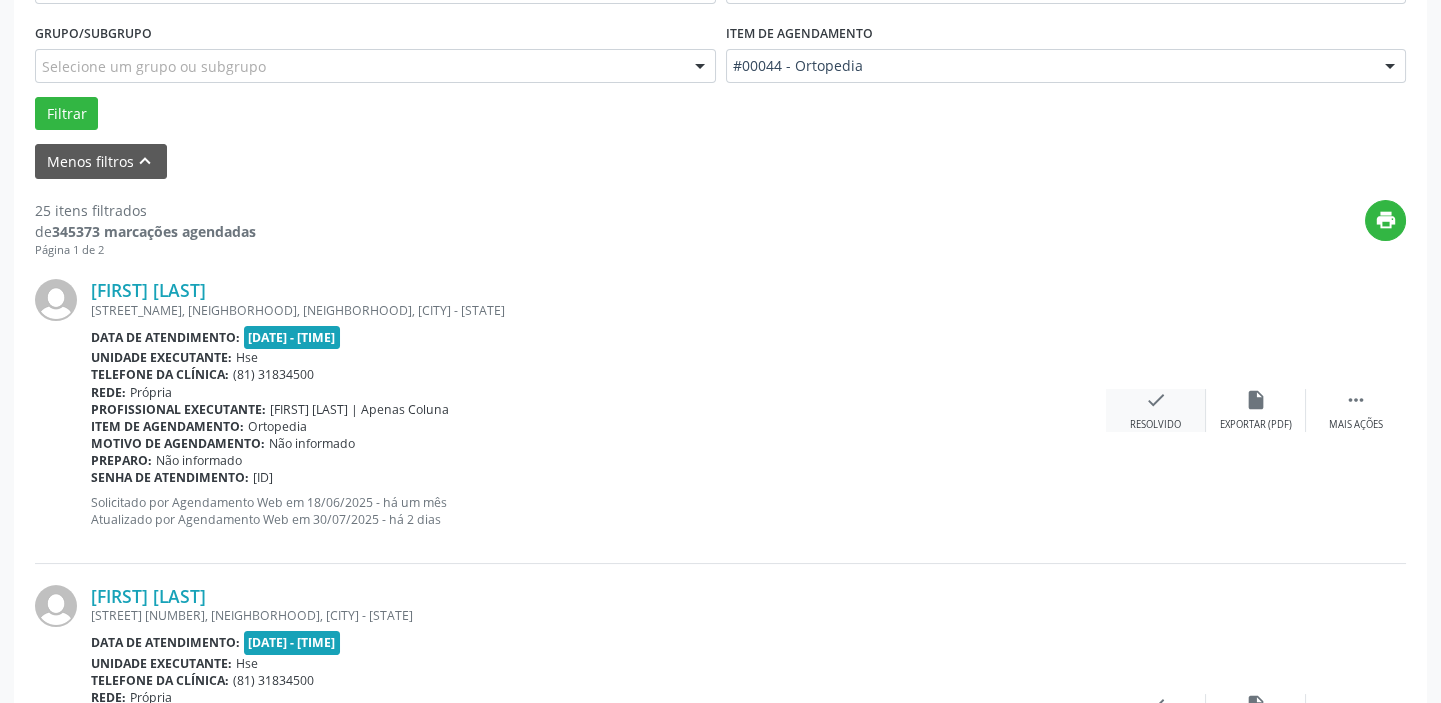 click on "check" at bounding box center (1156, 400) 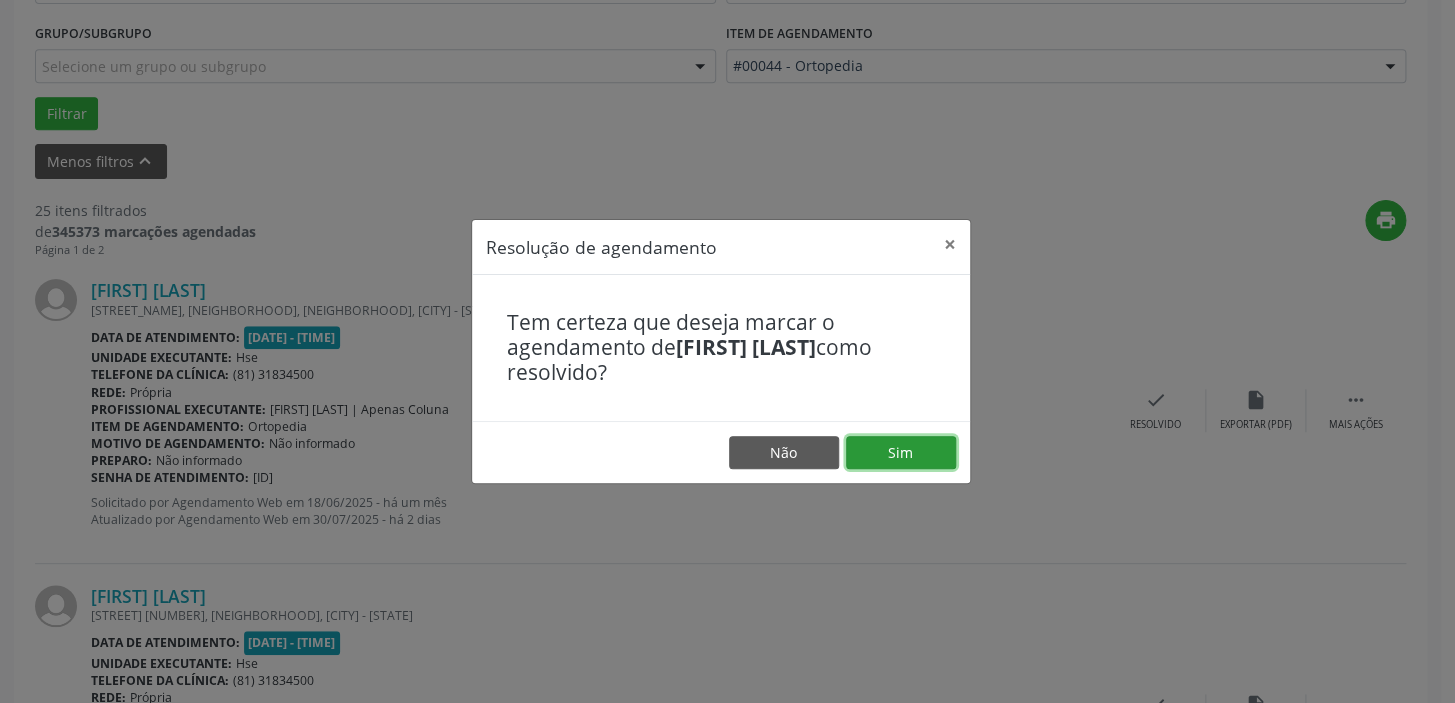 click on "Sim" at bounding box center [901, 453] 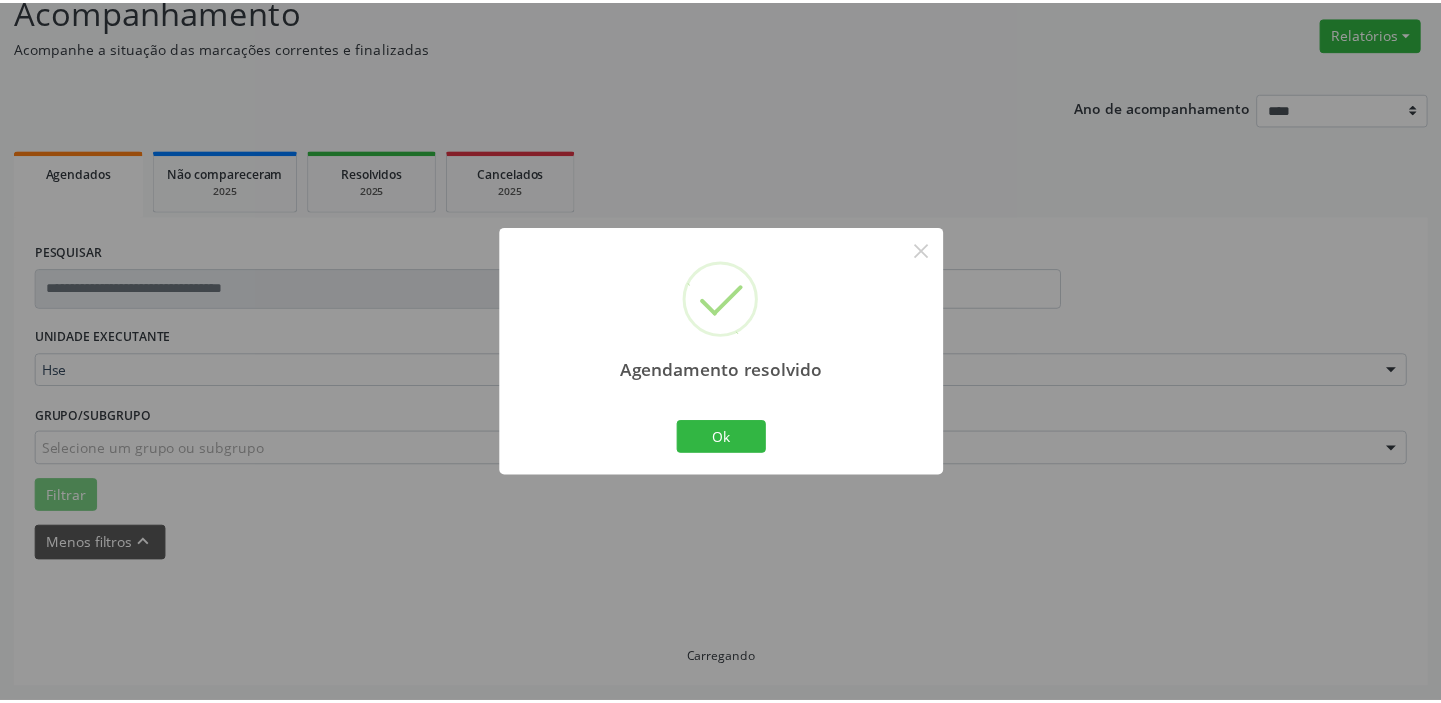 scroll, scrollTop: 148, scrollLeft: 0, axis: vertical 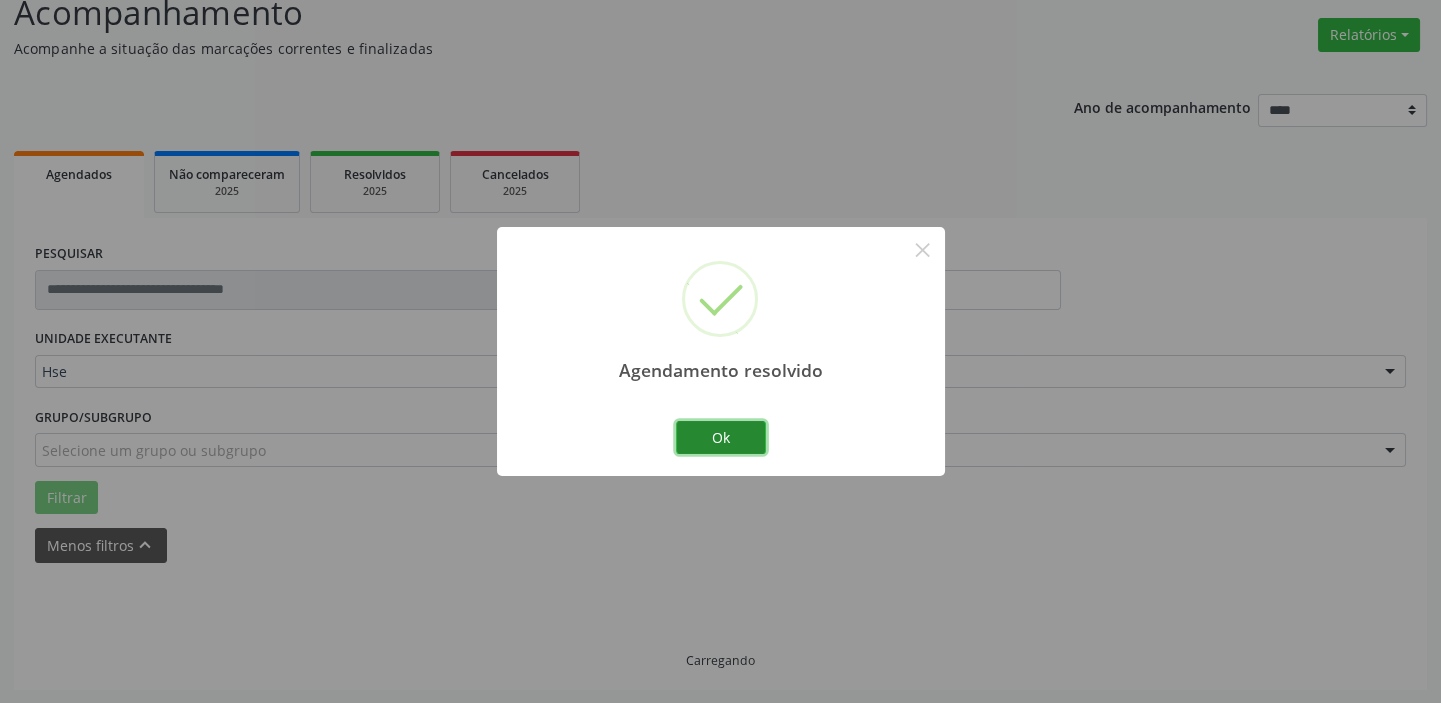 click on "Ok" at bounding box center [721, 438] 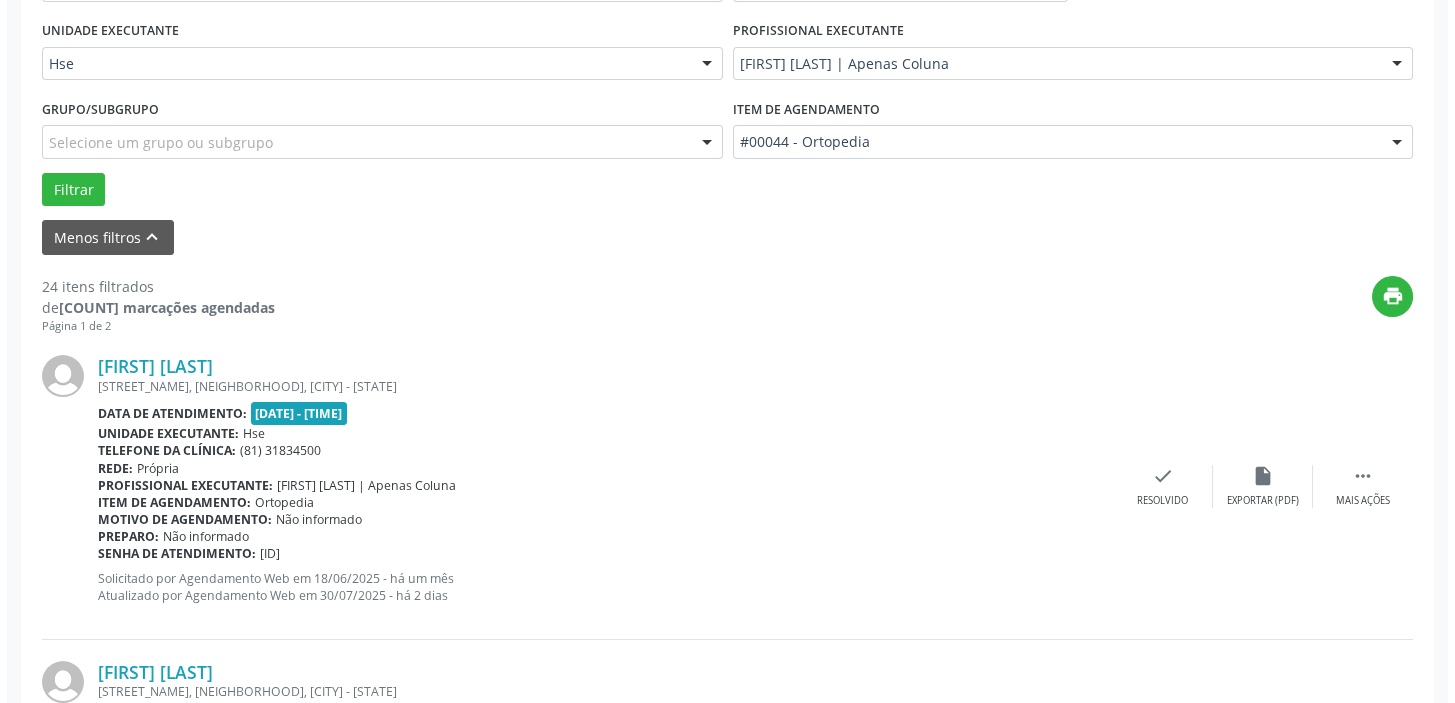 scroll, scrollTop: 511, scrollLeft: 0, axis: vertical 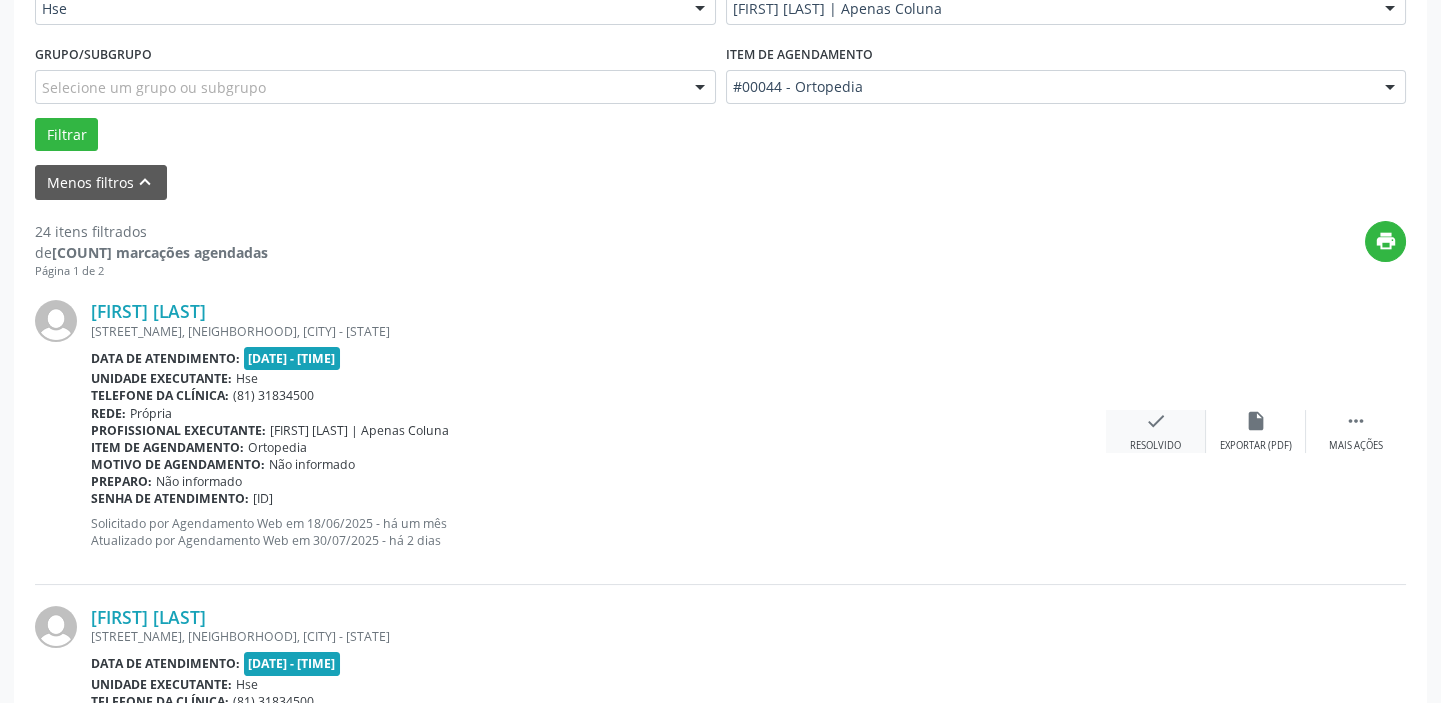 click on "check" at bounding box center [1156, 421] 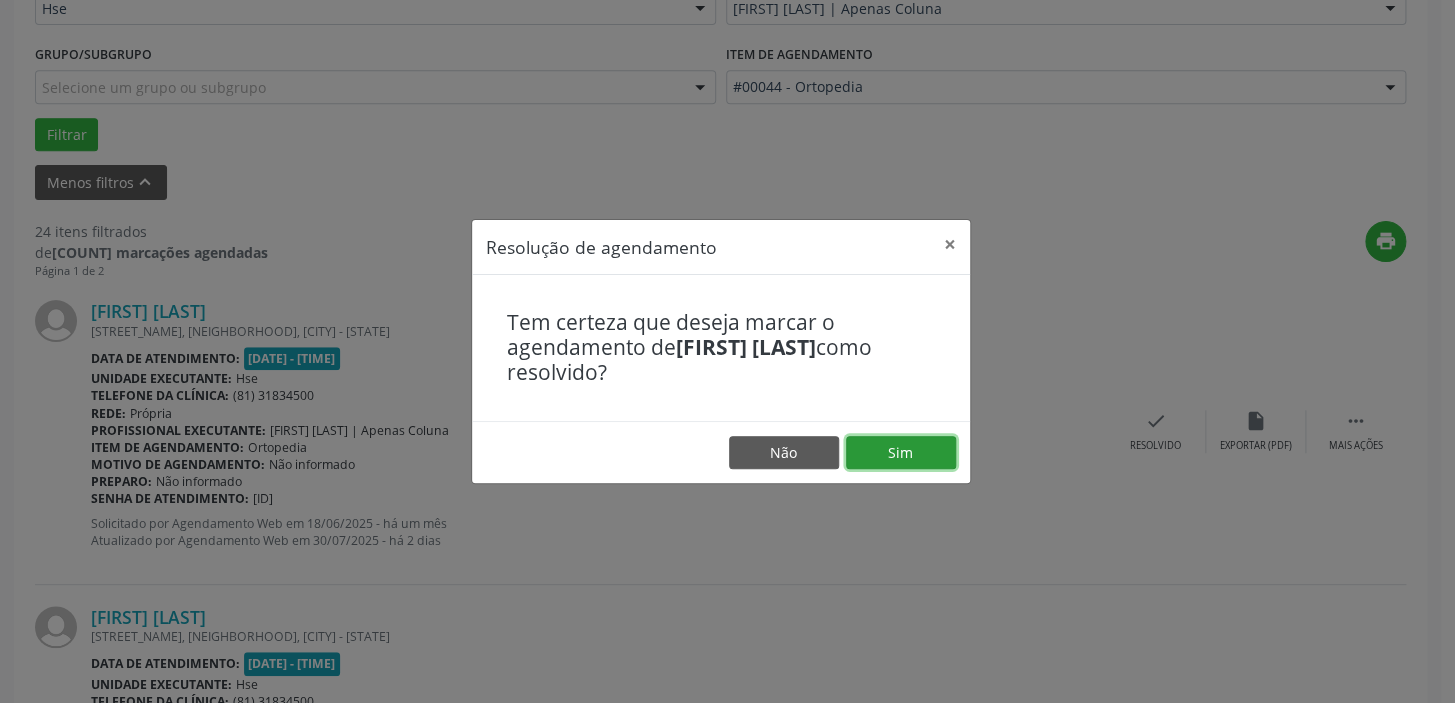 click on "Sim" at bounding box center (901, 453) 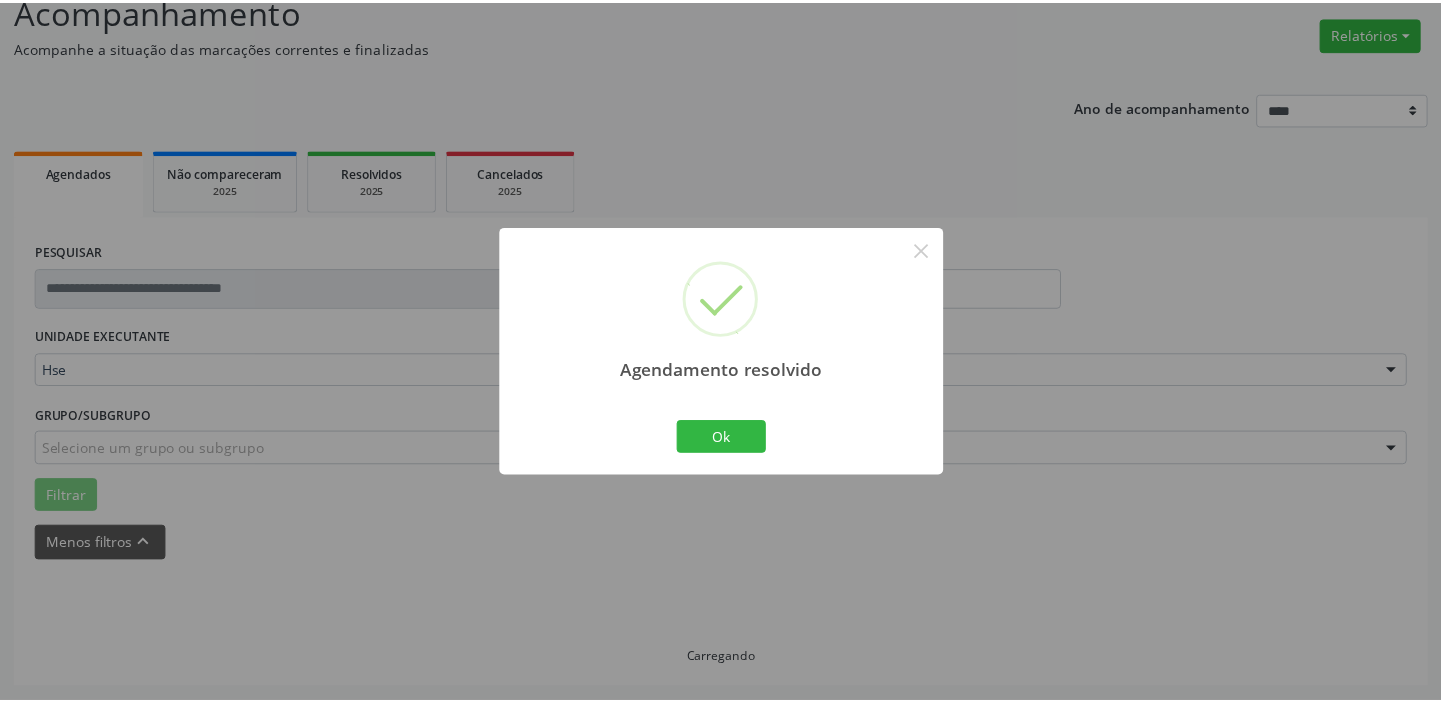 scroll, scrollTop: 148, scrollLeft: 0, axis: vertical 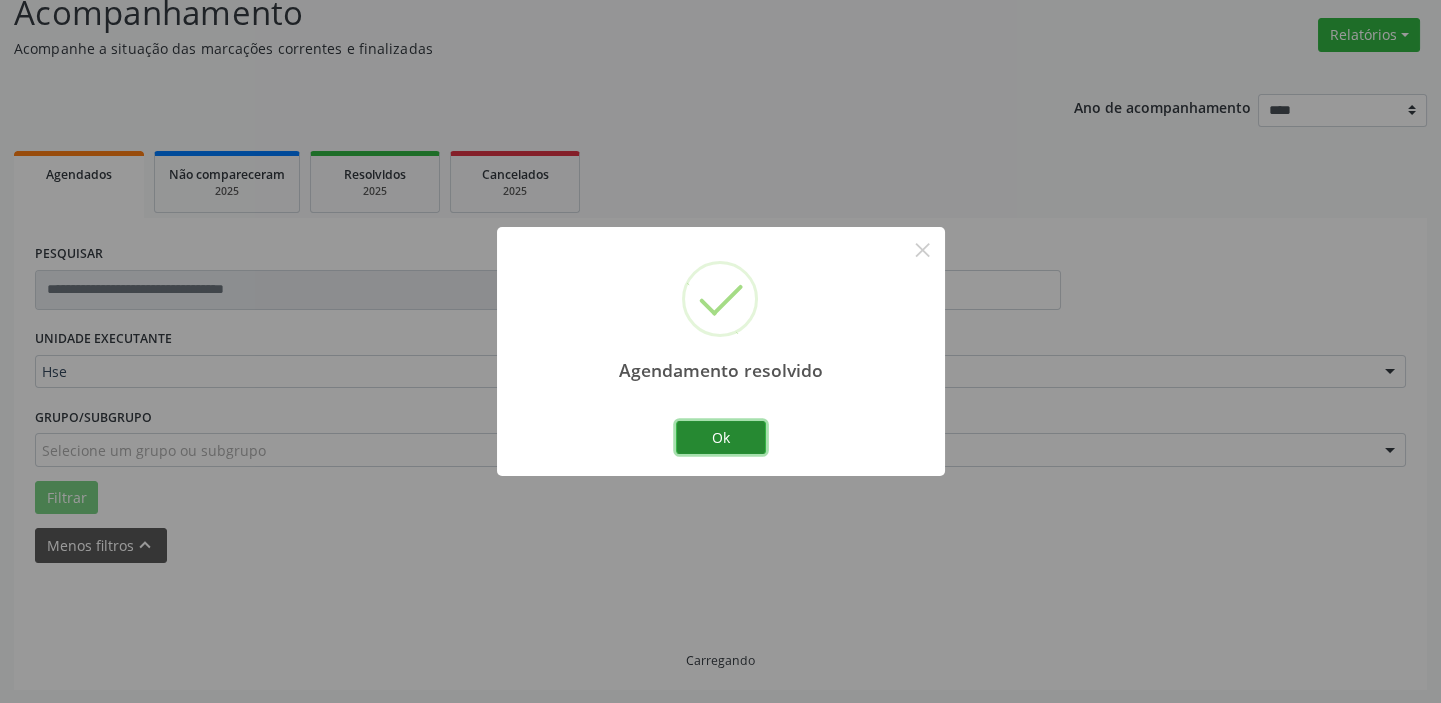 click on "Ok" at bounding box center [721, 438] 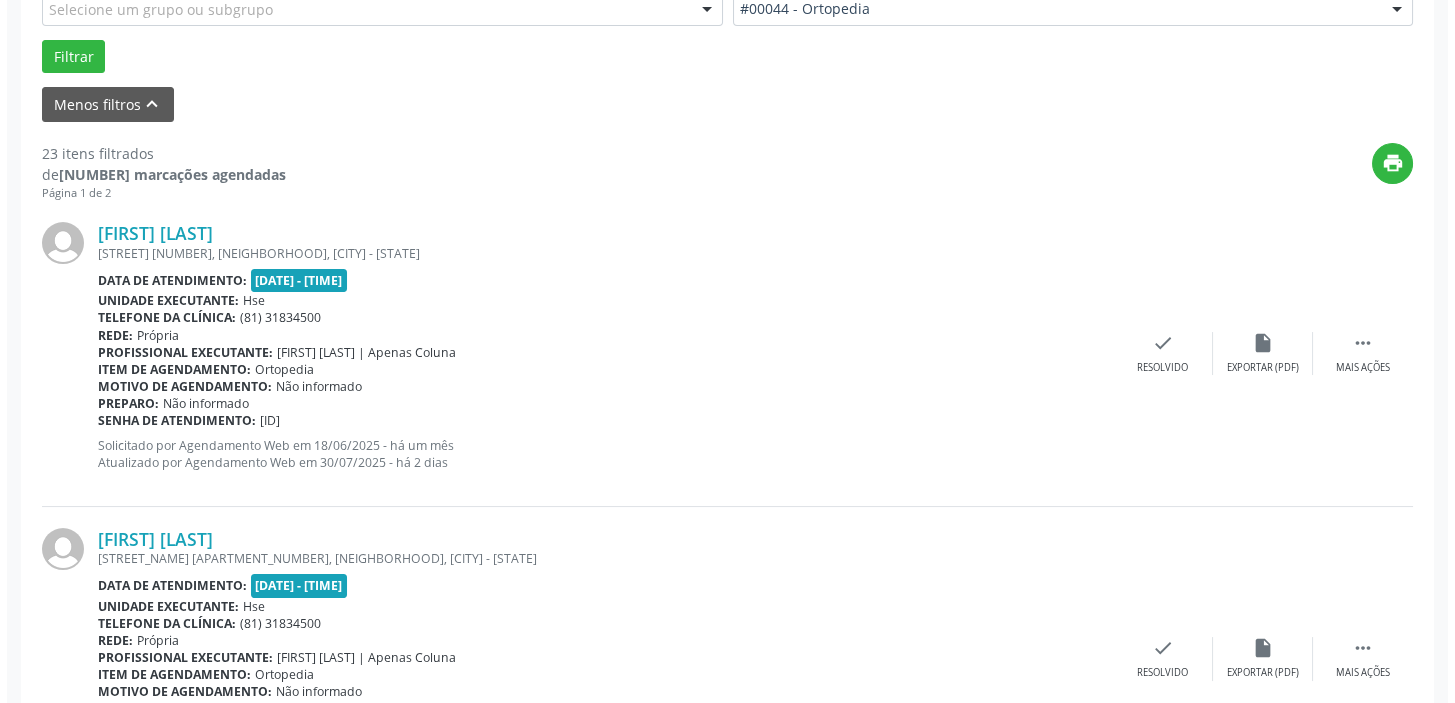 scroll, scrollTop: 602, scrollLeft: 0, axis: vertical 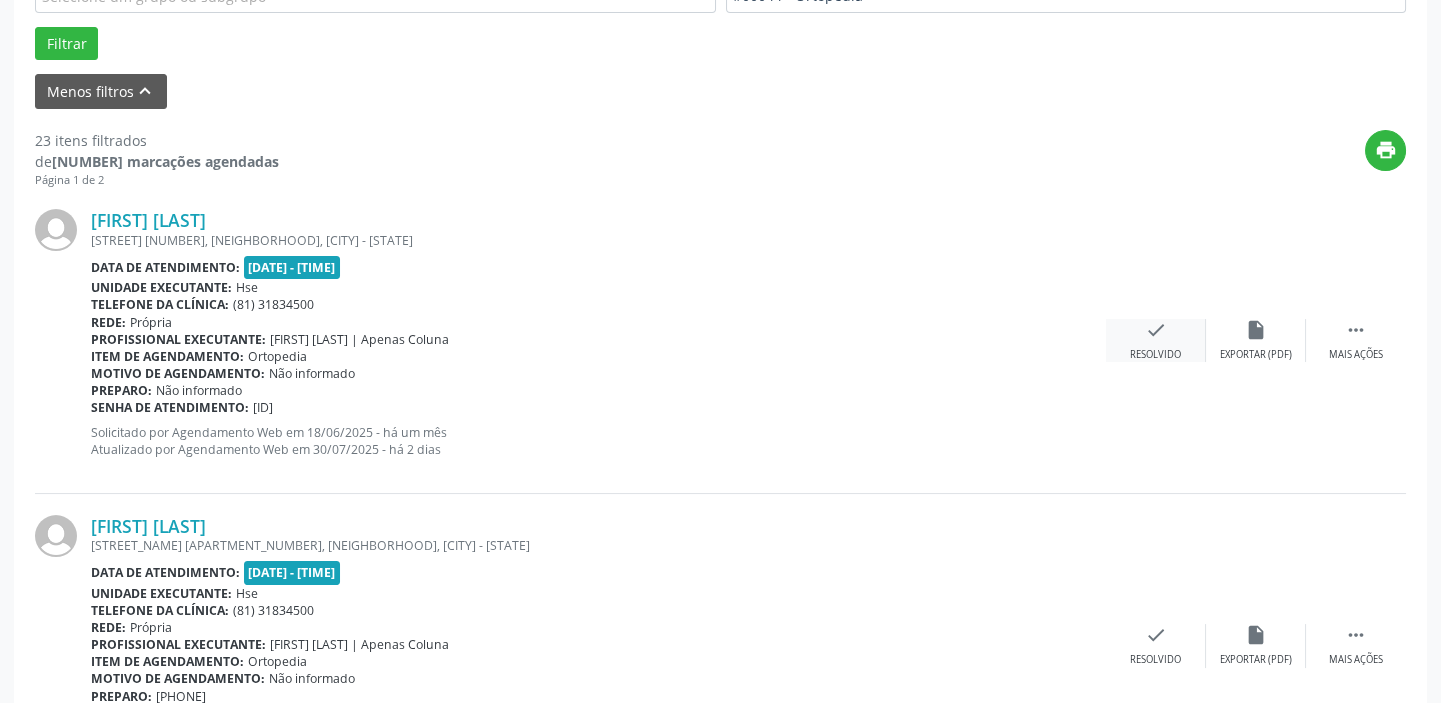 click on "check" at bounding box center (1156, 330) 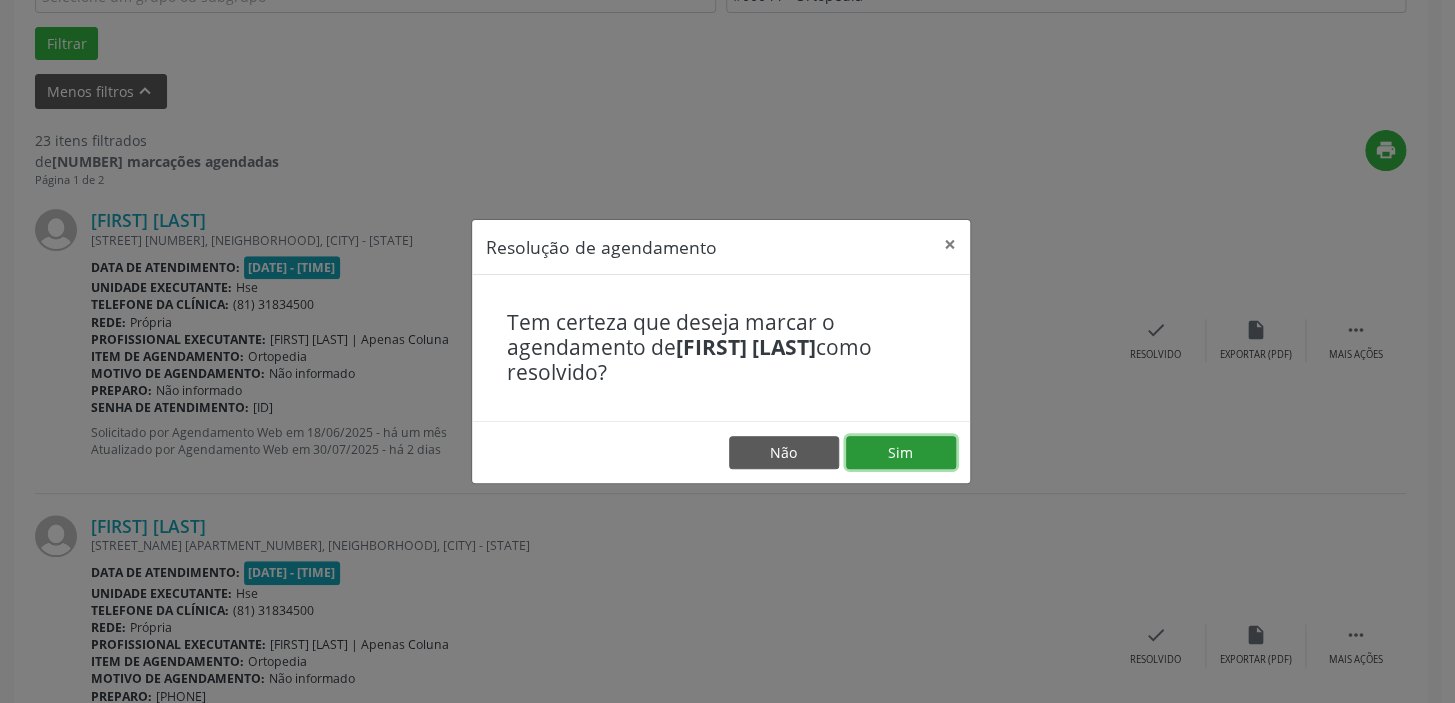 click on "Sim" at bounding box center [901, 453] 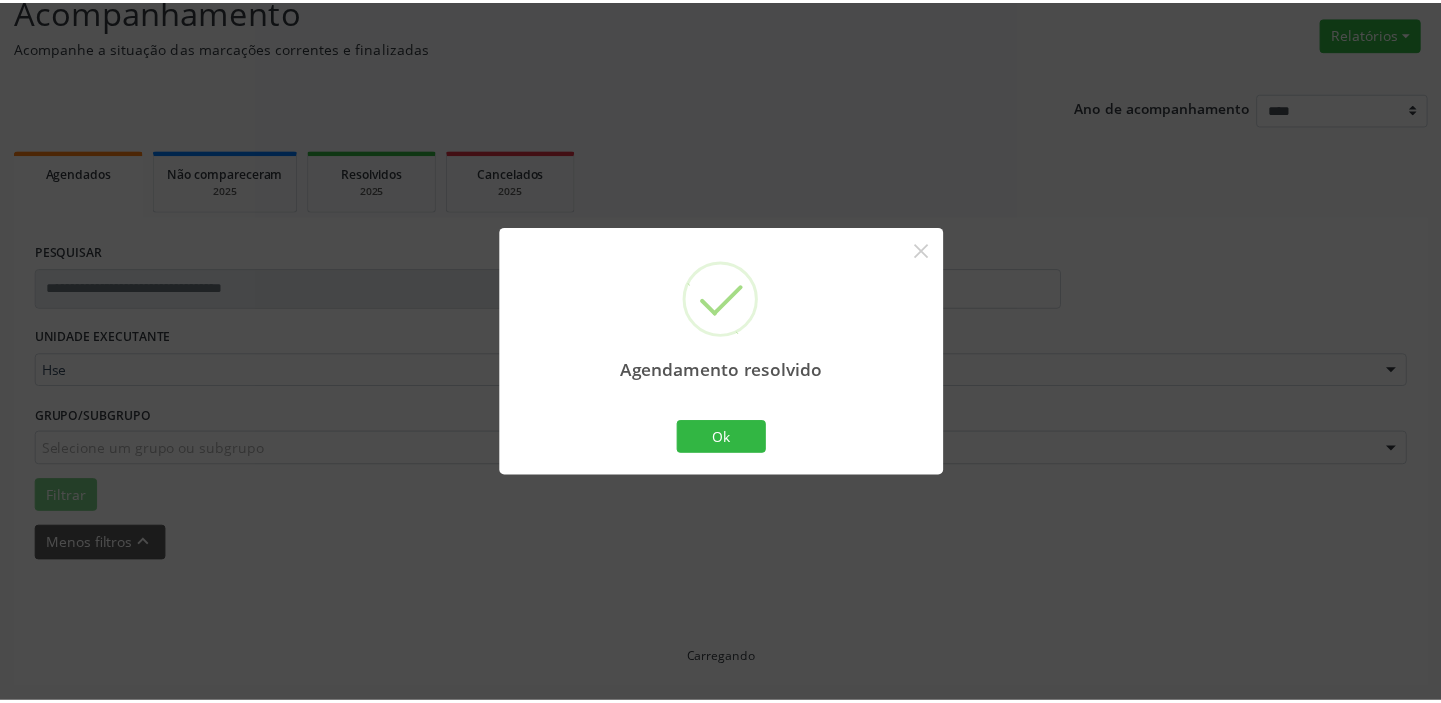 scroll, scrollTop: 148, scrollLeft: 0, axis: vertical 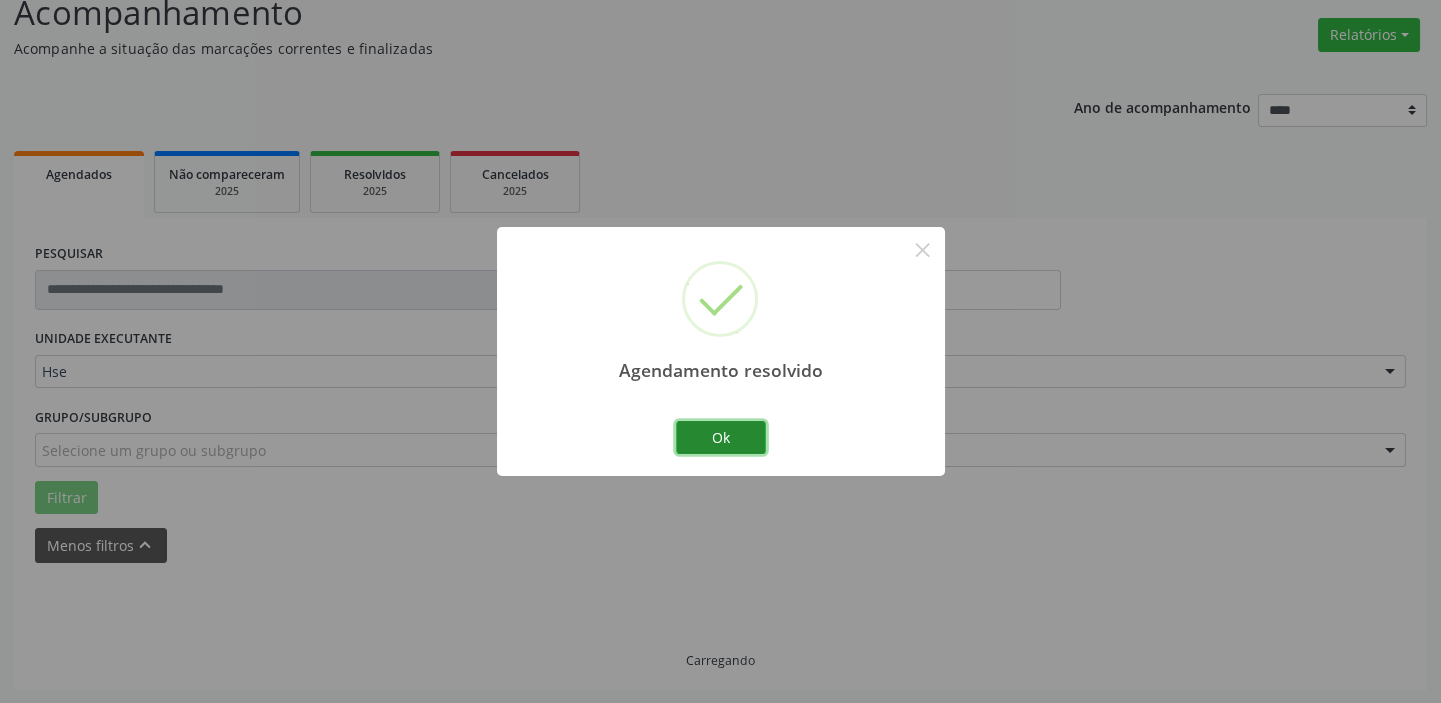 click on "Ok" at bounding box center (721, 438) 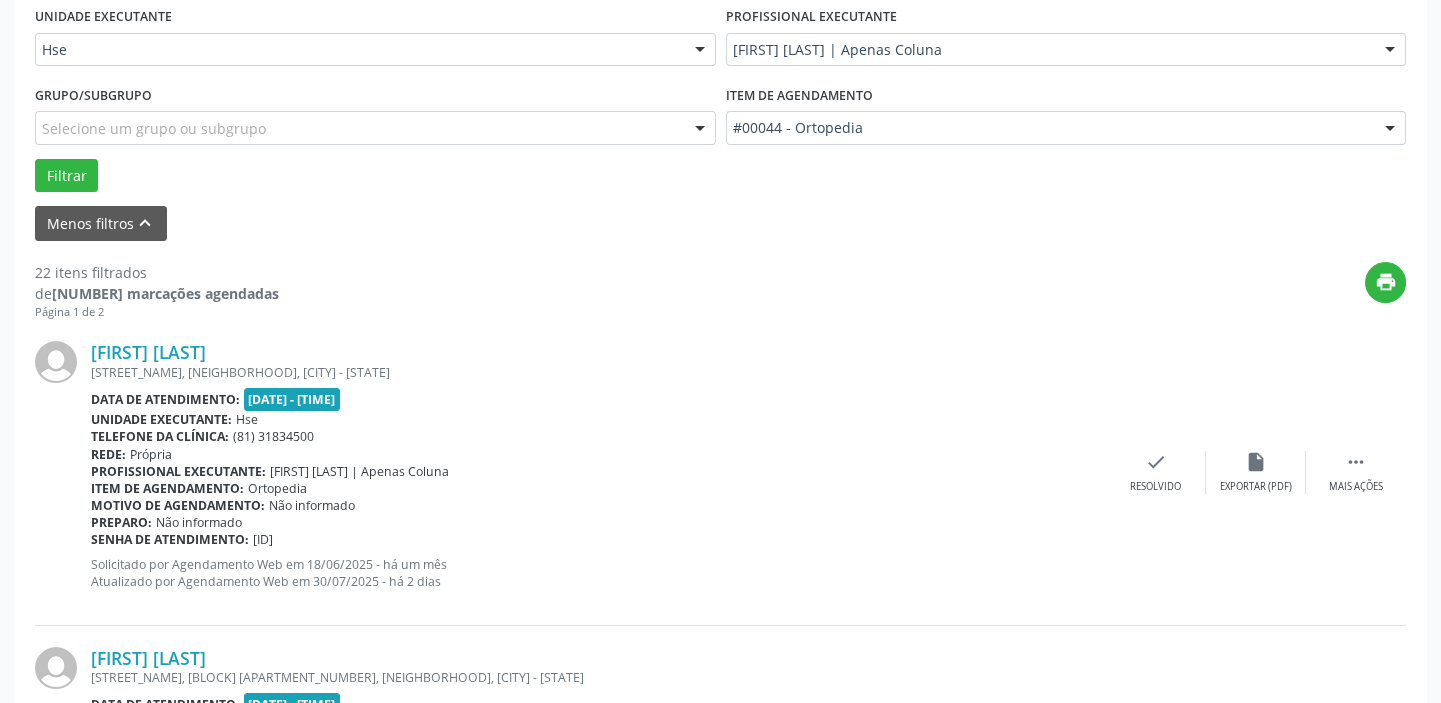 scroll, scrollTop: 511, scrollLeft: 0, axis: vertical 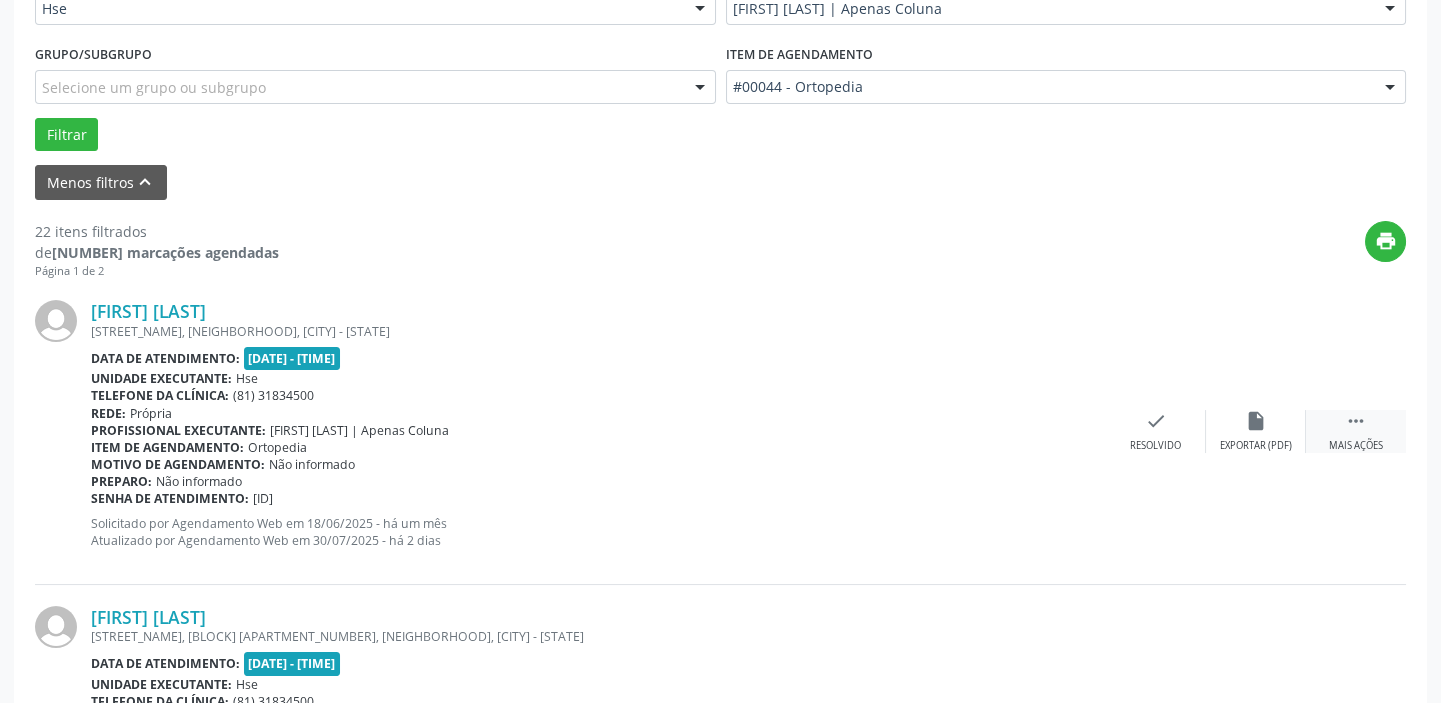 click on "" at bounding box center [1356, 421] 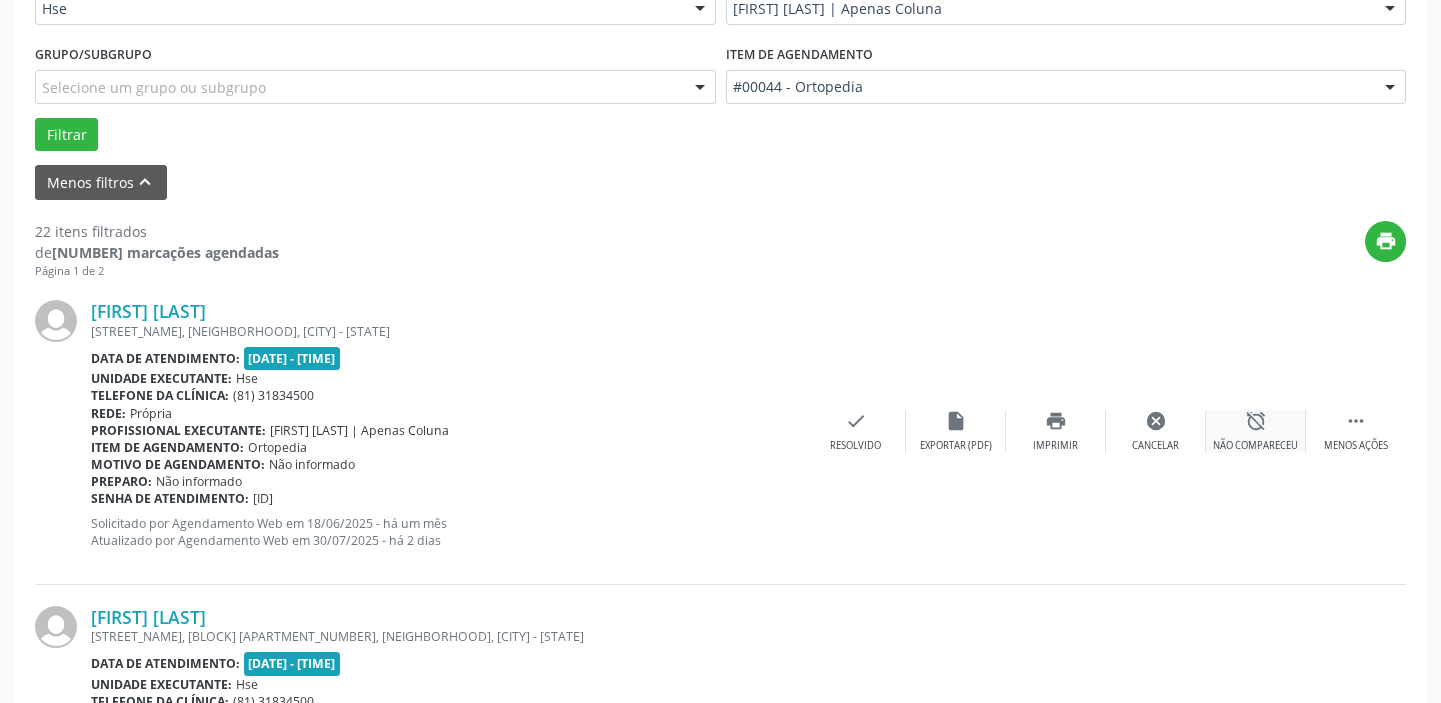 click on "alarm_off
Não compareceu" at bounding box center (1256, 431) 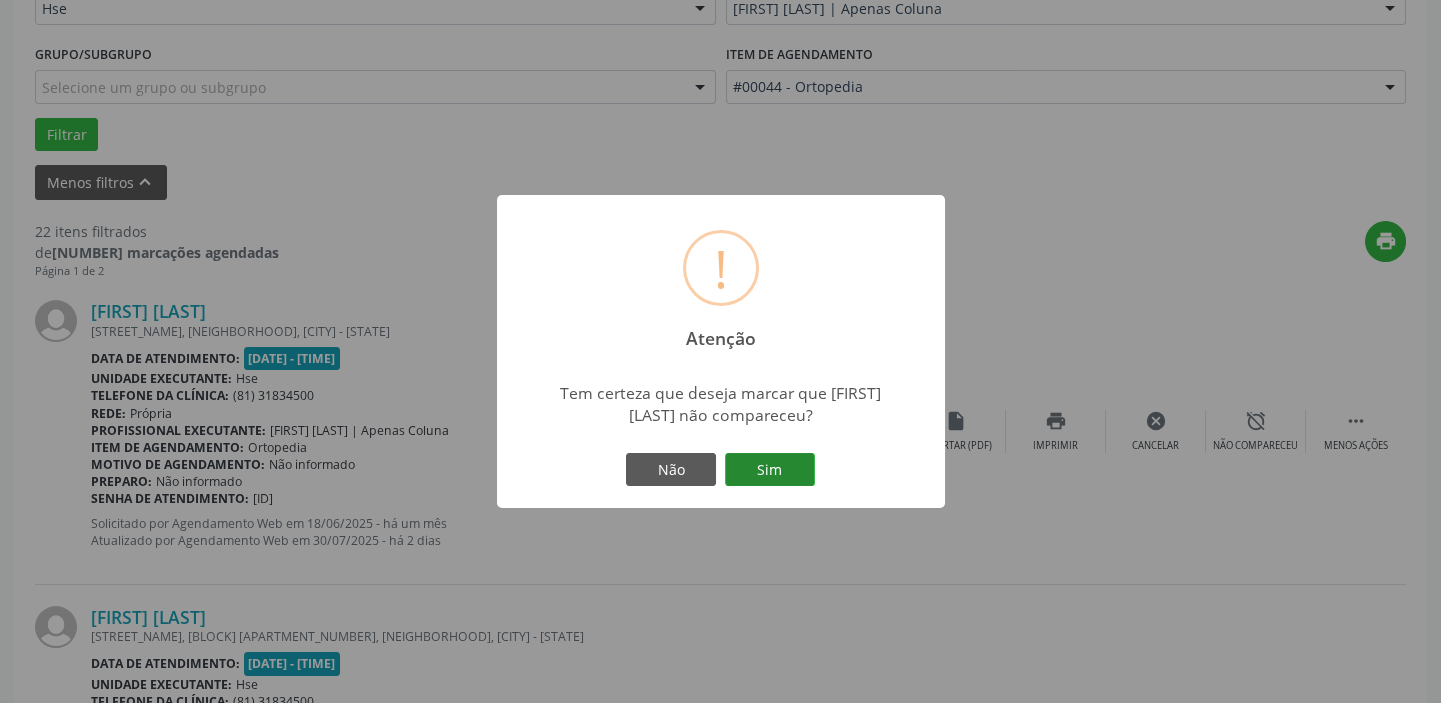 click on "Sim" at bounding box center [770, 470] 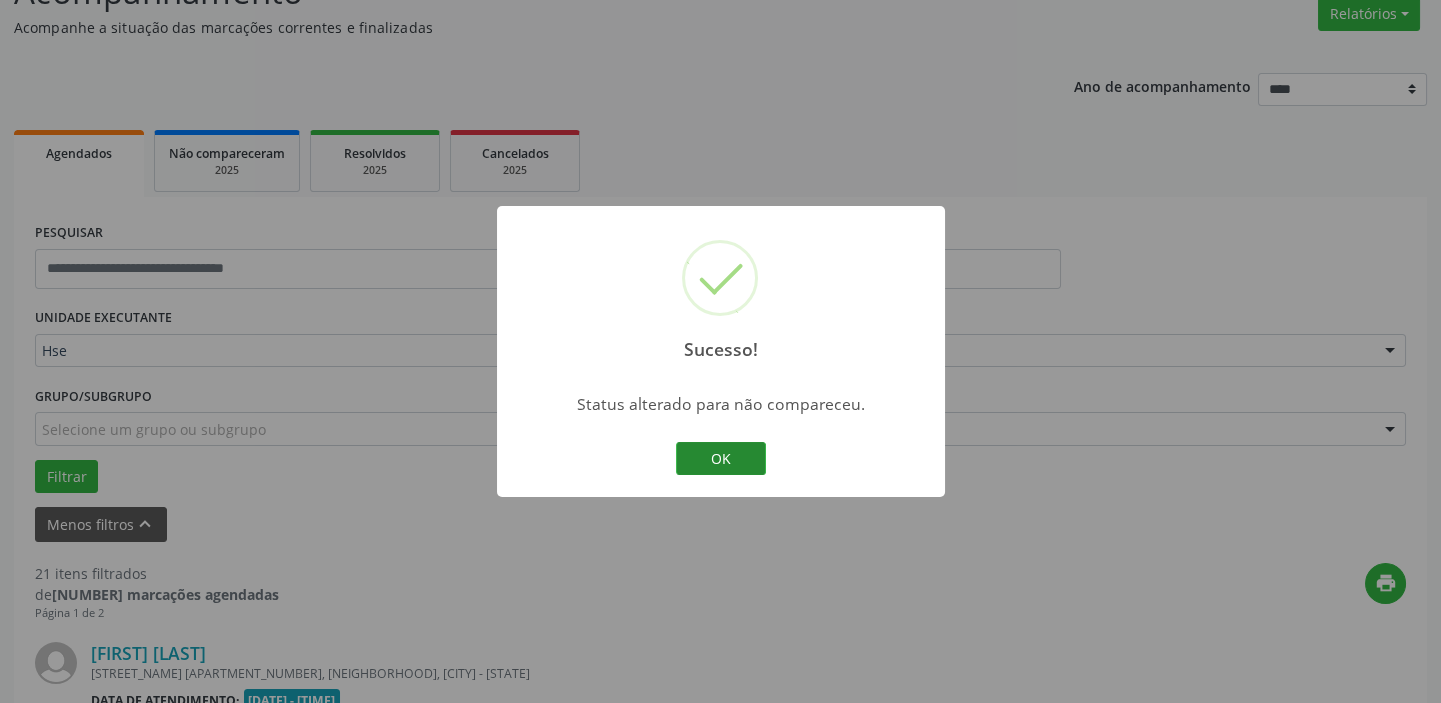 scroll, scrollTop: 511, scrollLeft: 0, axis: vertical 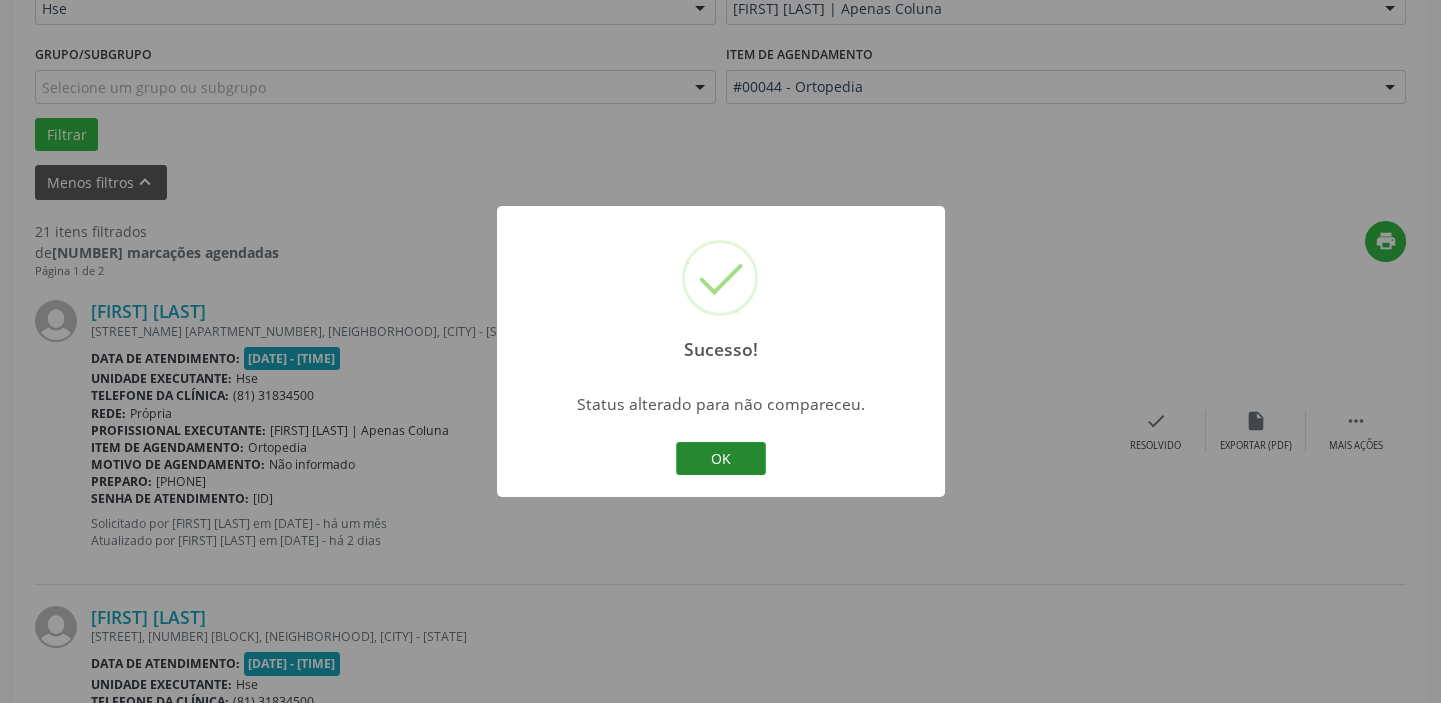 click on "OK" at bounding box center (721, 459) 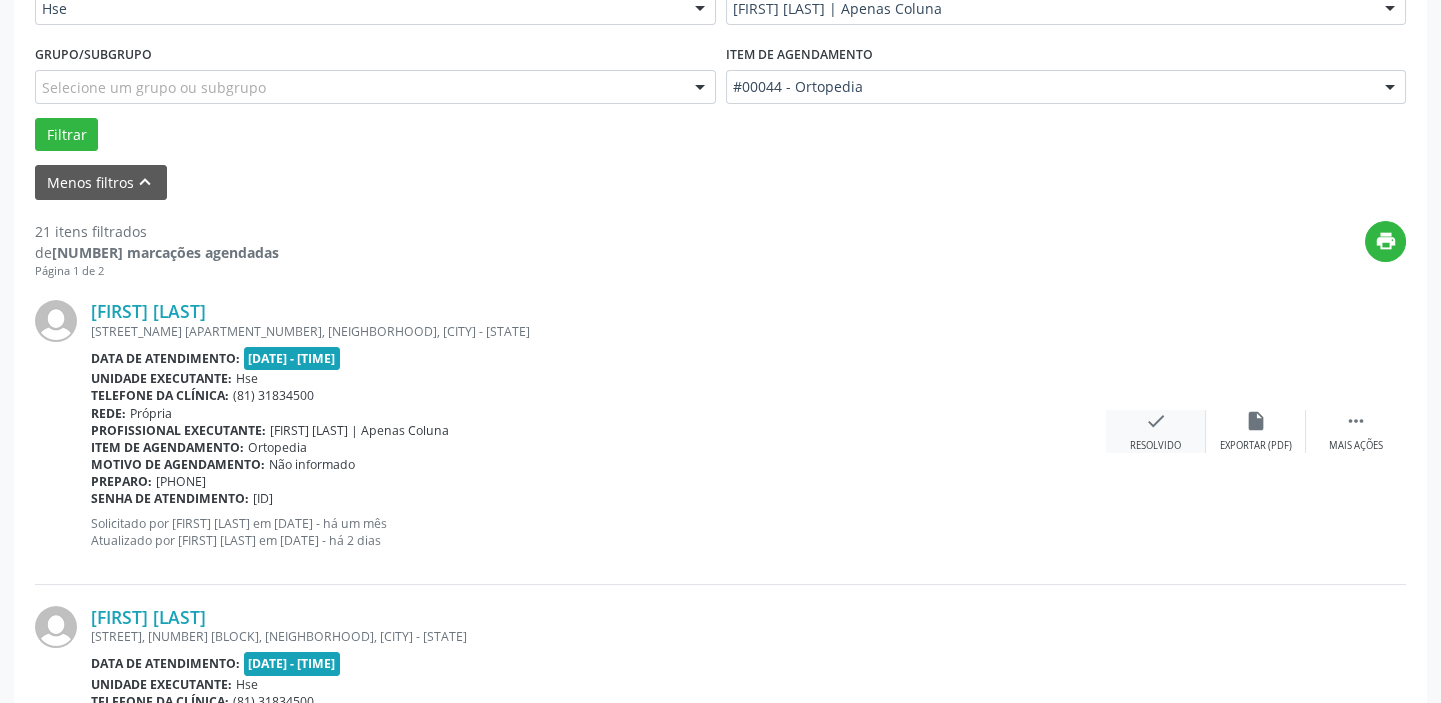 click on "check" at bounding box center (1156, 421) 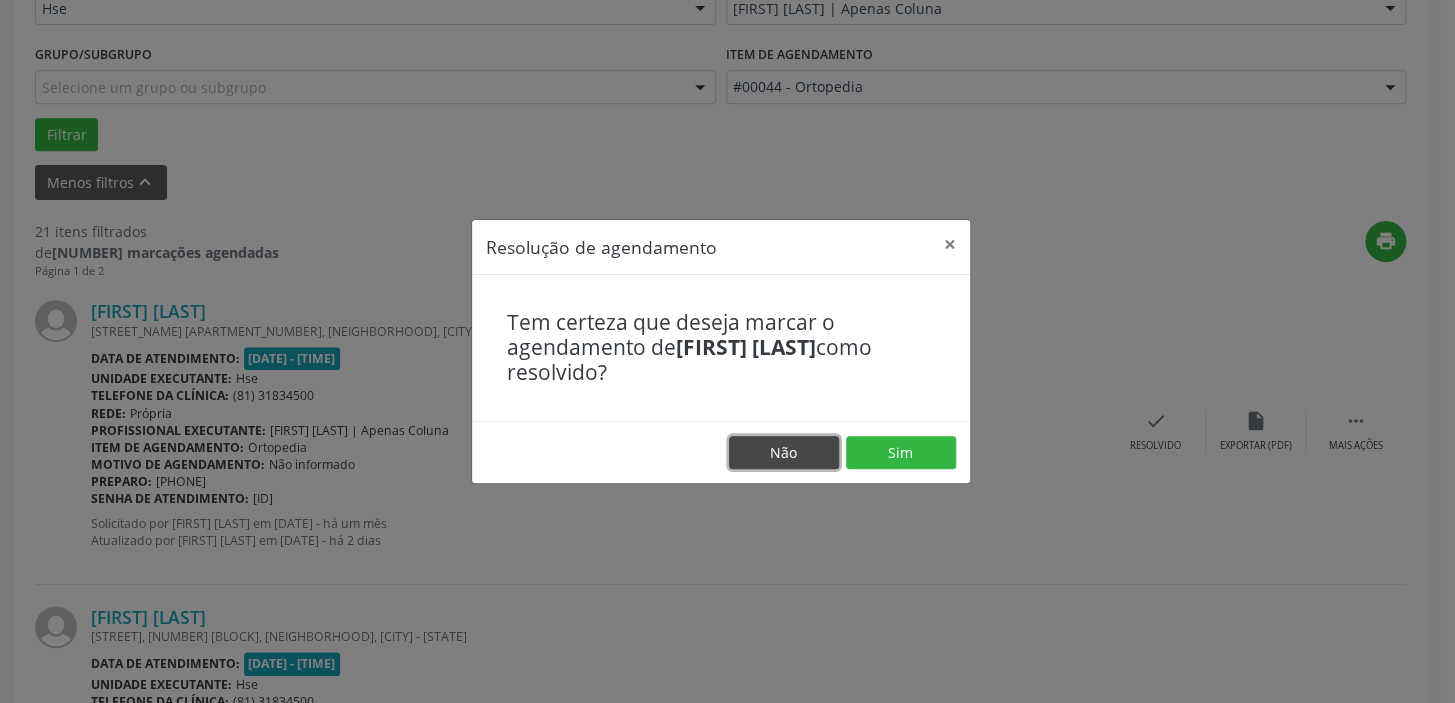 click on "Não" at bounding box center [784, 453] 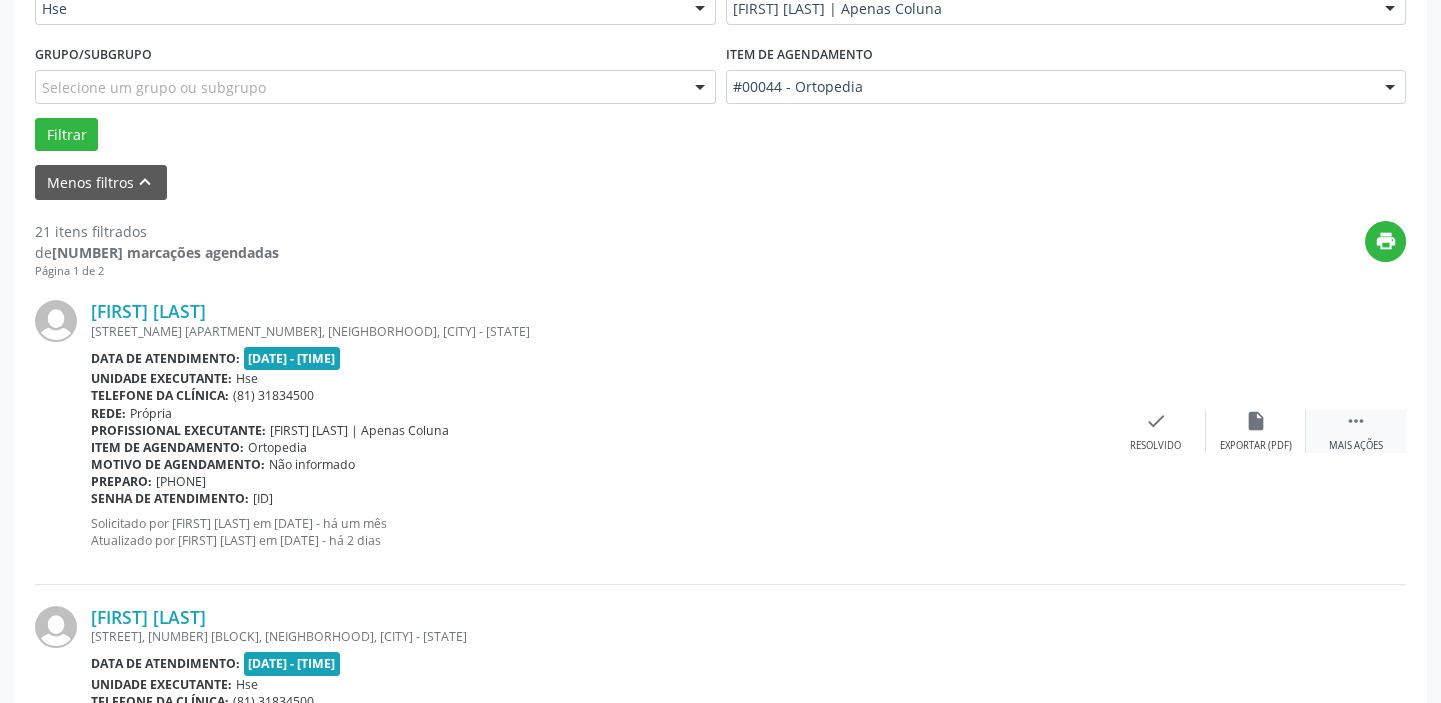 click on "
Mais ações" at bounding box center (1356, 431) 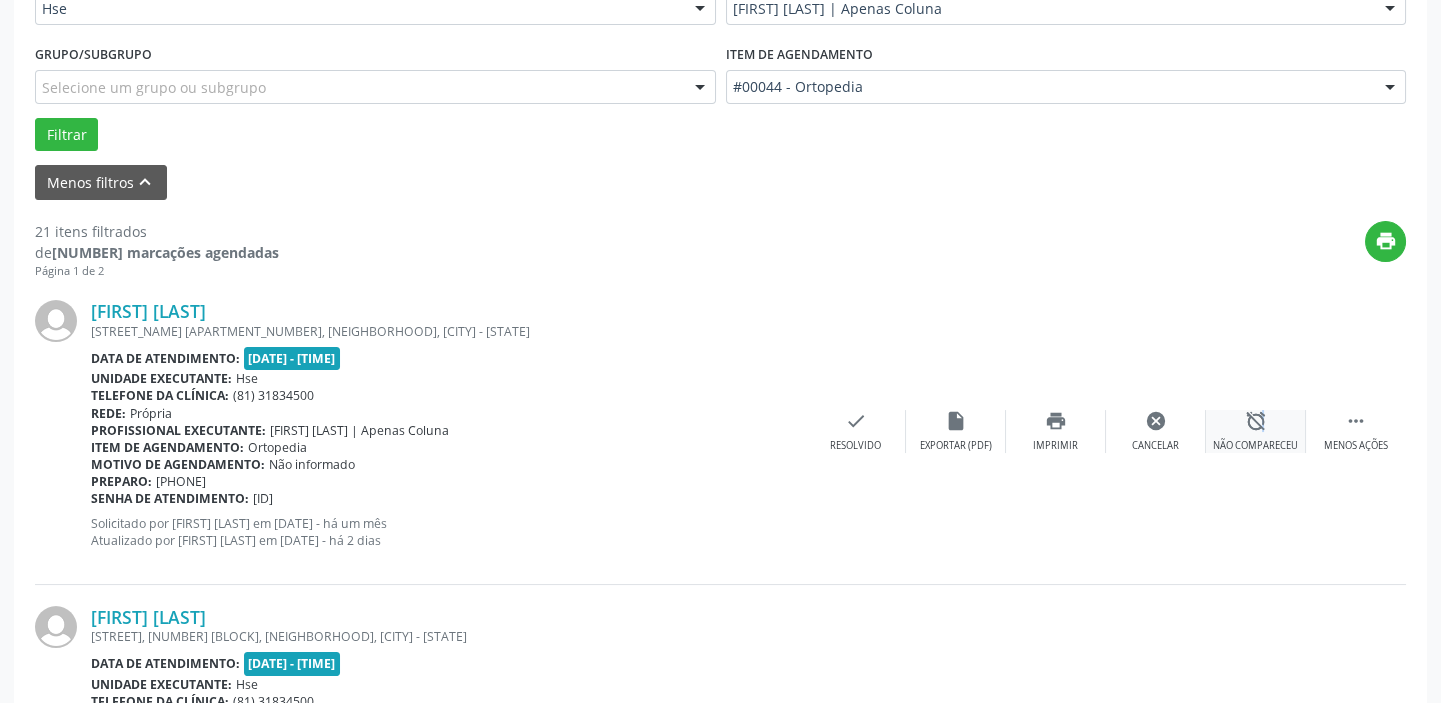 click on "alarm_off" at bounding box center (1256, 421) 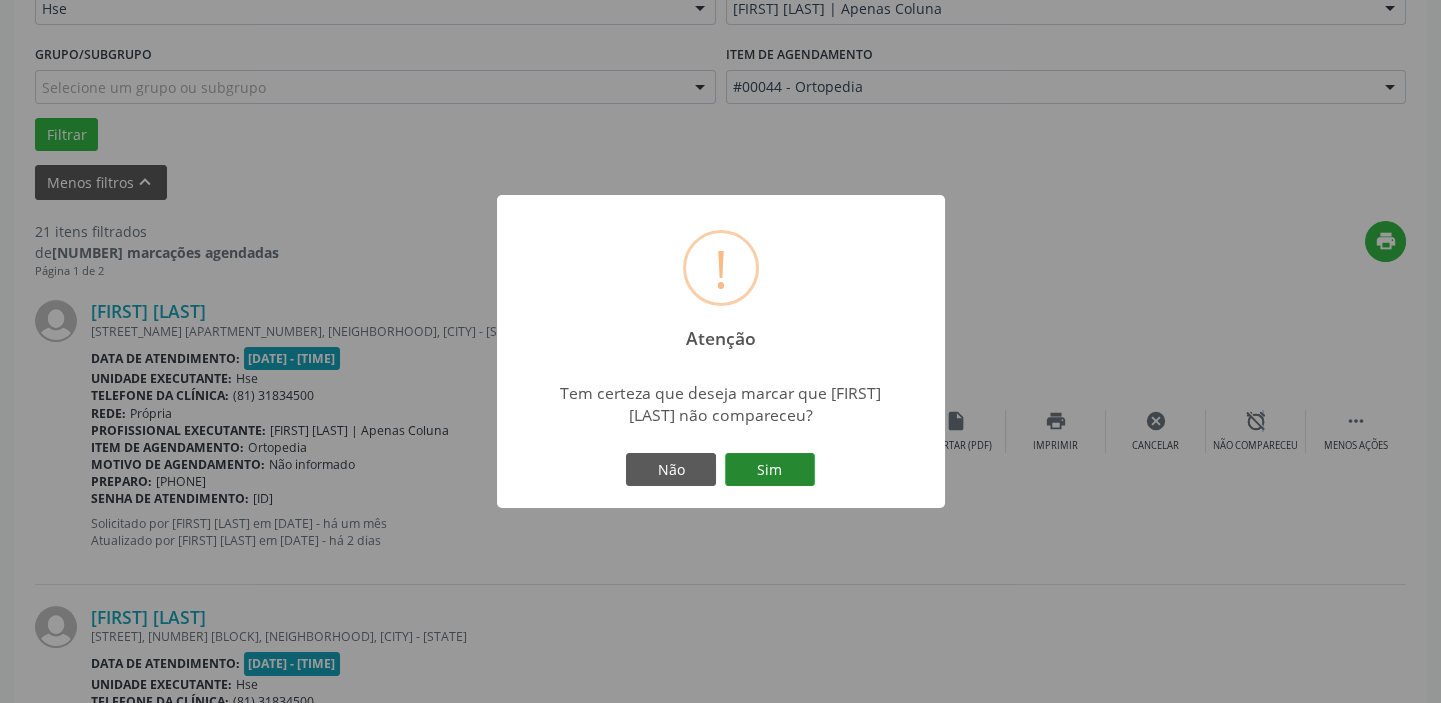 click on "Sim" at bounding box center (770, 470) 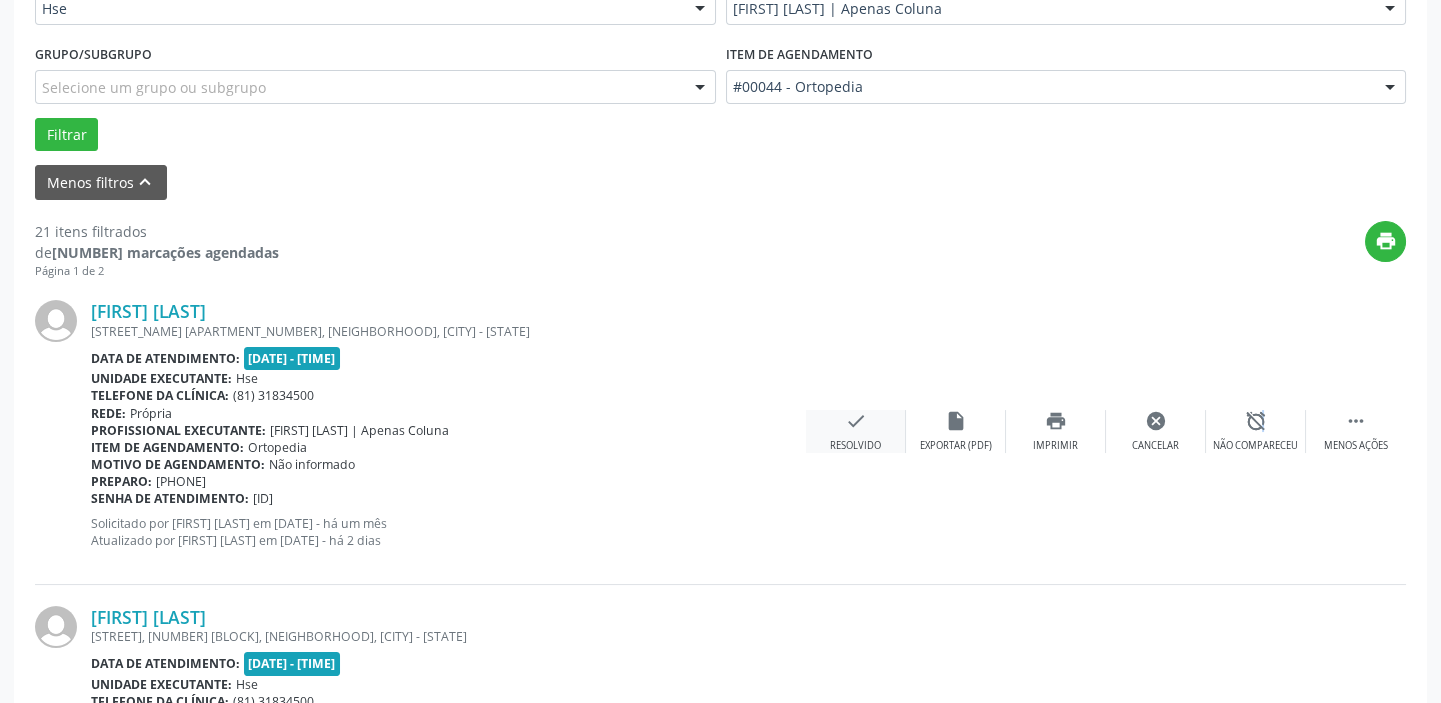 scroll, scrollTop: 169, scrollLeft: 0, axis: vertical 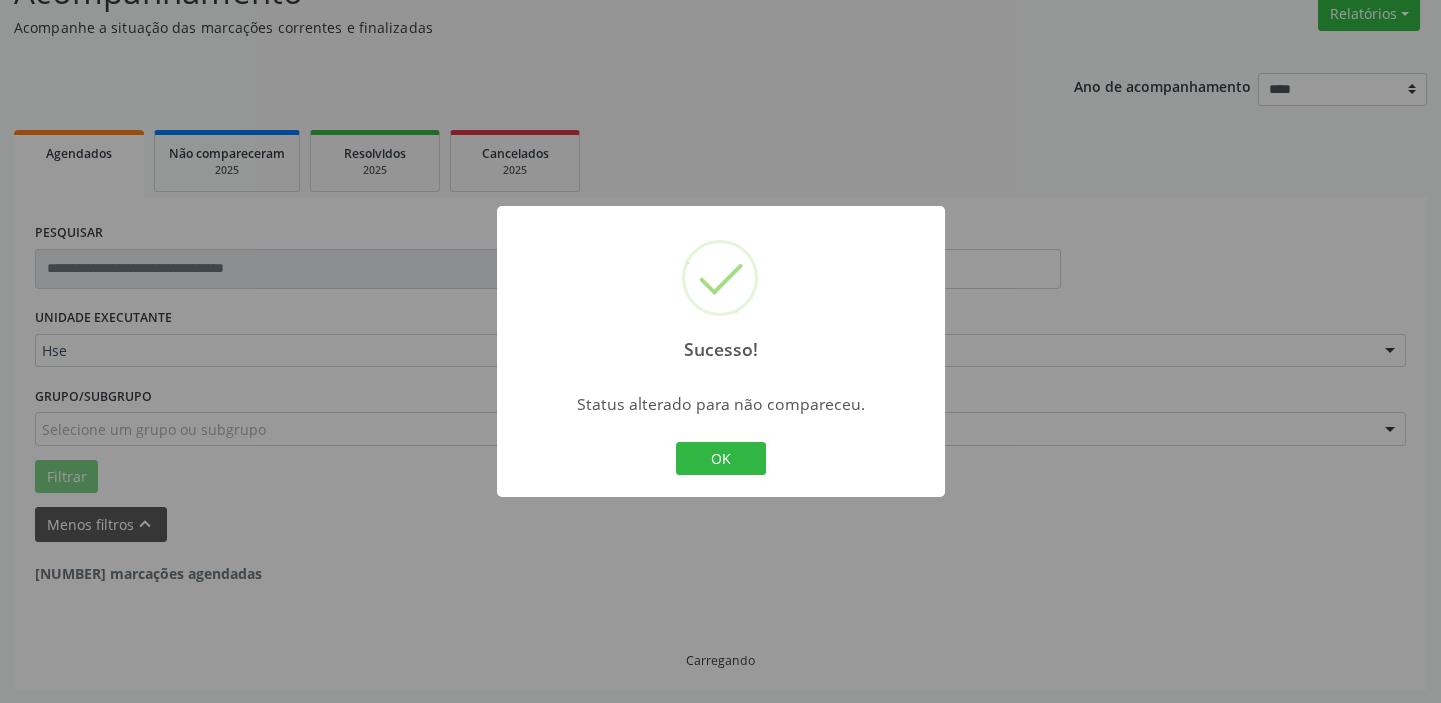 click on "OK Cancel" at bounding box center [720, 459] 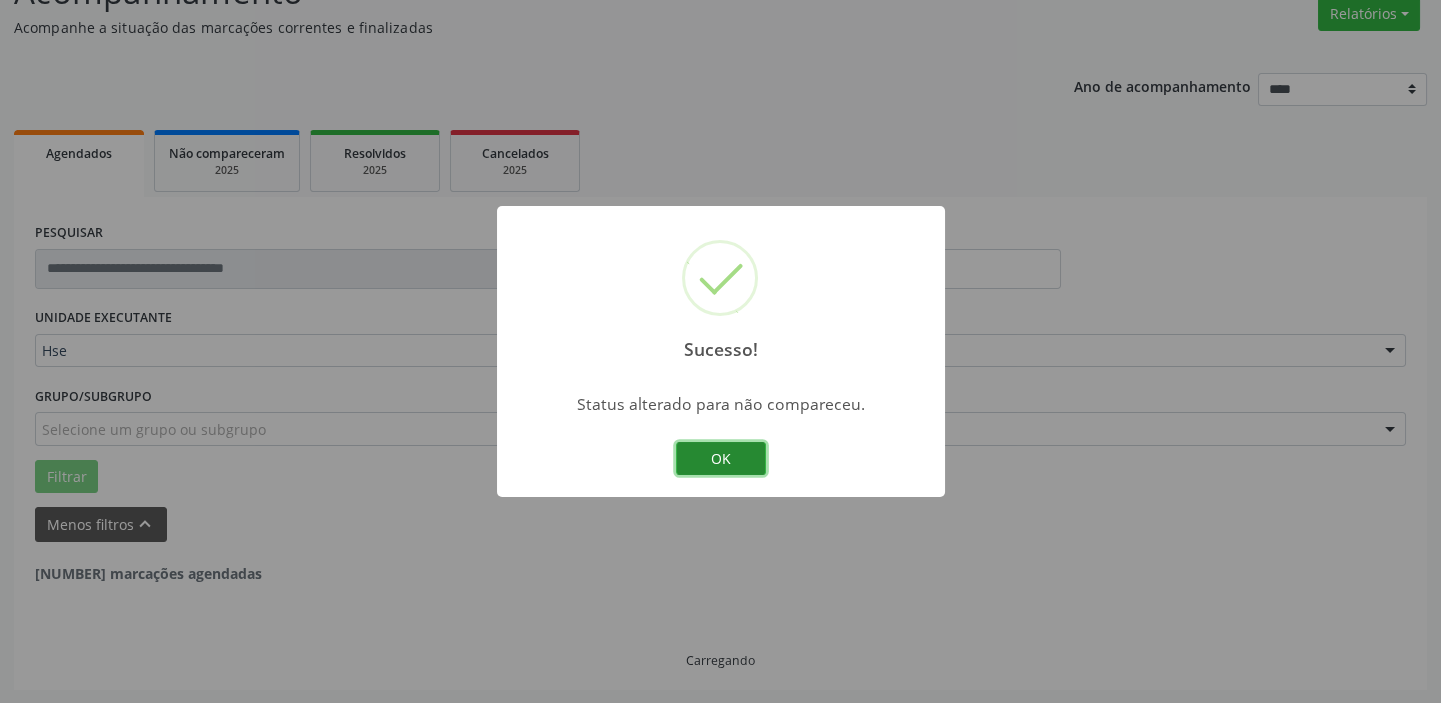 click on "OK" at bounding box center (721, 459) 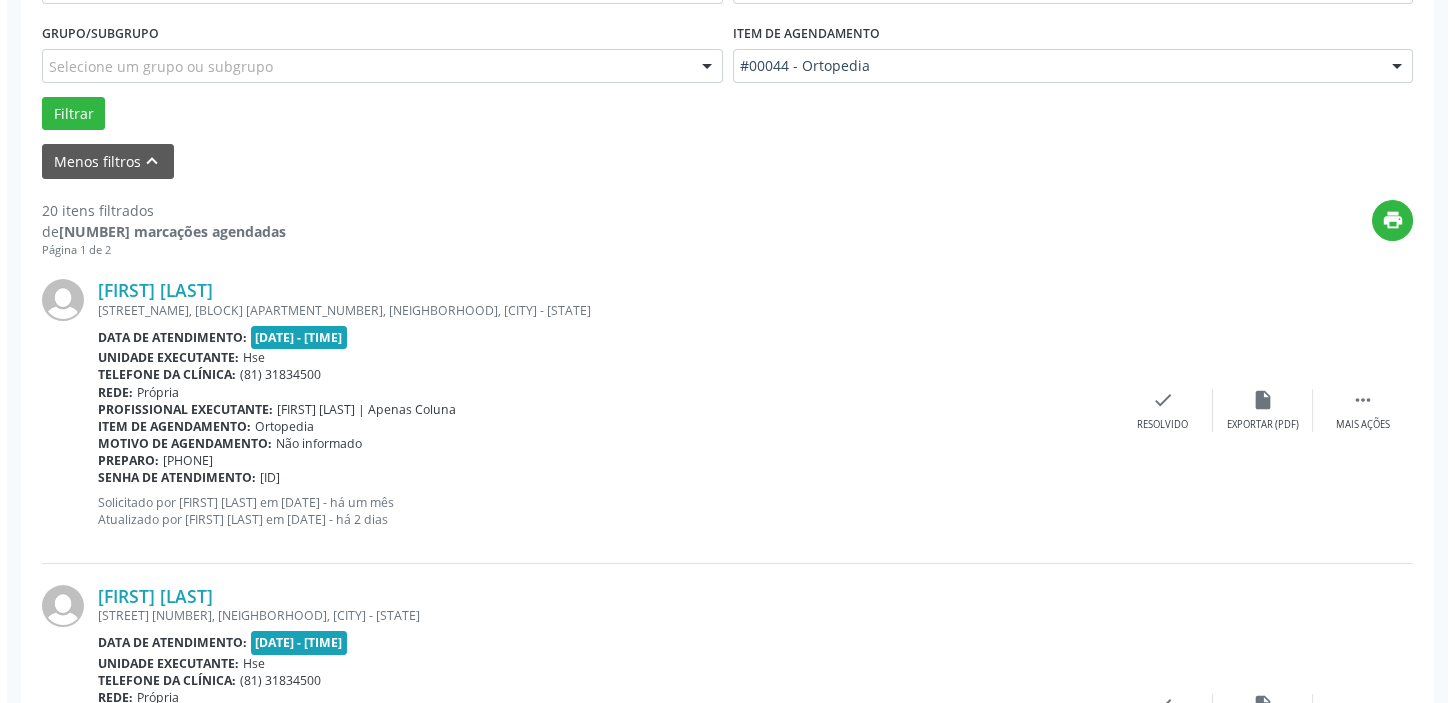 scroll, scrollTop: 623, scrollLeft: 0, axis: vertical 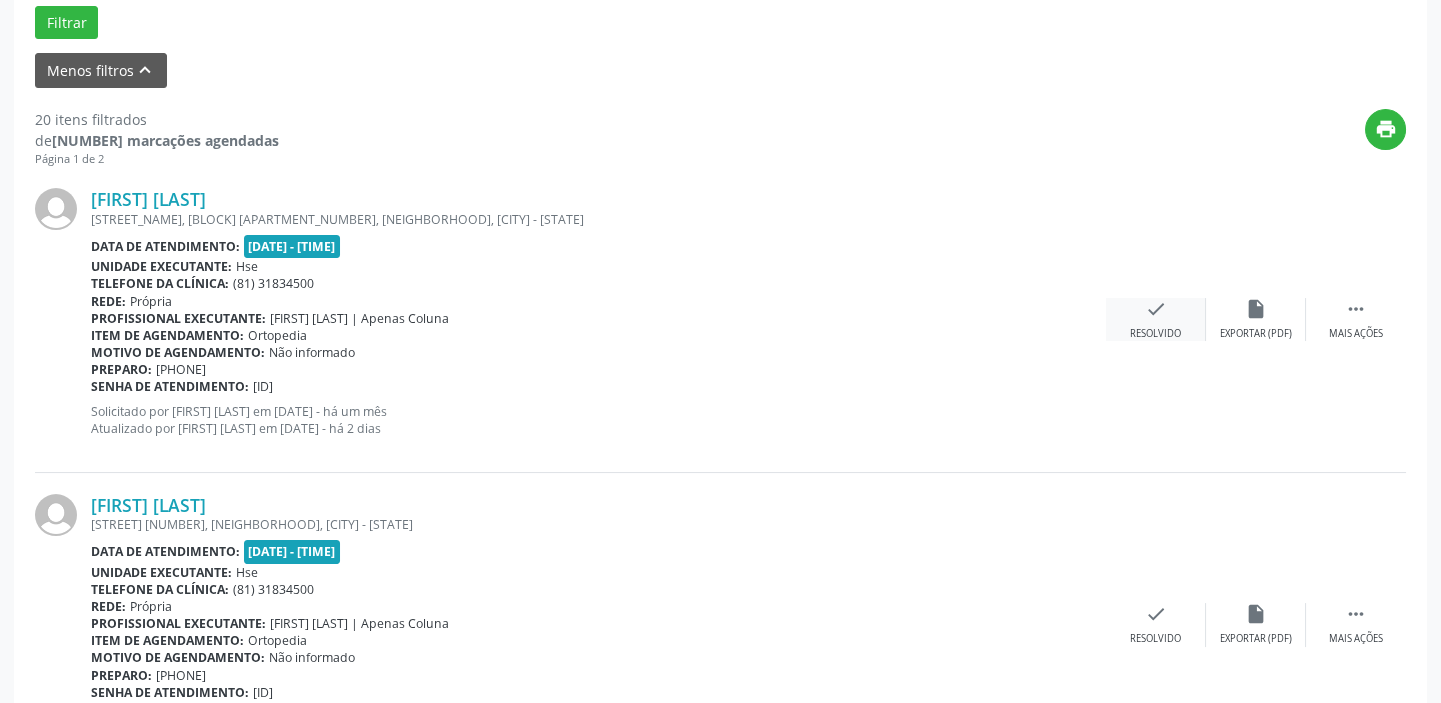 click on "check" at bounding box center [1156, 309] 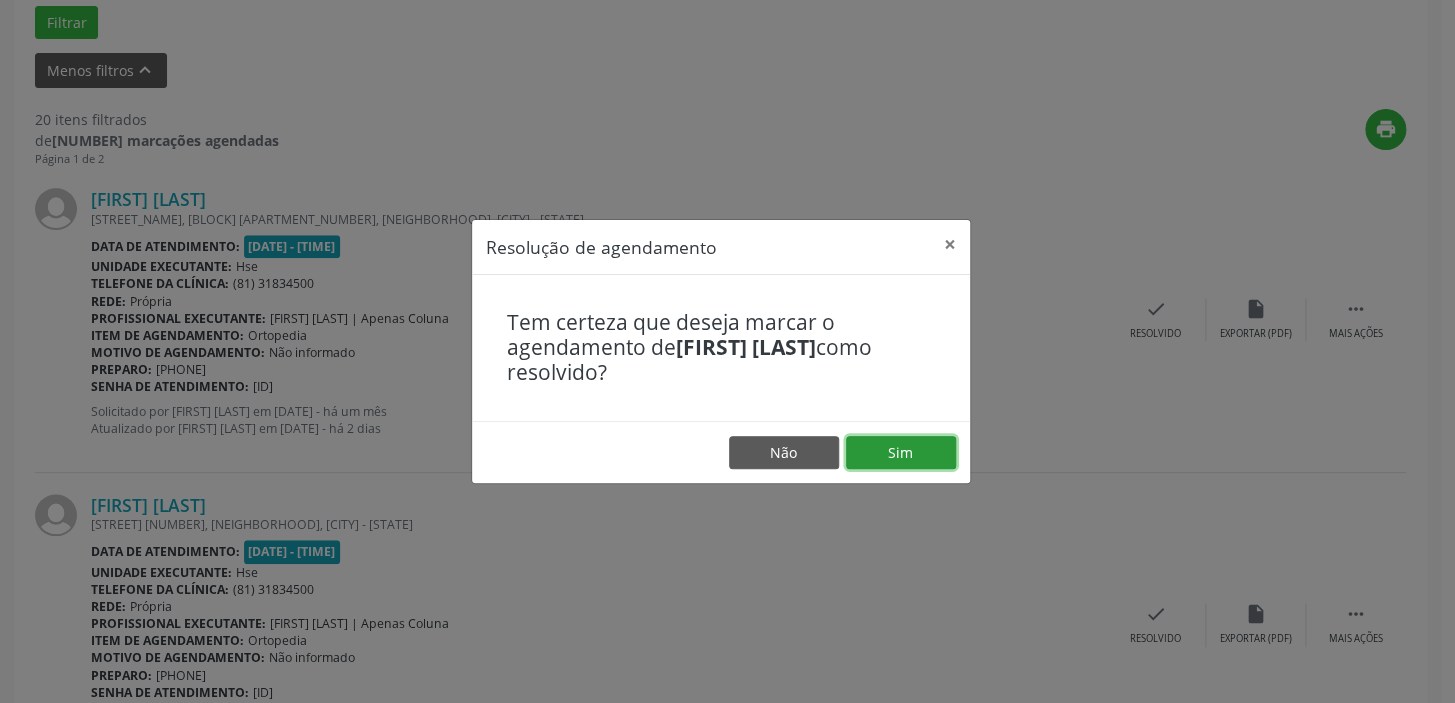 click on "Sim" at bounding box center [901, 453] 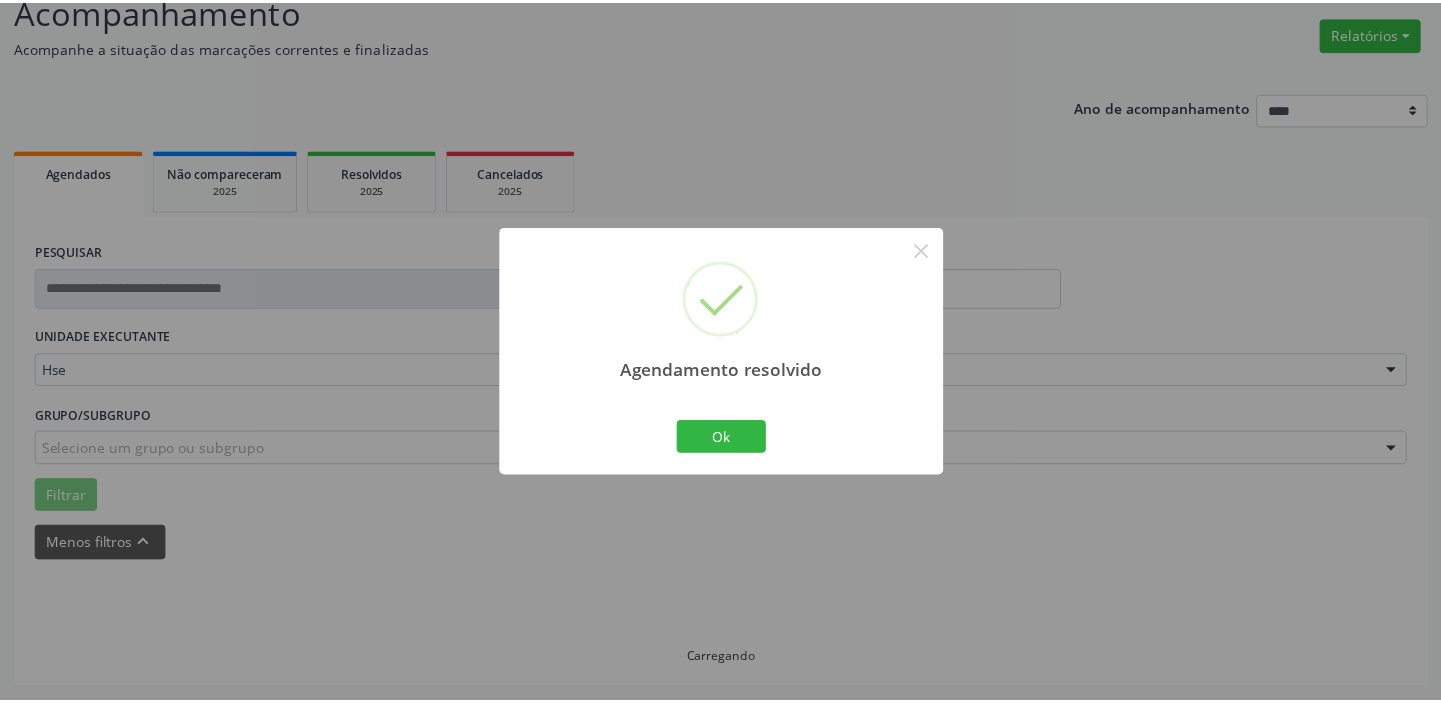 scroll, scrollTop: 148, scrollLeft: 0, axis: vertical 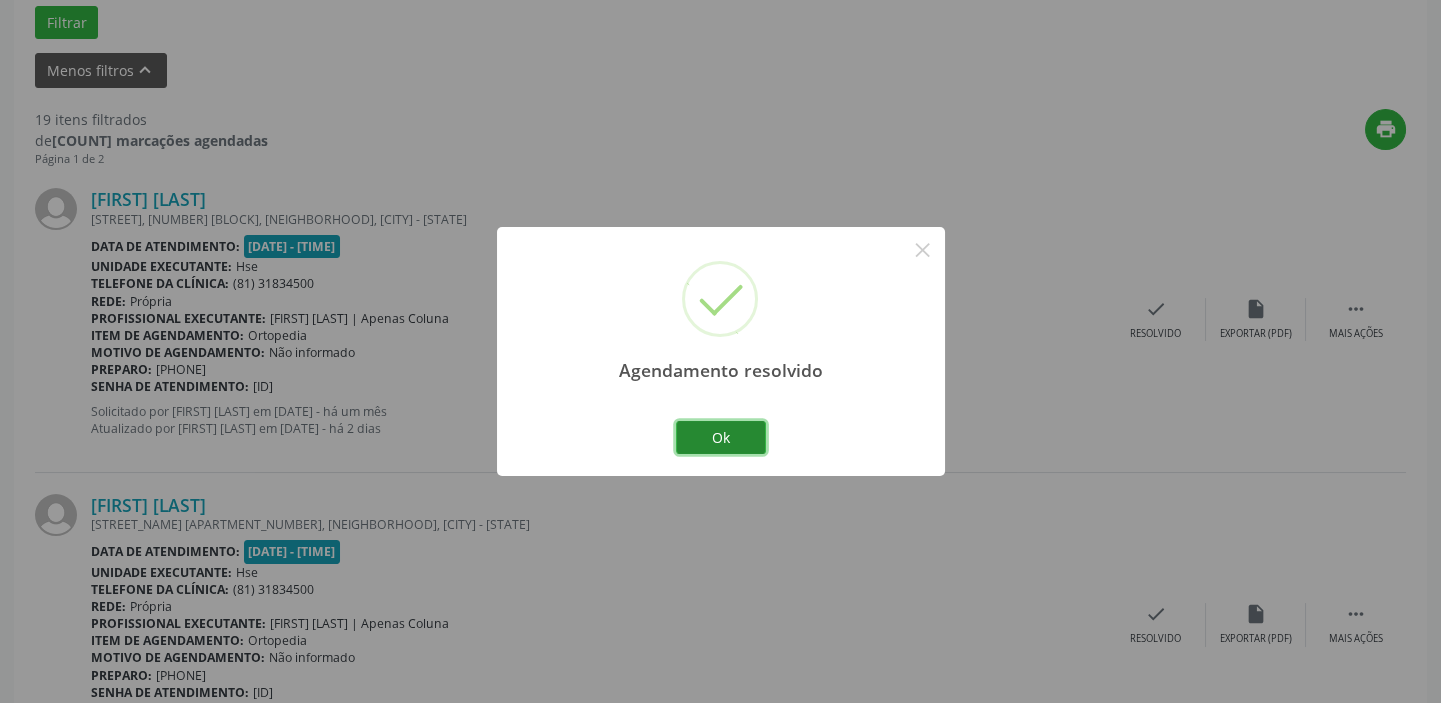 click on "Ok" at bounding box center [721, 438] 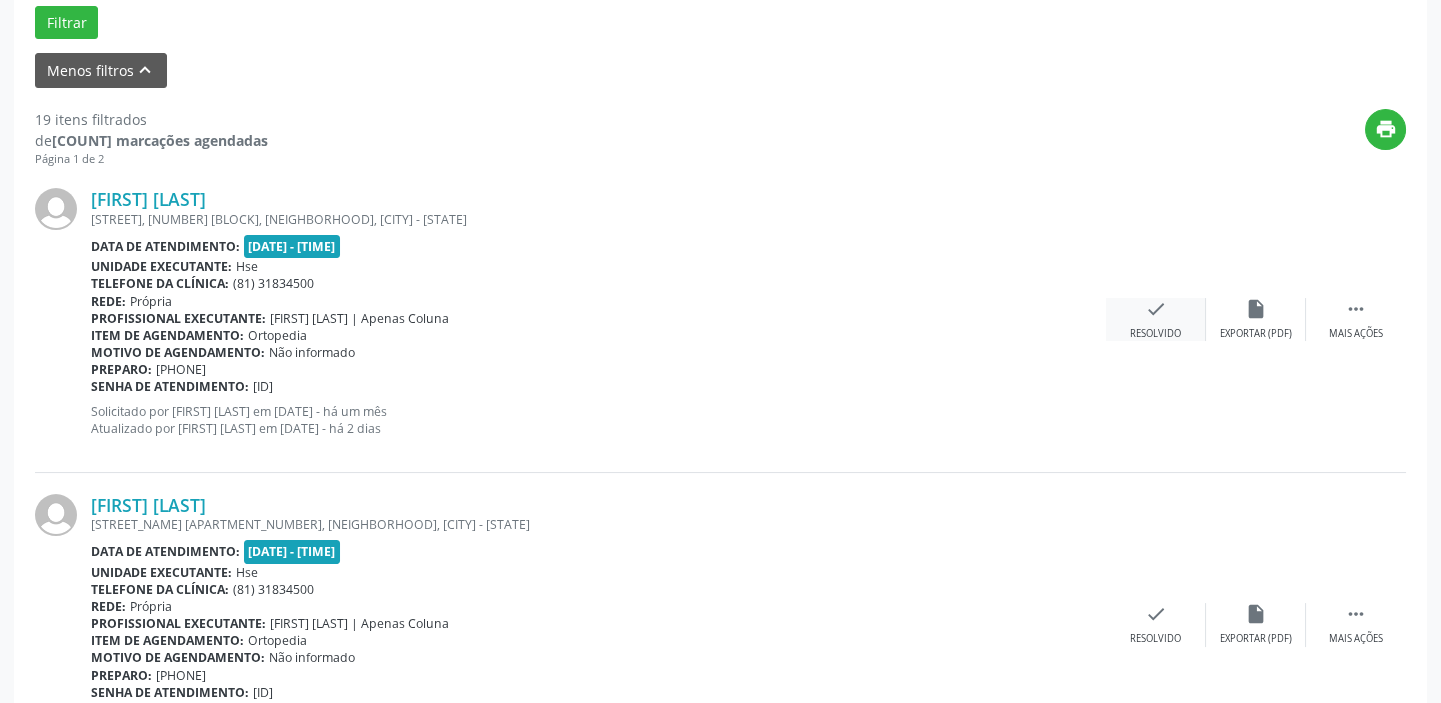 click on "check" at bounding box center [1156, 309] 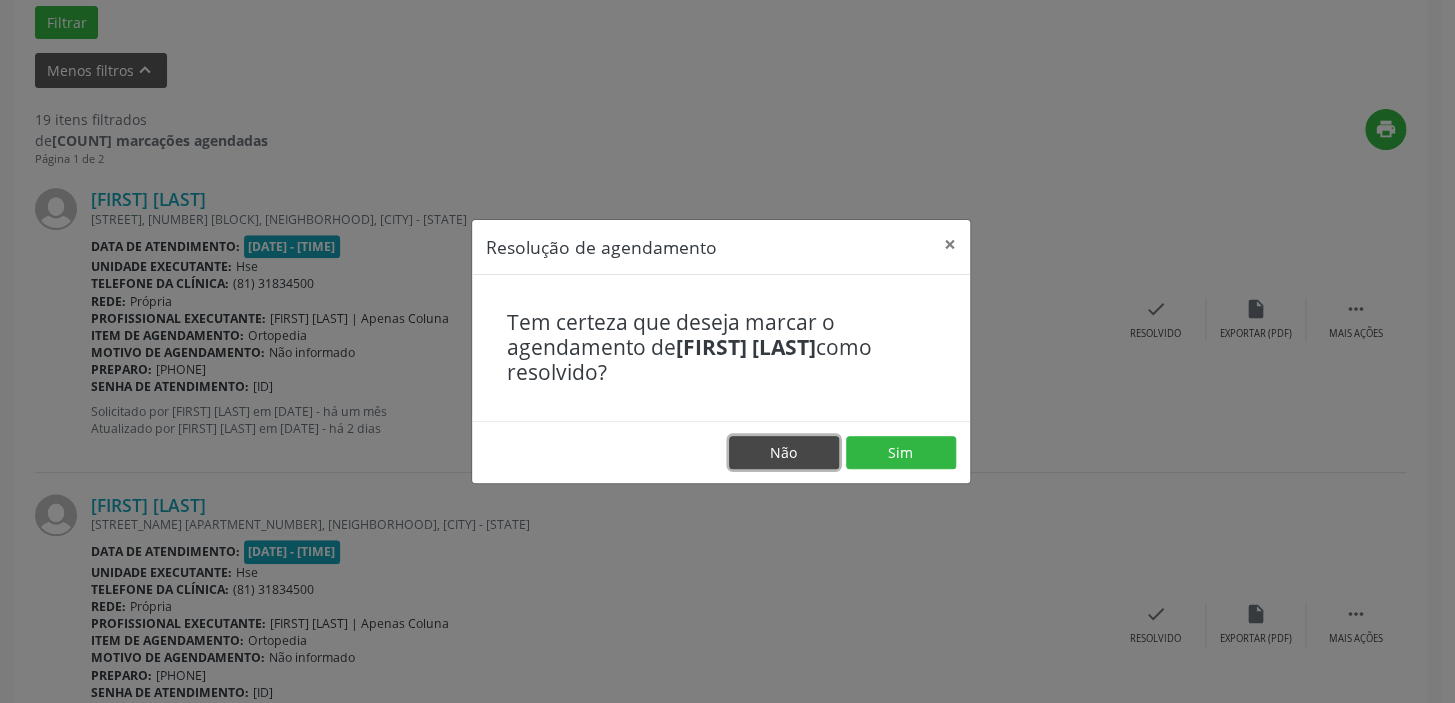 click on "Não" at bounding box center (784, 453) 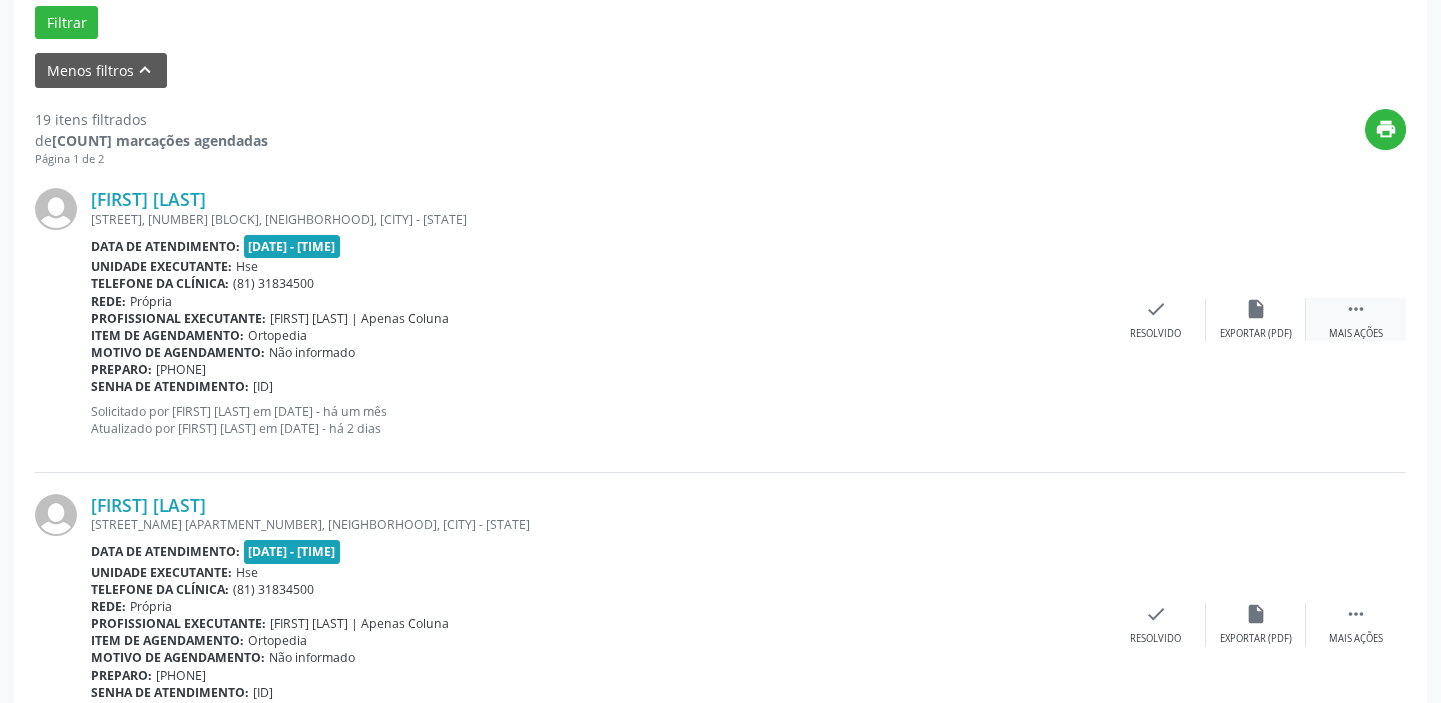 click on "" at bounding box center [1356, 309] 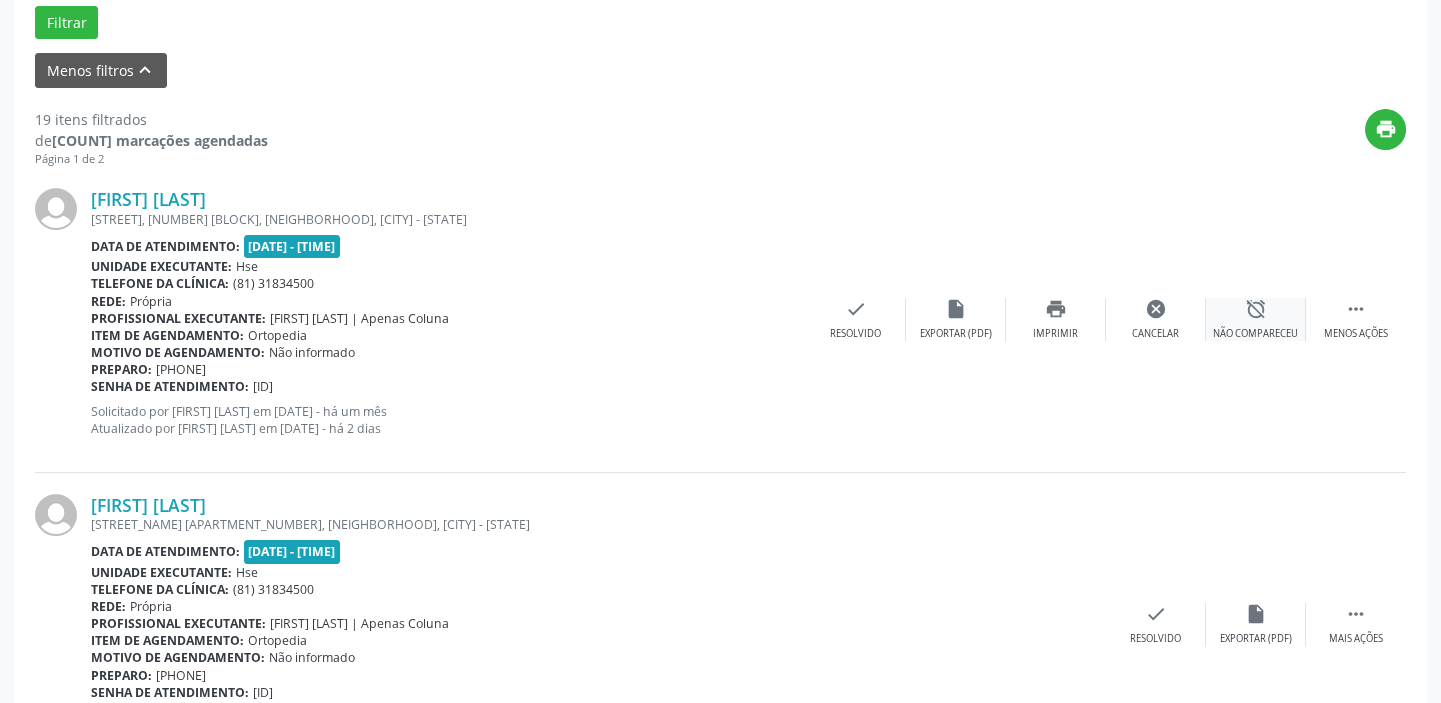 click on "alarm_off" at bounding box center (1256, 309) 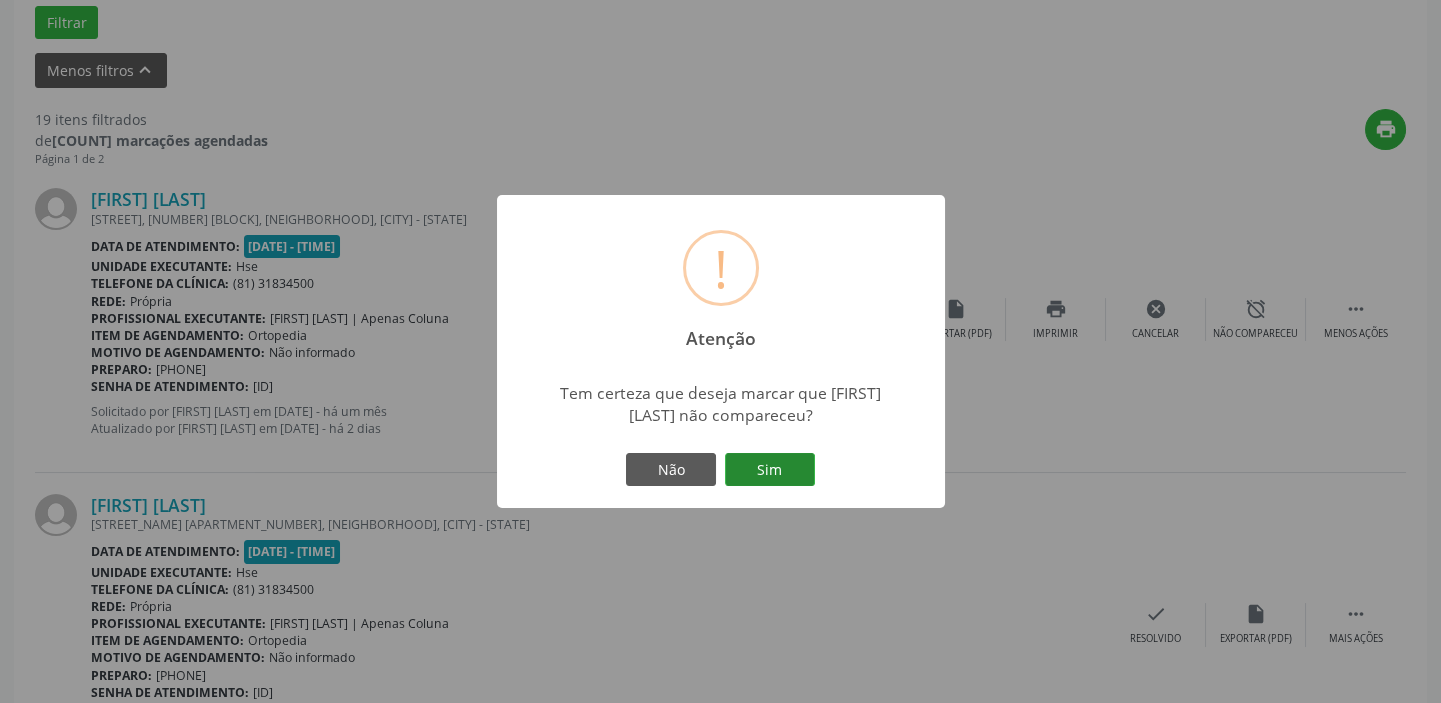 click on "Sim" at bounding box center (770, 470) 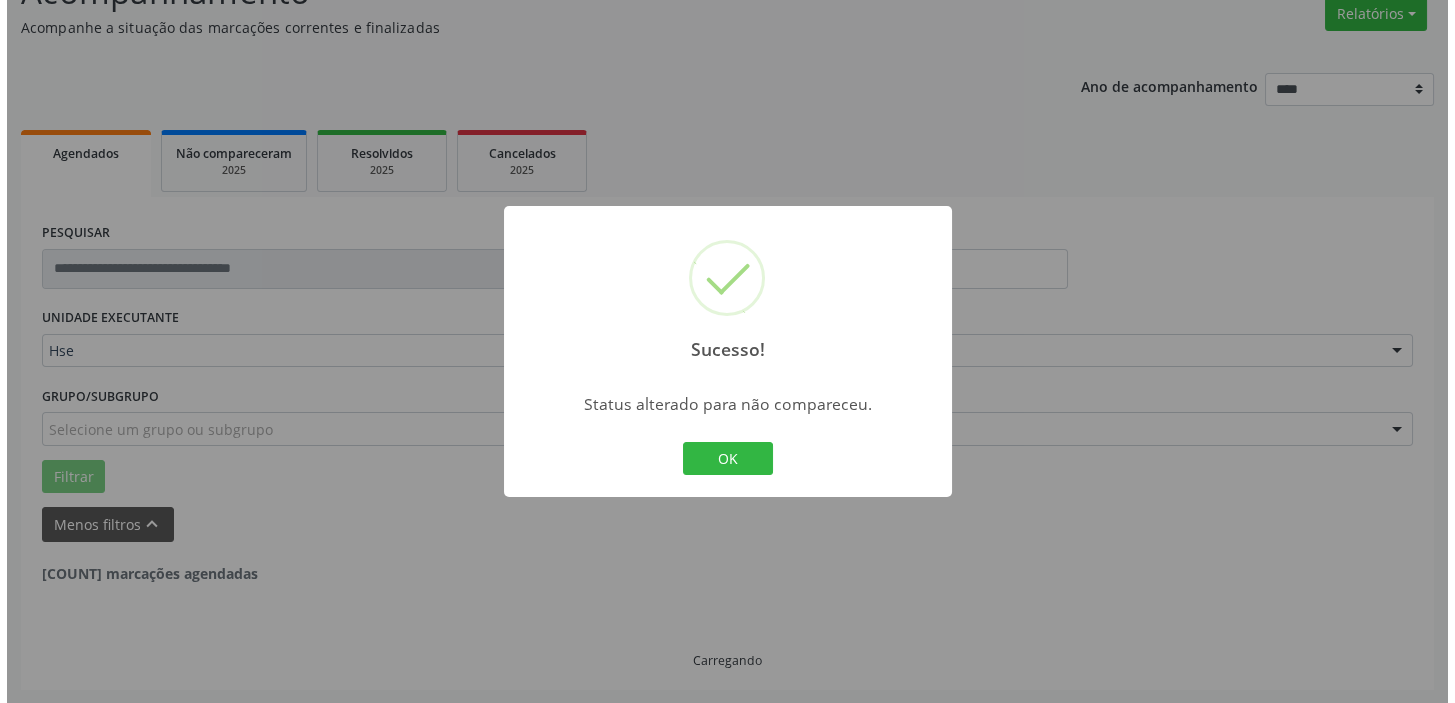 scroll, scrollTop: 623, scrollLeft: 0, axis: vertical 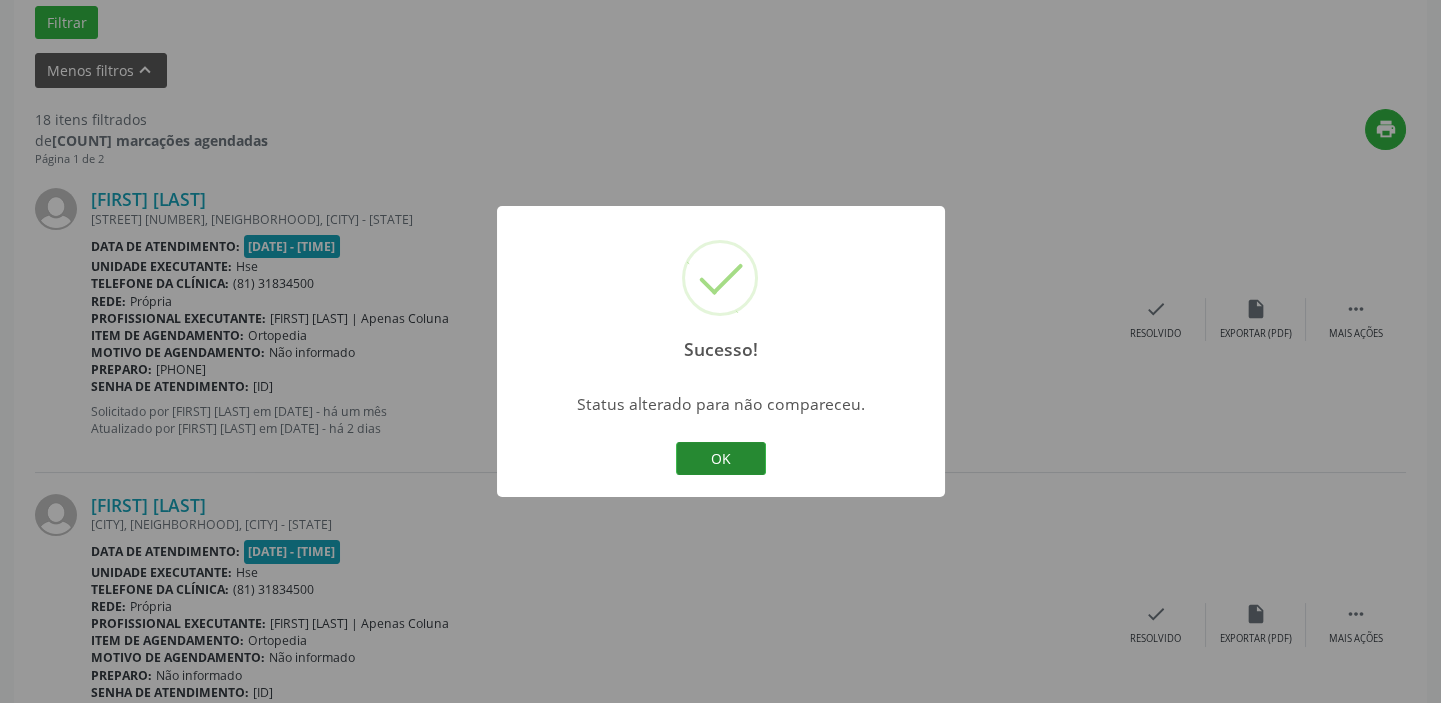 click on "OK" at bounding box center (721, 459) 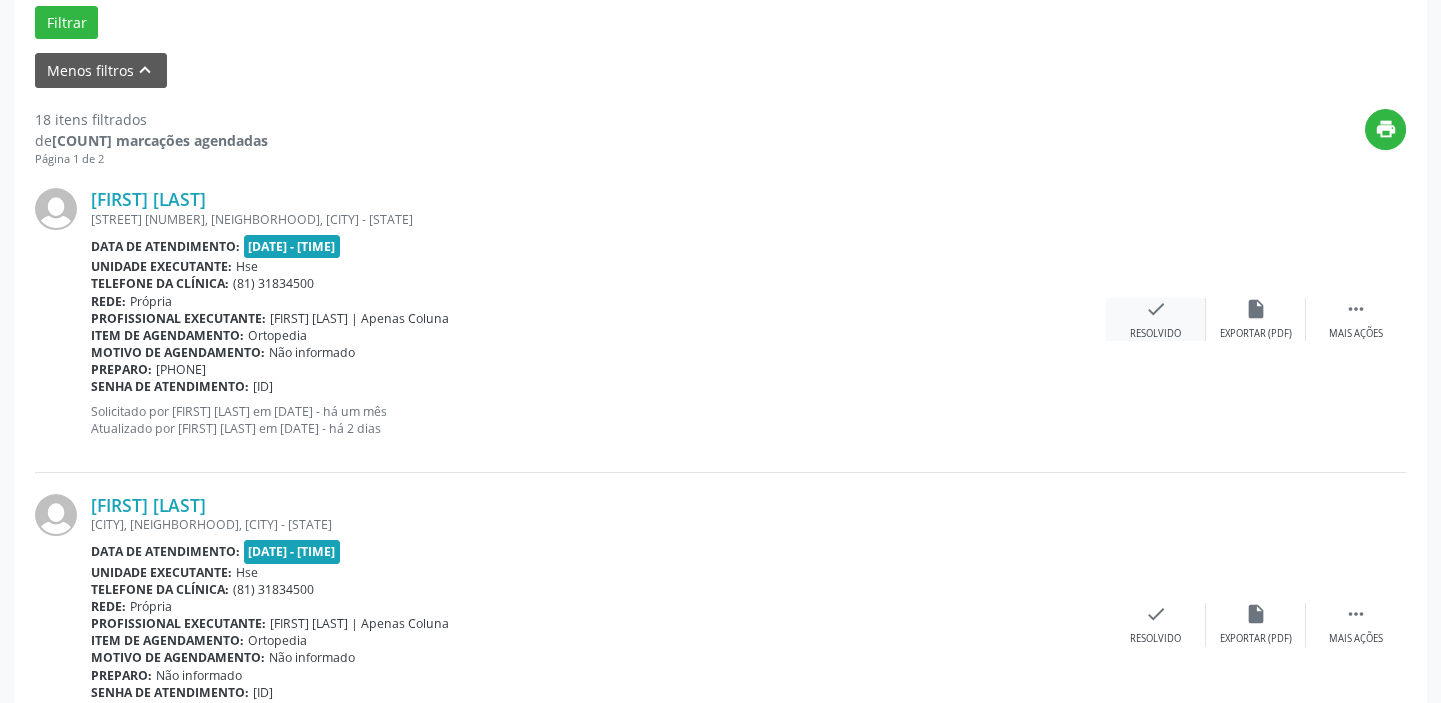 click on "check
Resolvido" at bounding box center [1156, 319] 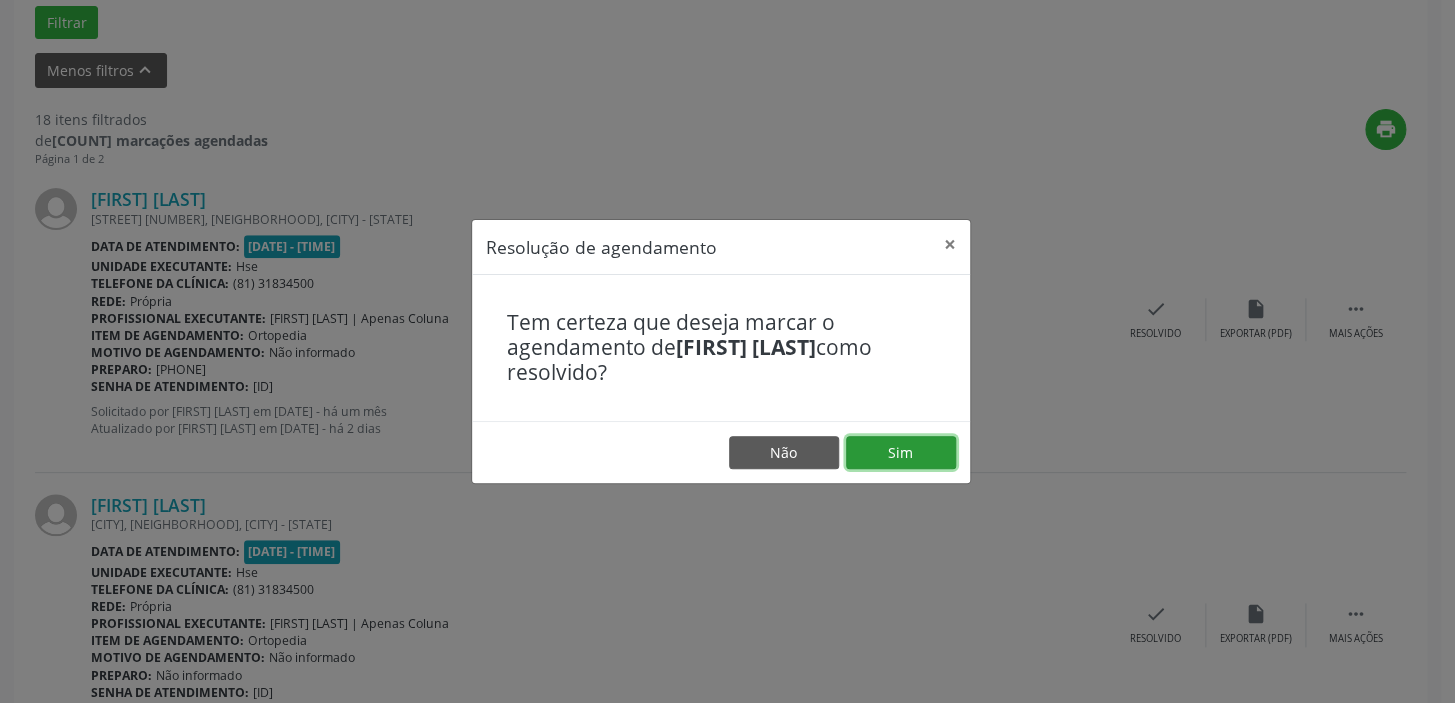 click on "Sim" at bounding box center [901, 453] 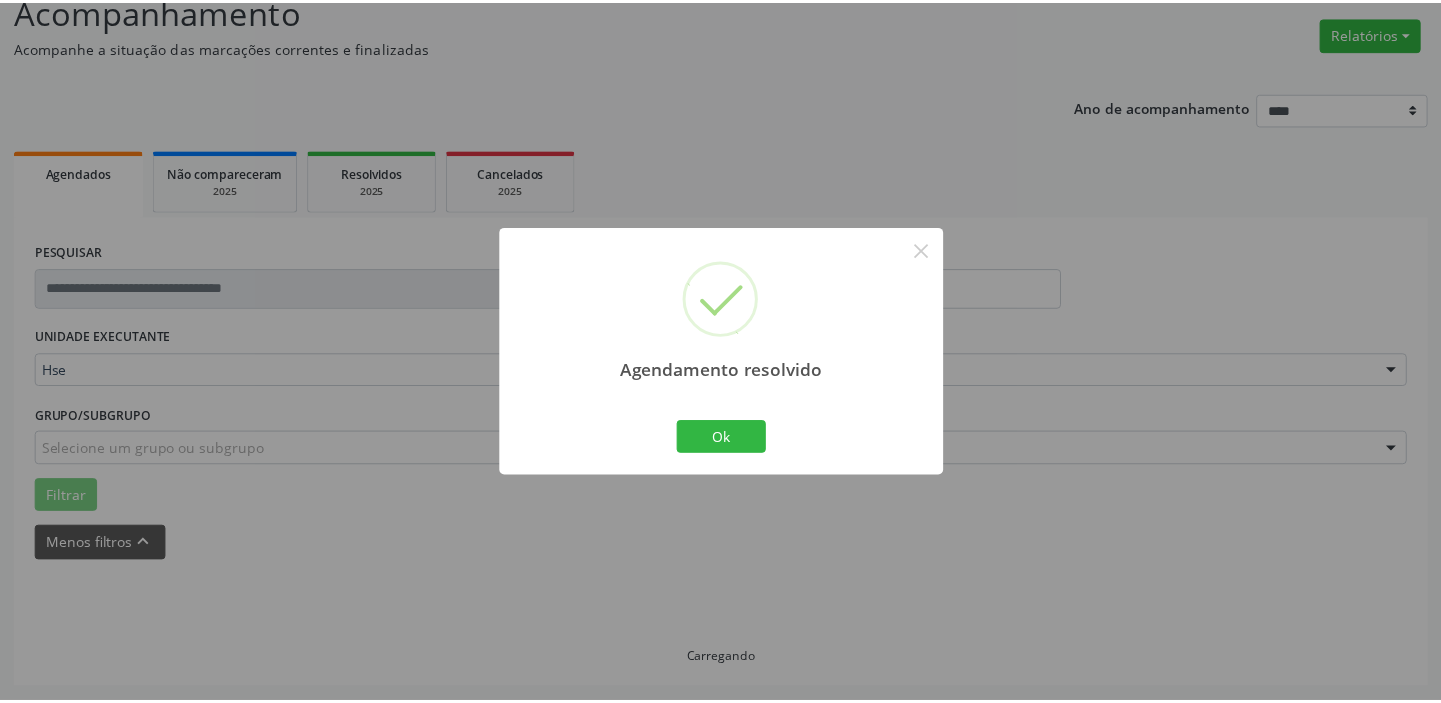 scroll, scrollTop: 148, scrollLeft: 0, axis: vertical 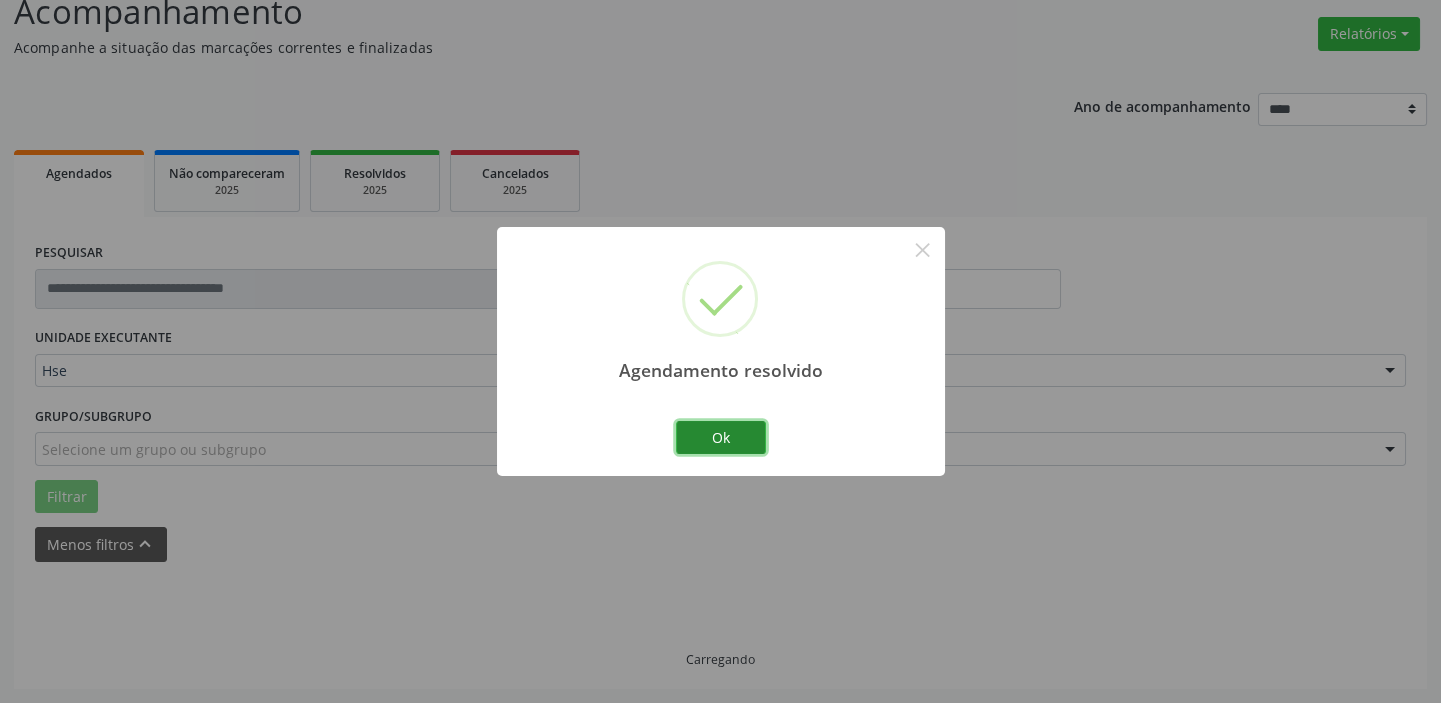 click on "Ok" at bounding box center [721, 438] 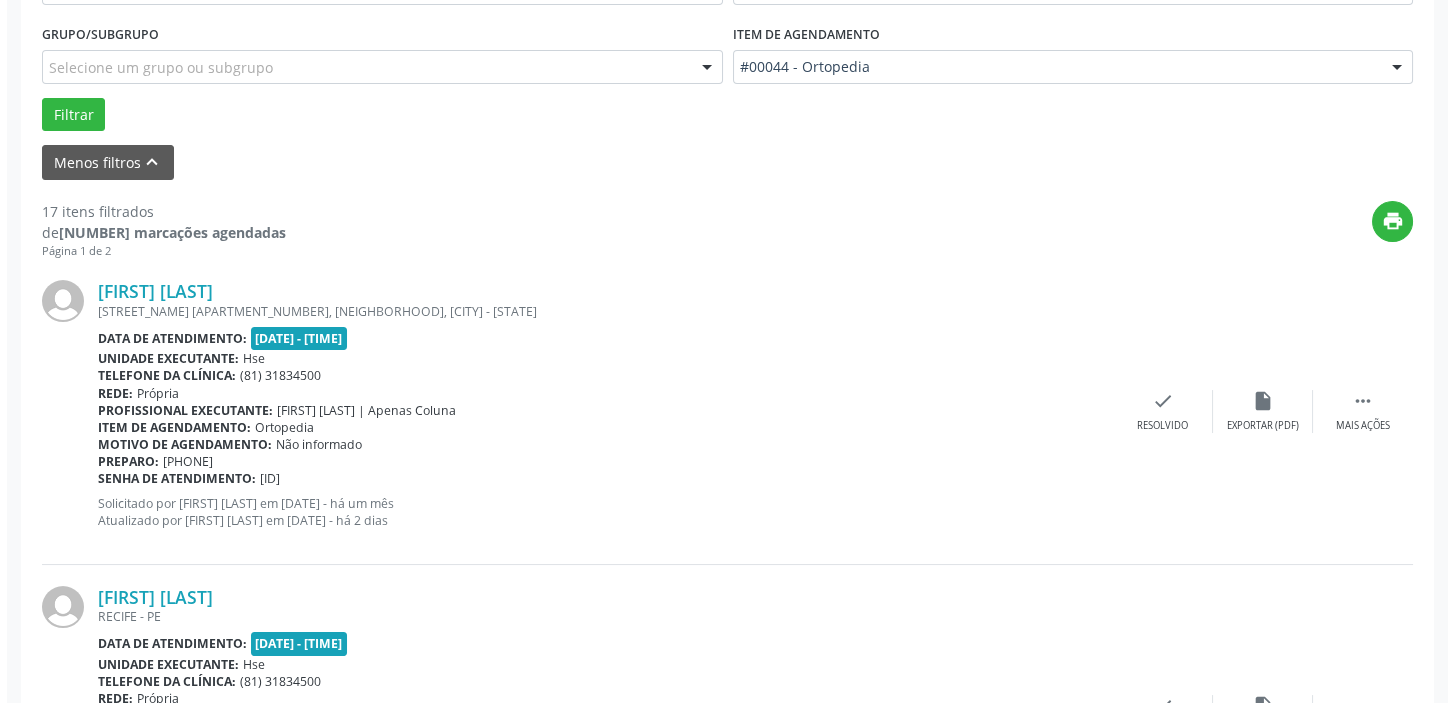 scroll, scrollTop: 532, scrollLeft: 0, axis: vertical 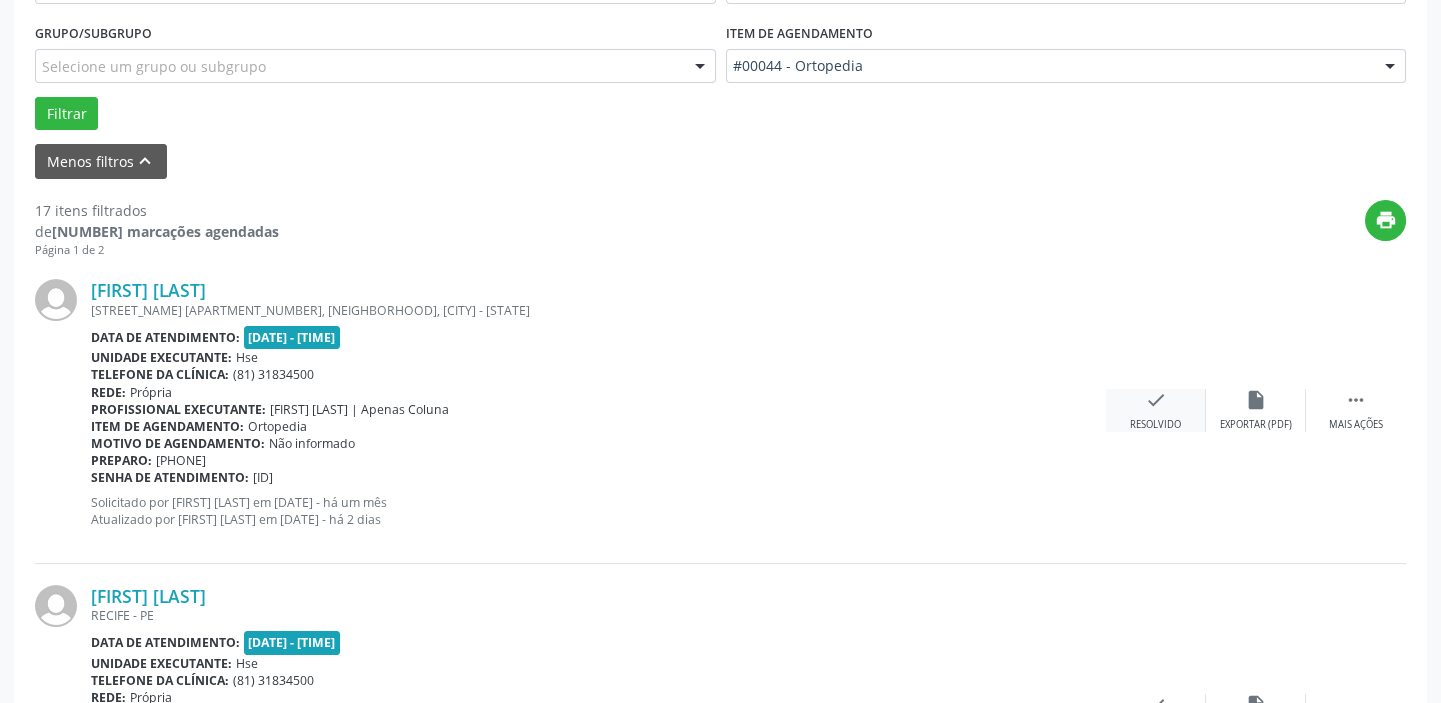 click on "check" at bounding box center [1156, 400] 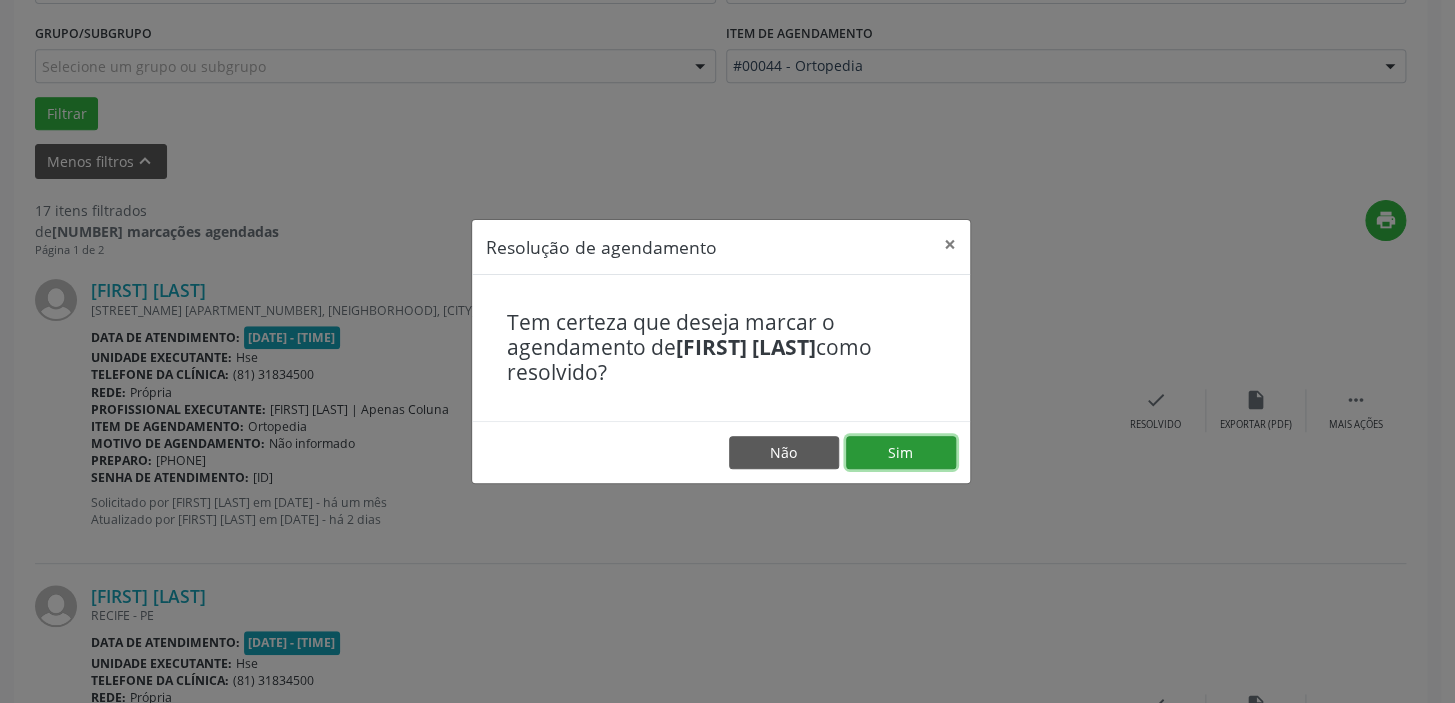 click on "Sim" at bounding box center (901, 453) 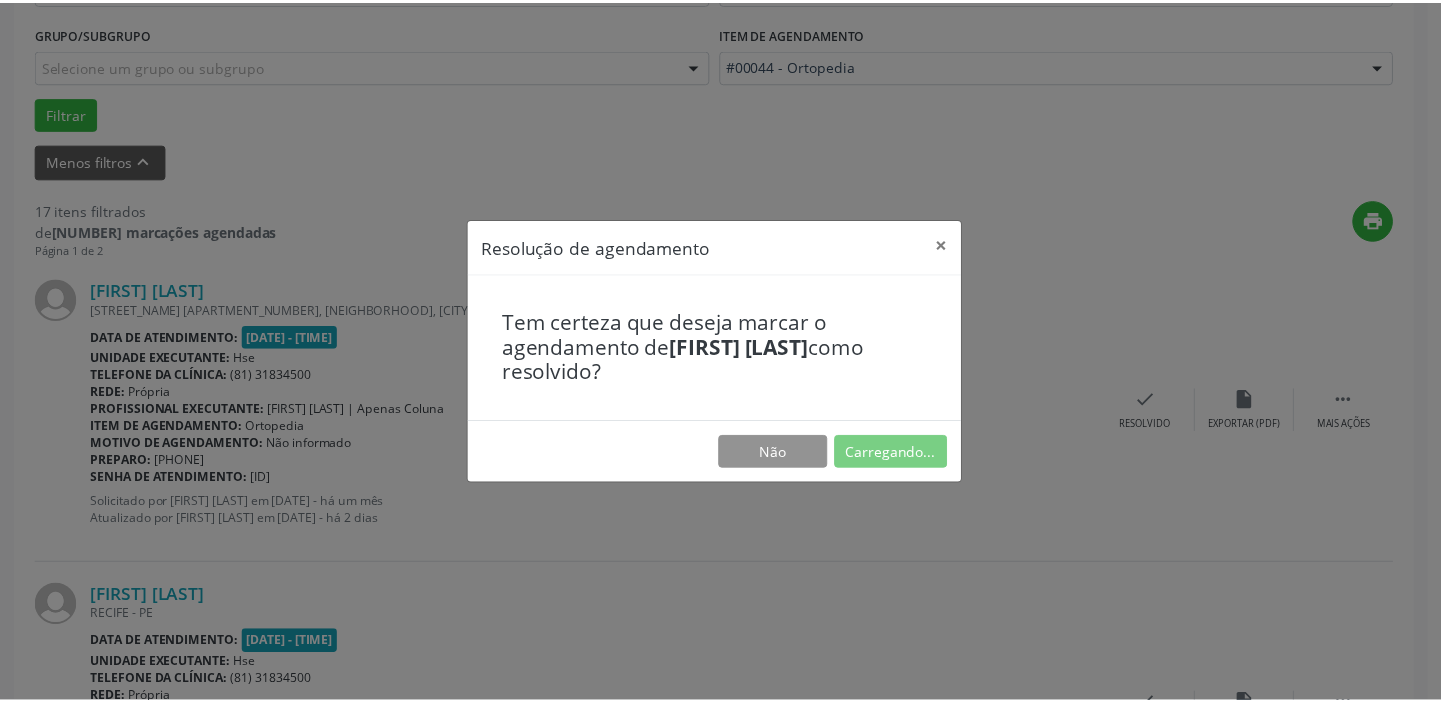 scroll, scrollTop: 148, scrollLeft: 0, axis: vertical 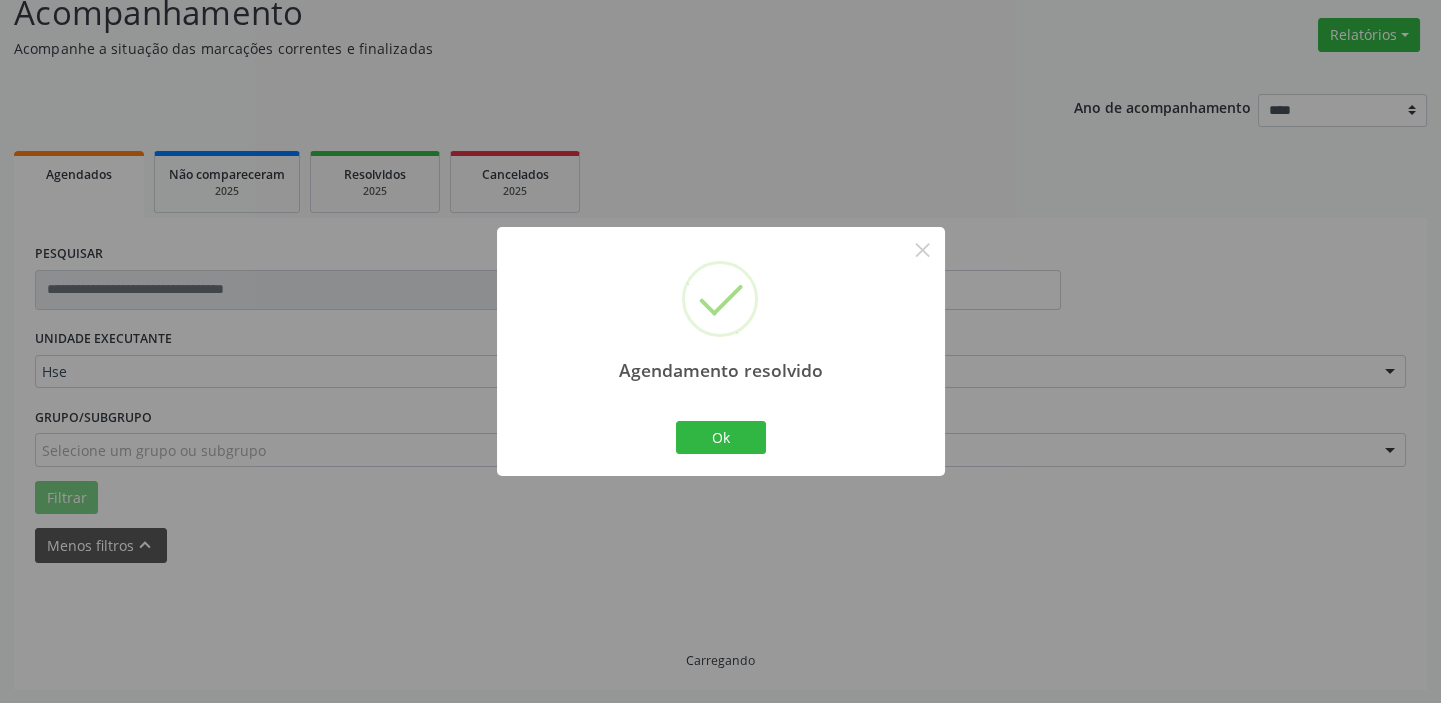 click on "Agendamento resolvido × Ok Cancel" at bounding box center [721, 351] 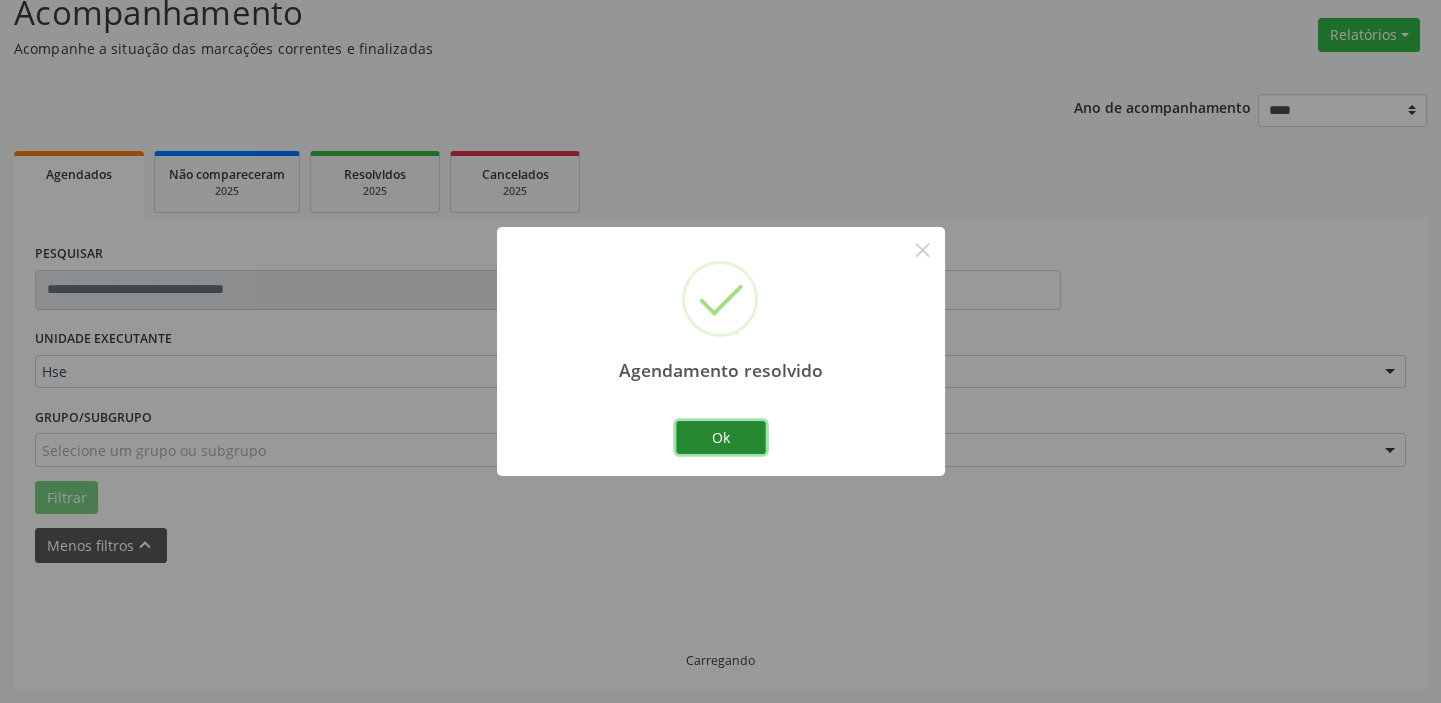 click on "Ok" at bounding box center [721, 438] 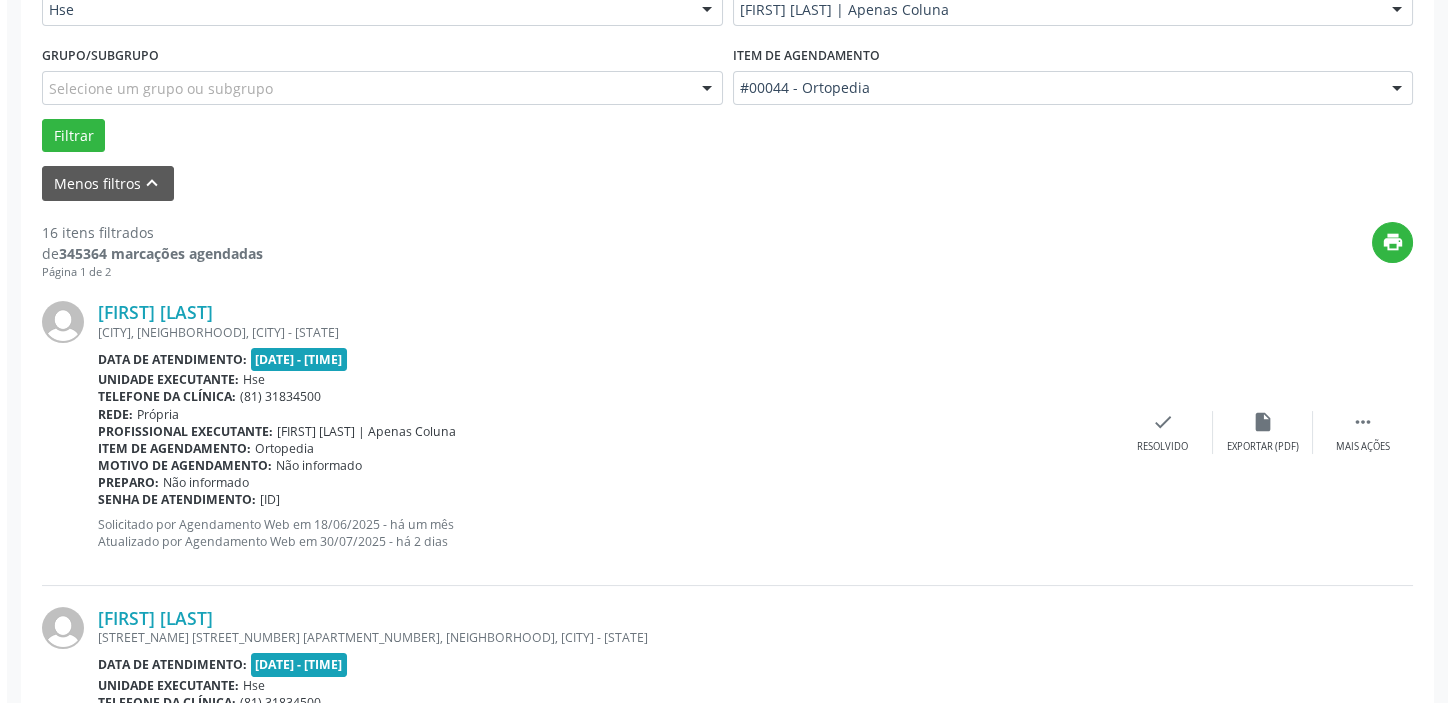 scroll, scrollTop: 511, scrollLeft: 0, axis: vertical 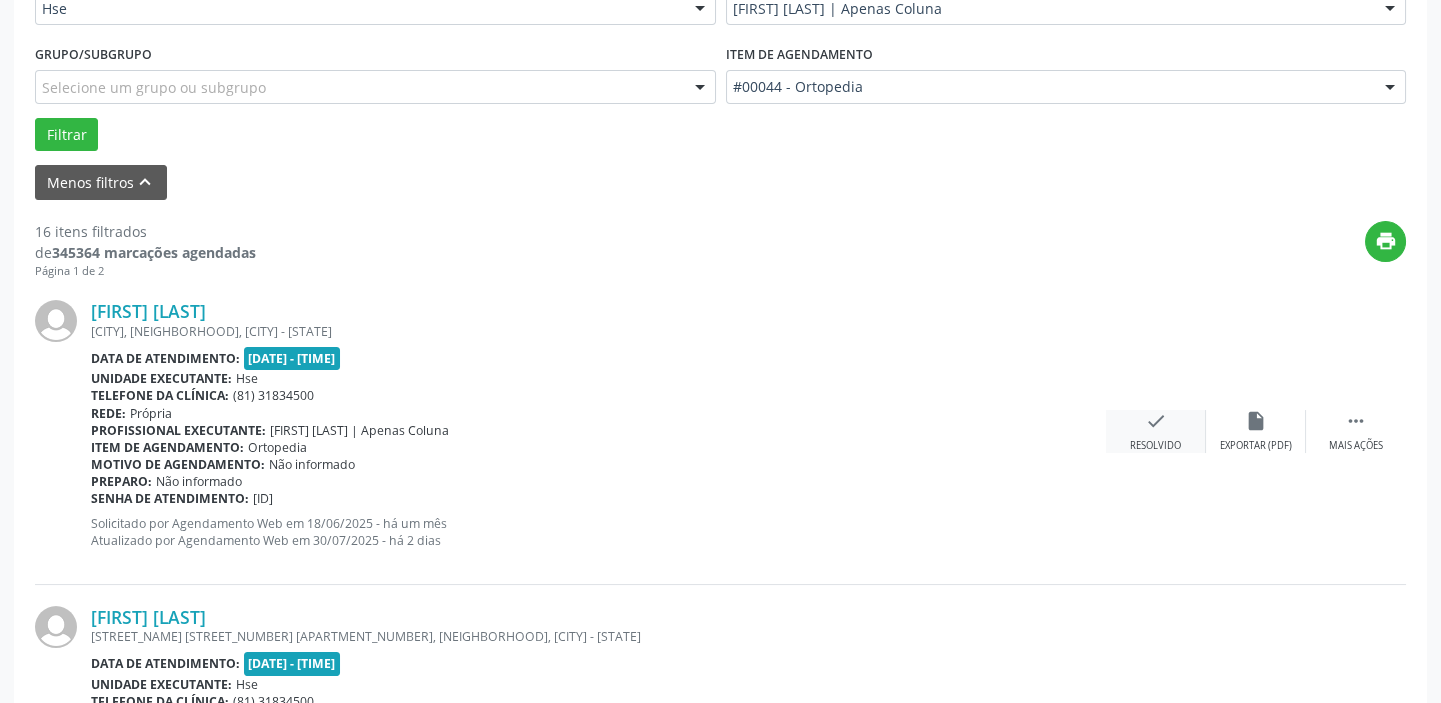 click on "Resolvido" at bounding box center (1155, 446) 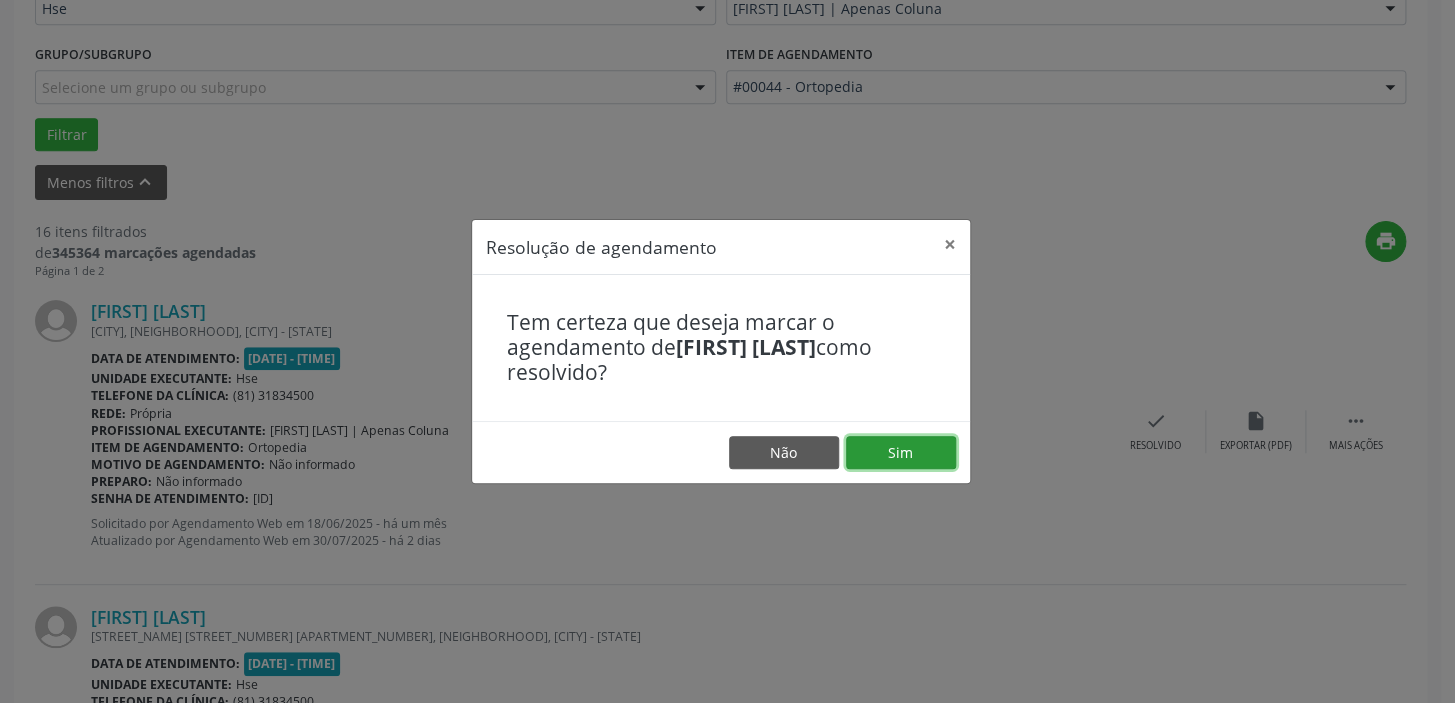 click on "Sim" at bounding box center (901, 453) 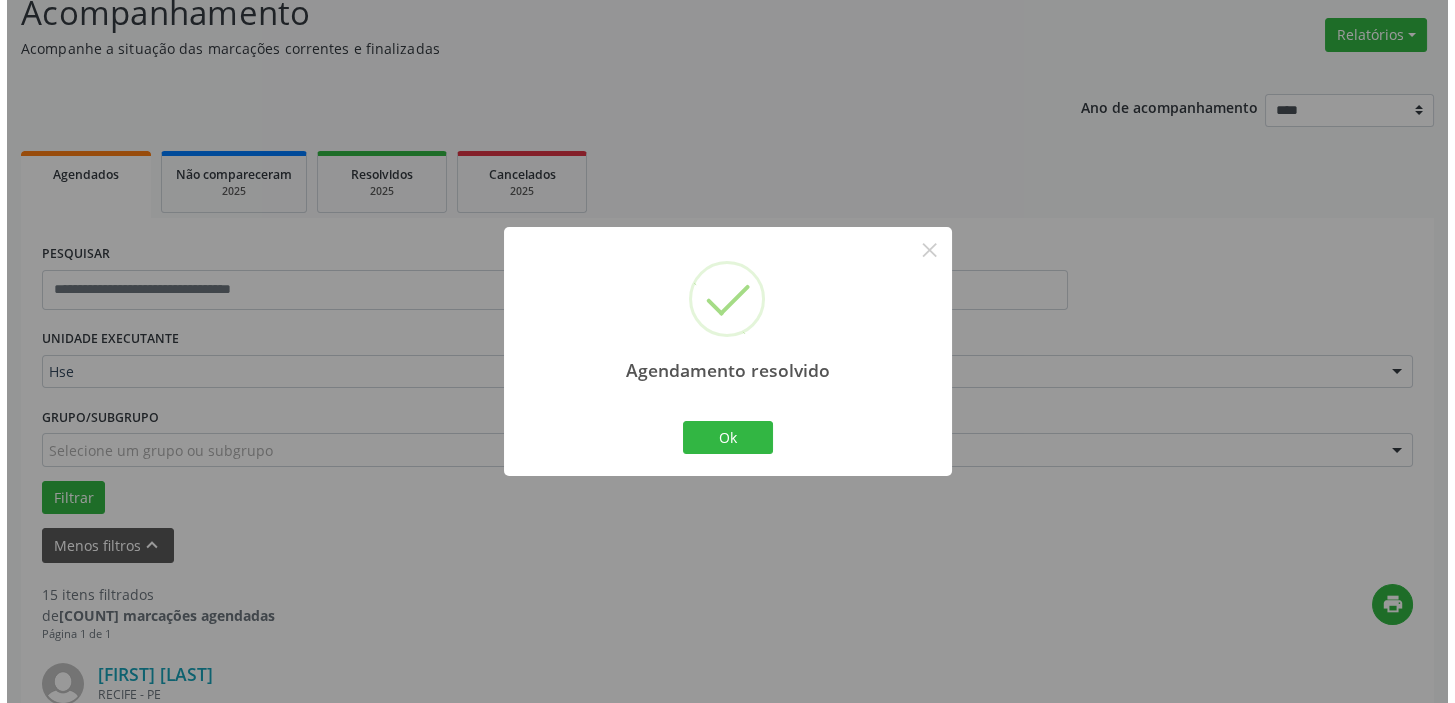 scroll, scrollTop: 511, scrollLeft: 0, axis: vertical 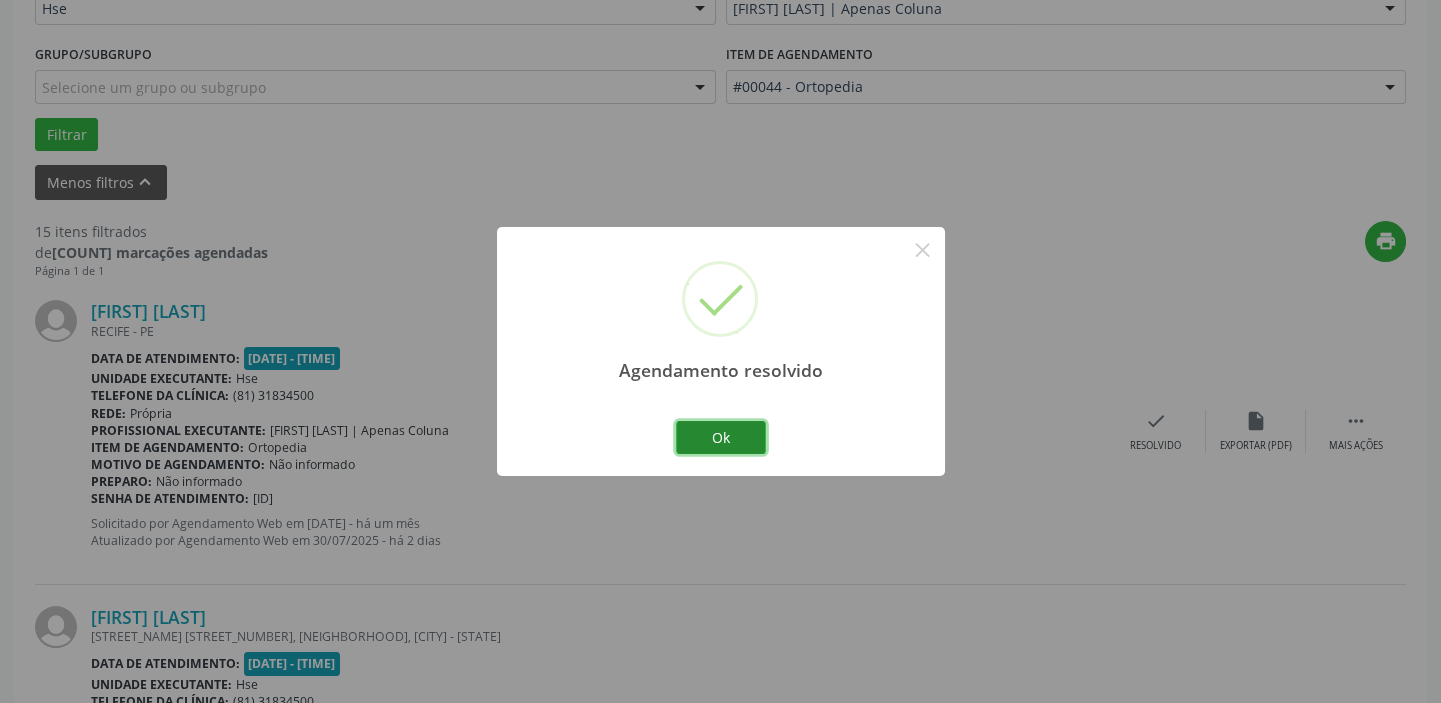 click on "Ok" at bounding box center (721, 438) 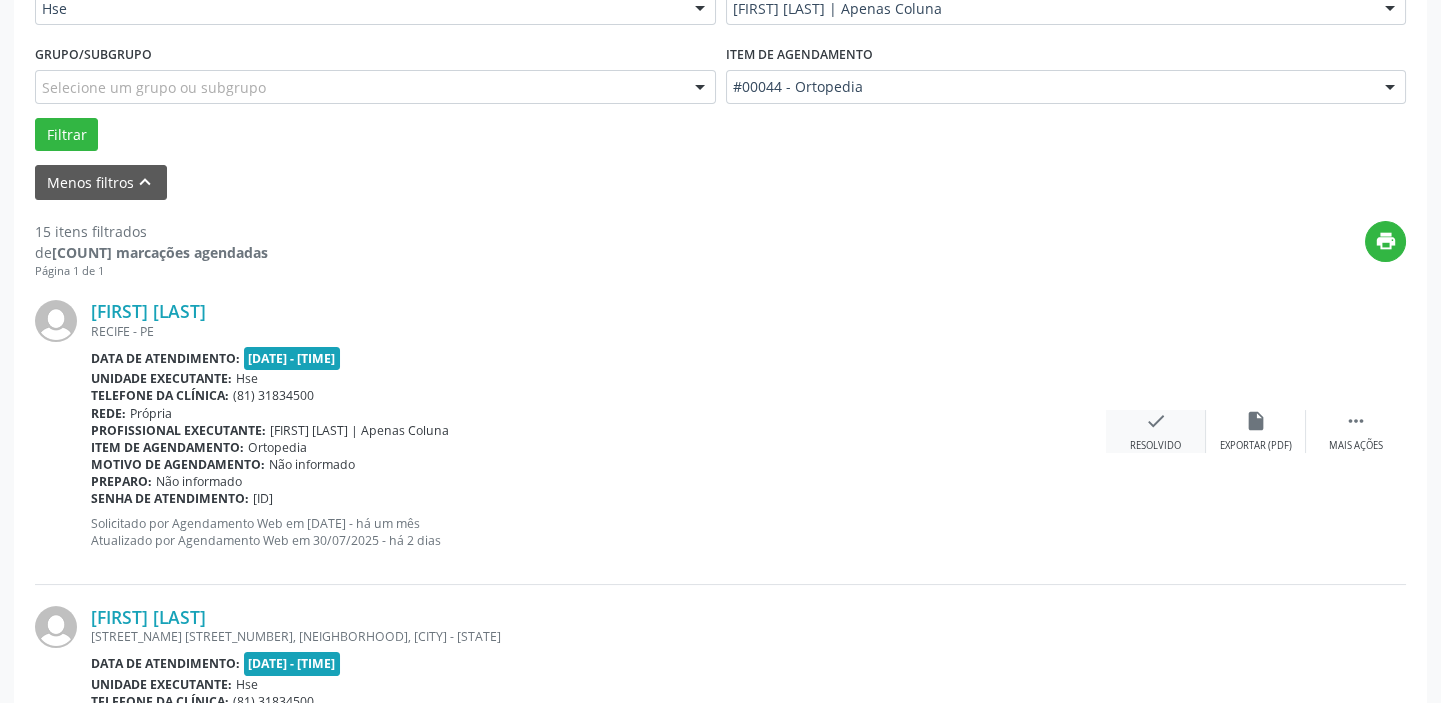 click on "check
Resolvido" at bounding box center [1156, 431] 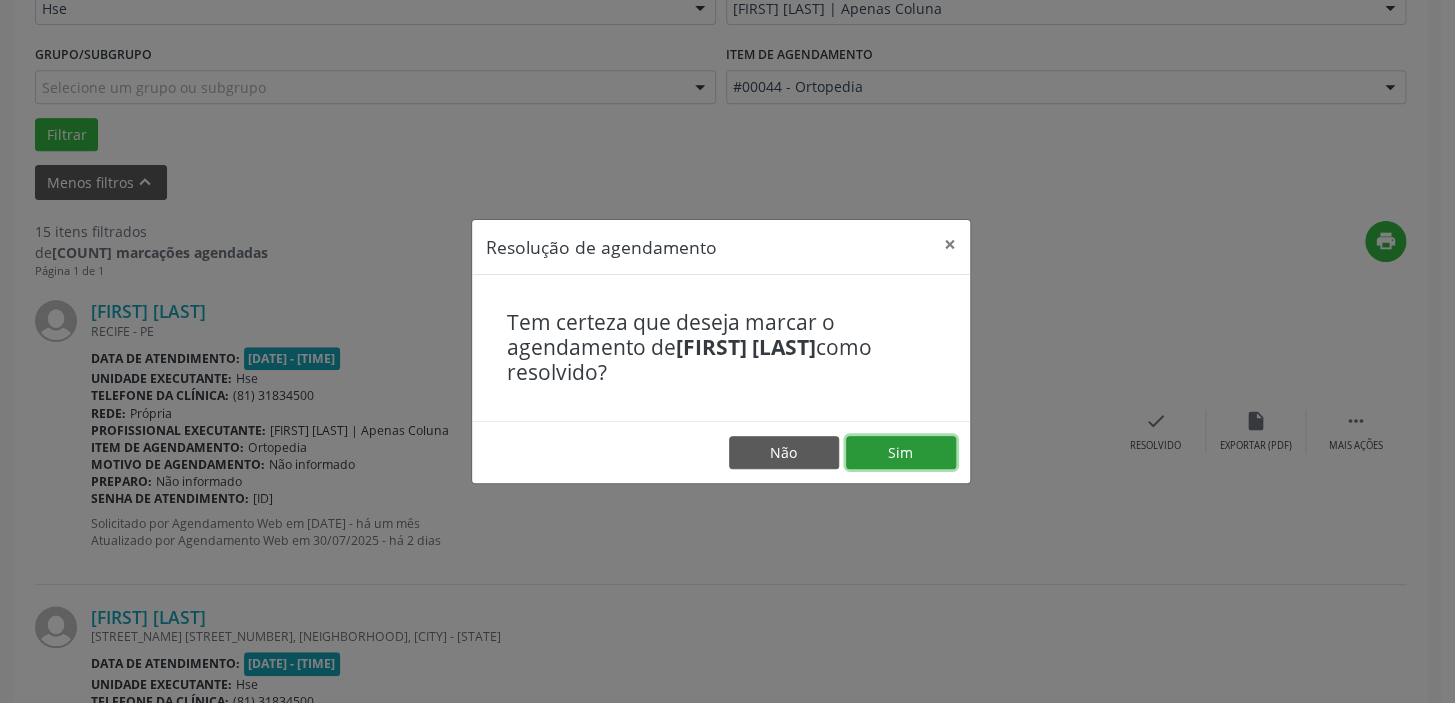 click on "Sim" at bounding box center (901, 453) 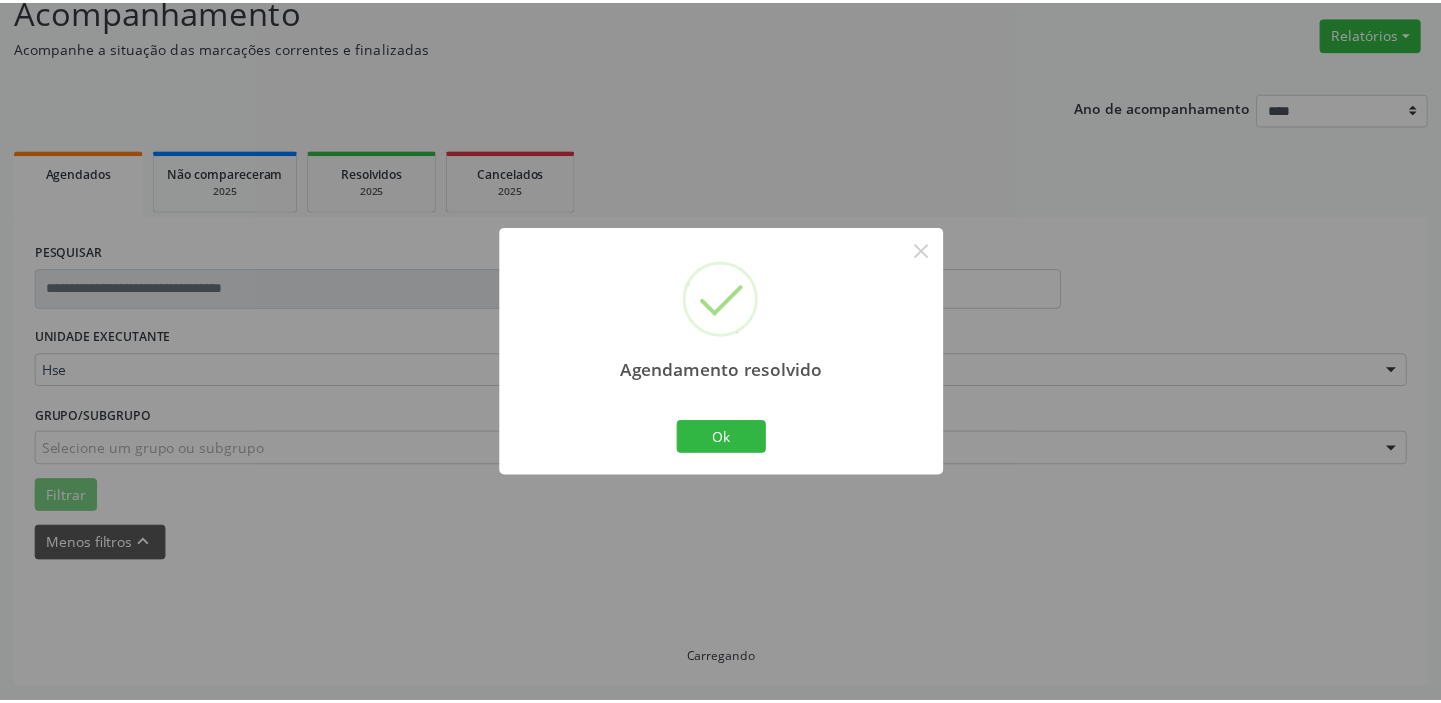 scroll, scrollTop: 148, scrollLeft: 0, axis: vertical 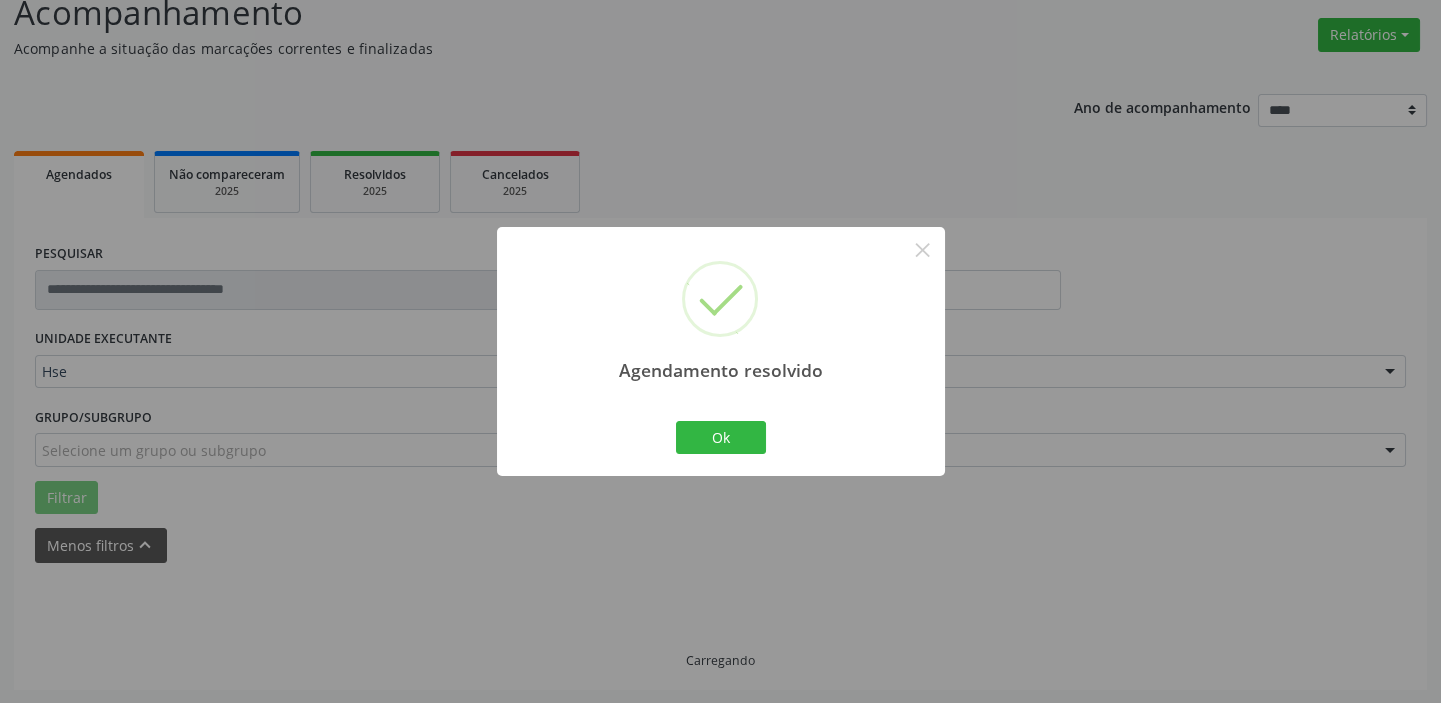 click on "Agendamento resolvido × Ok Cancel" at bounding box center (721, 351) 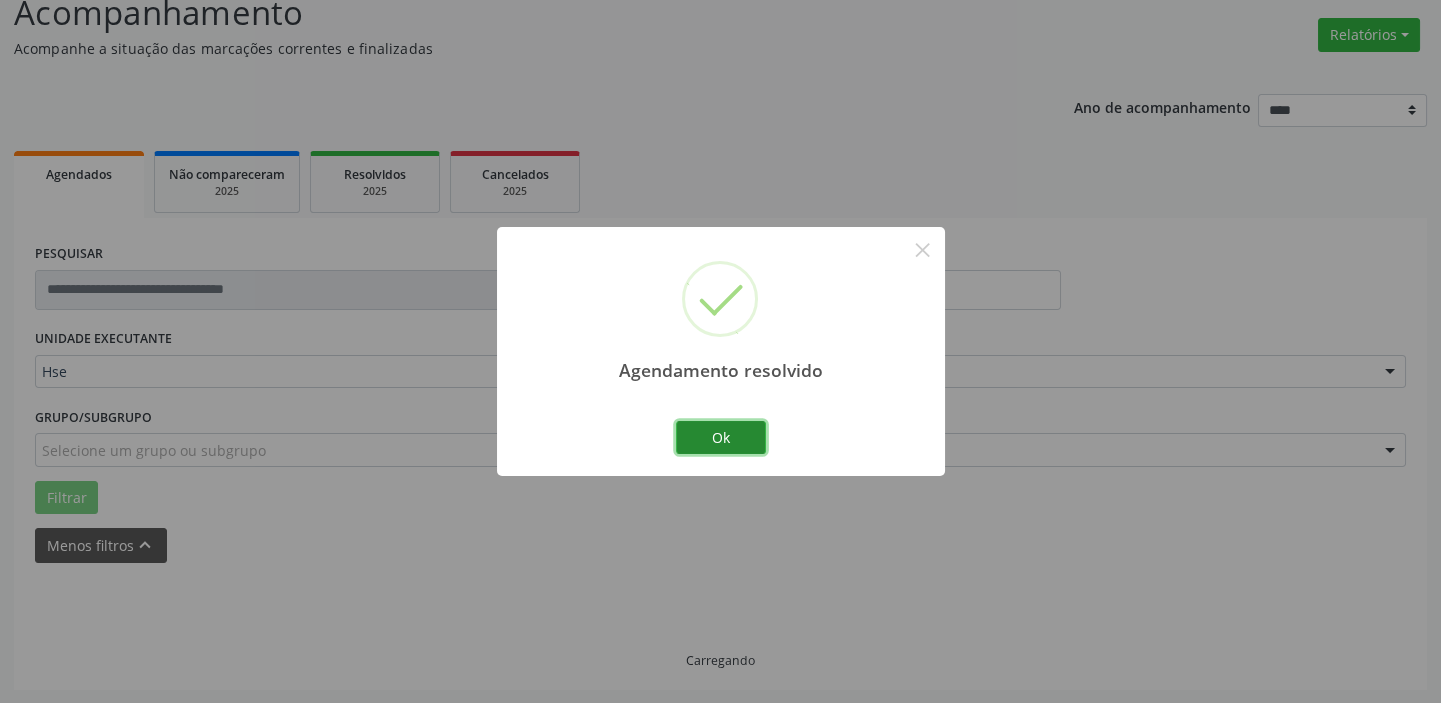 click on "Ok" at bounding box center (721, 438) 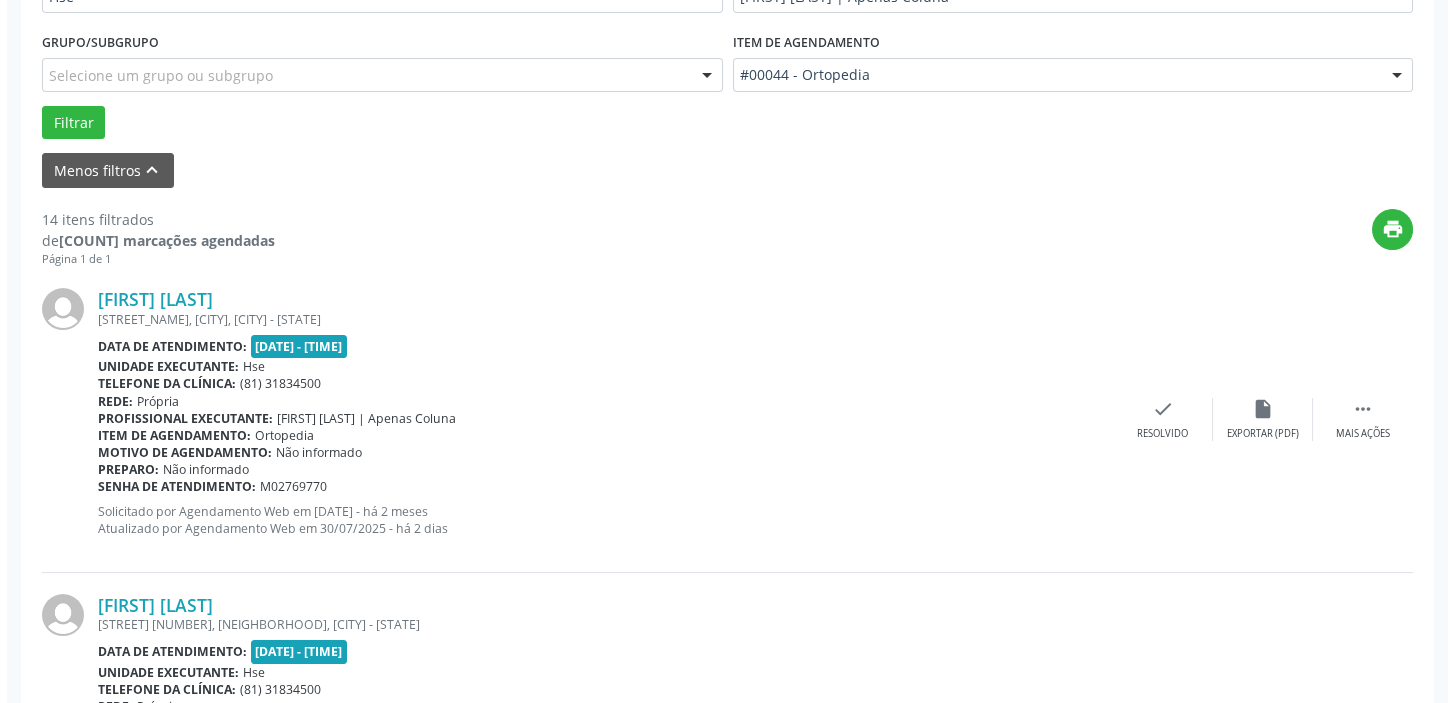 scroll, scrollTop: 511, scrollLeft: 0, axis: vertical 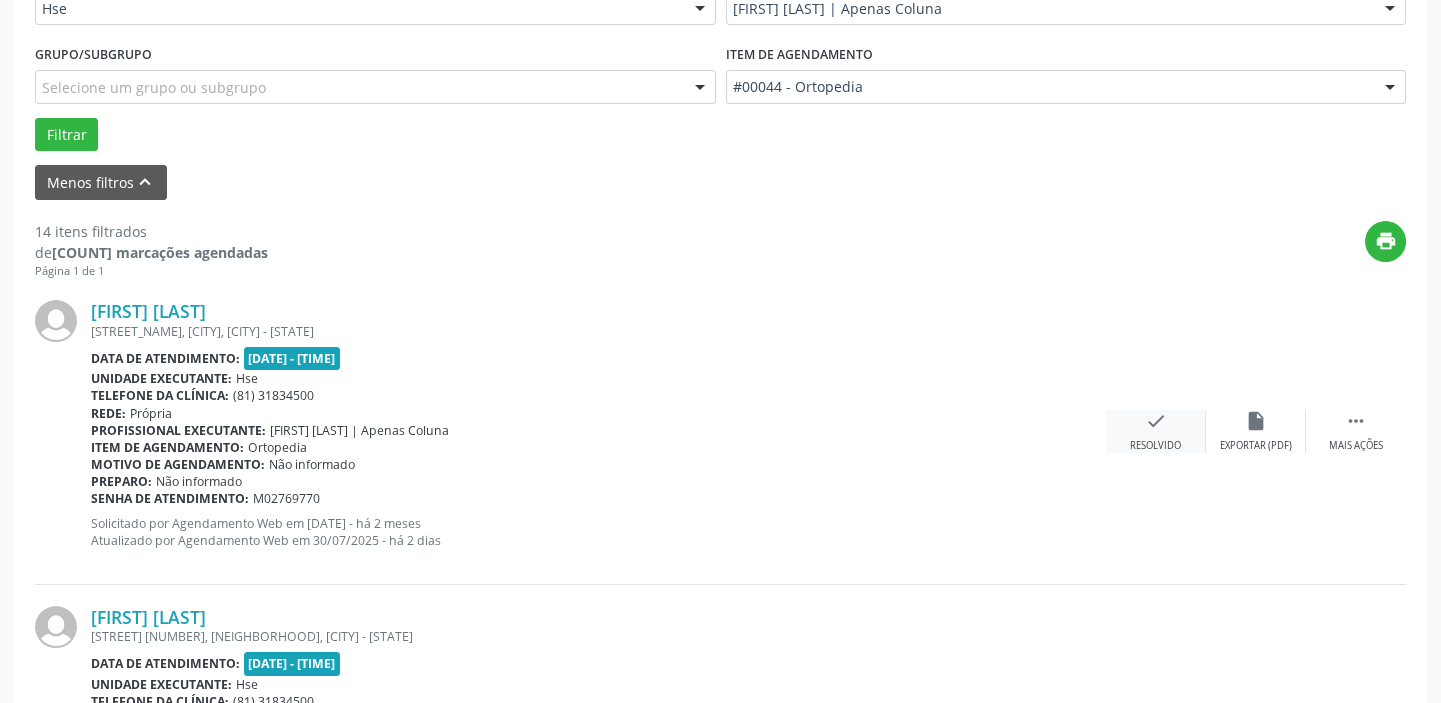 click on "check" at bounding box center (1156, 421) 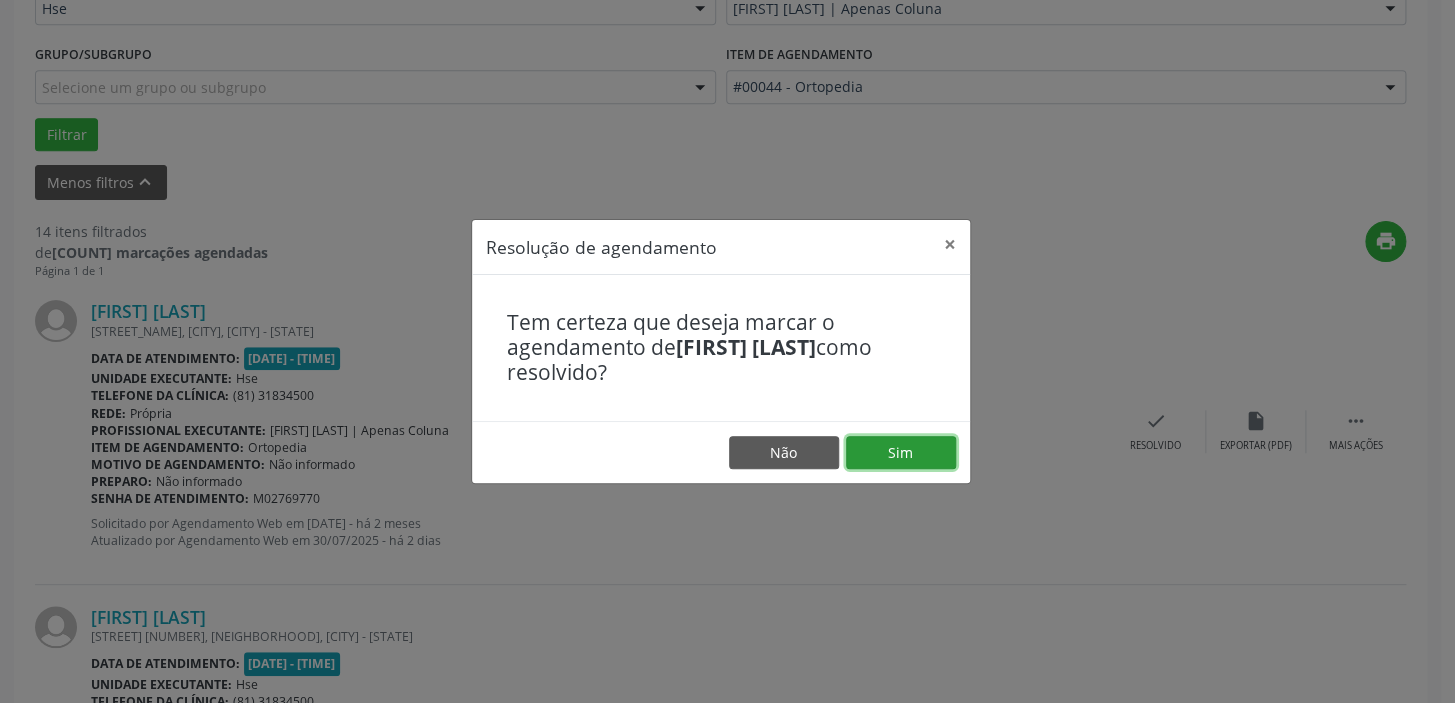 click on "Sim" at bounding box center (901, 453) 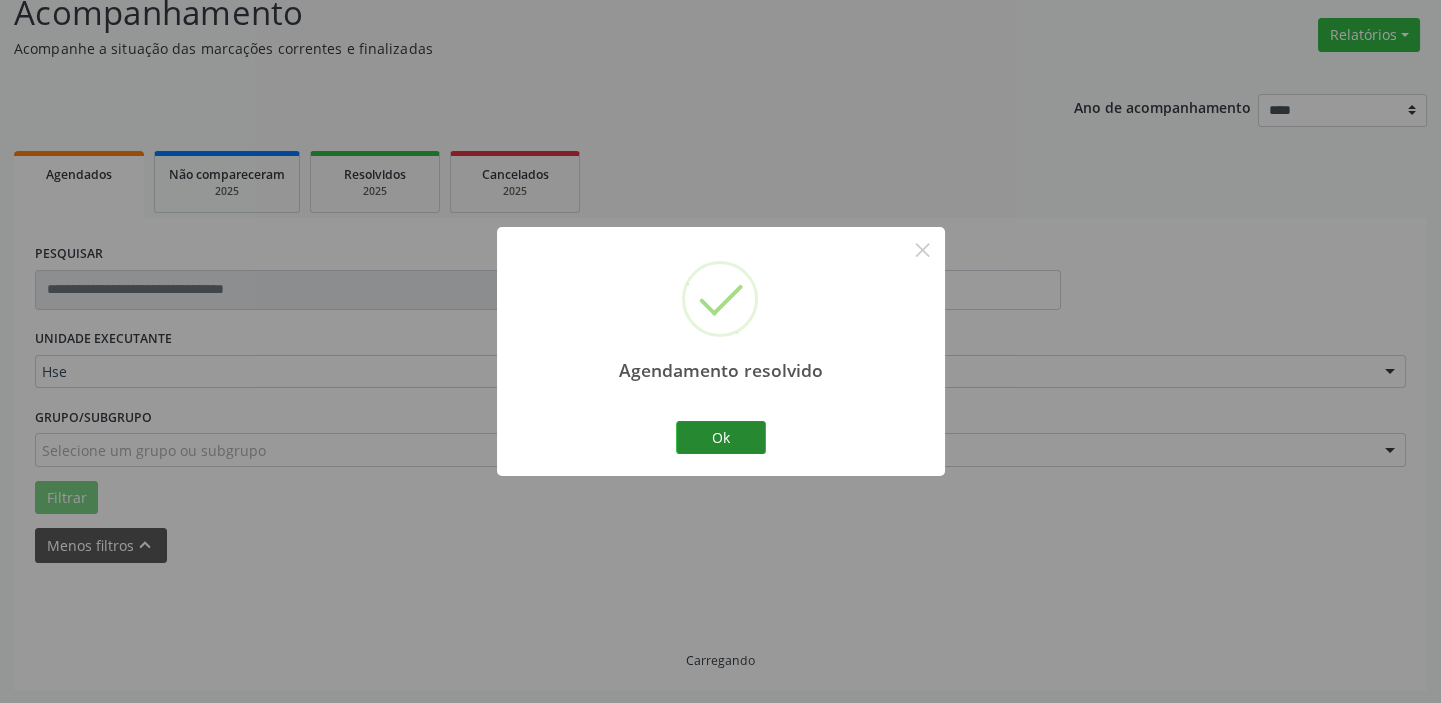 scroll, scrollTop: 169, scrollLeft: 0, axis: vertical 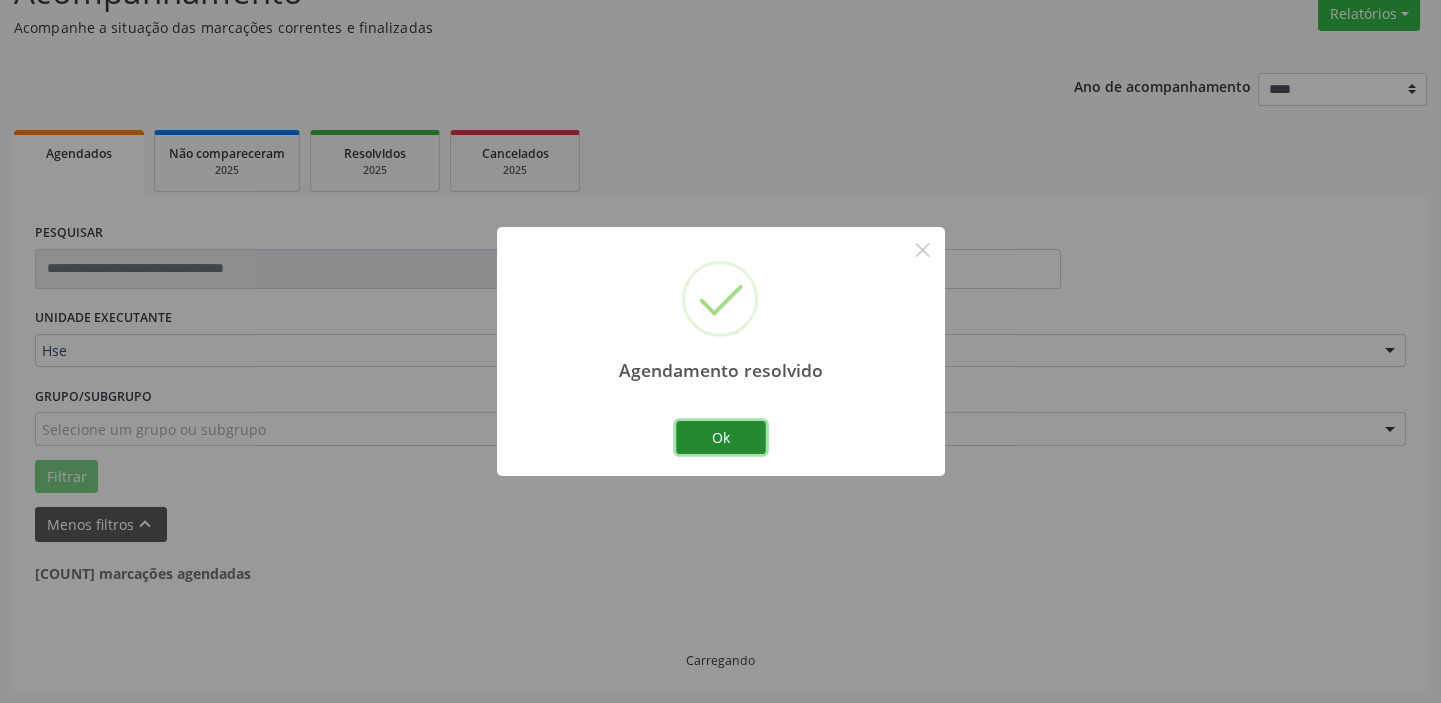 click on "Ok" at bounding box center (721, 438) 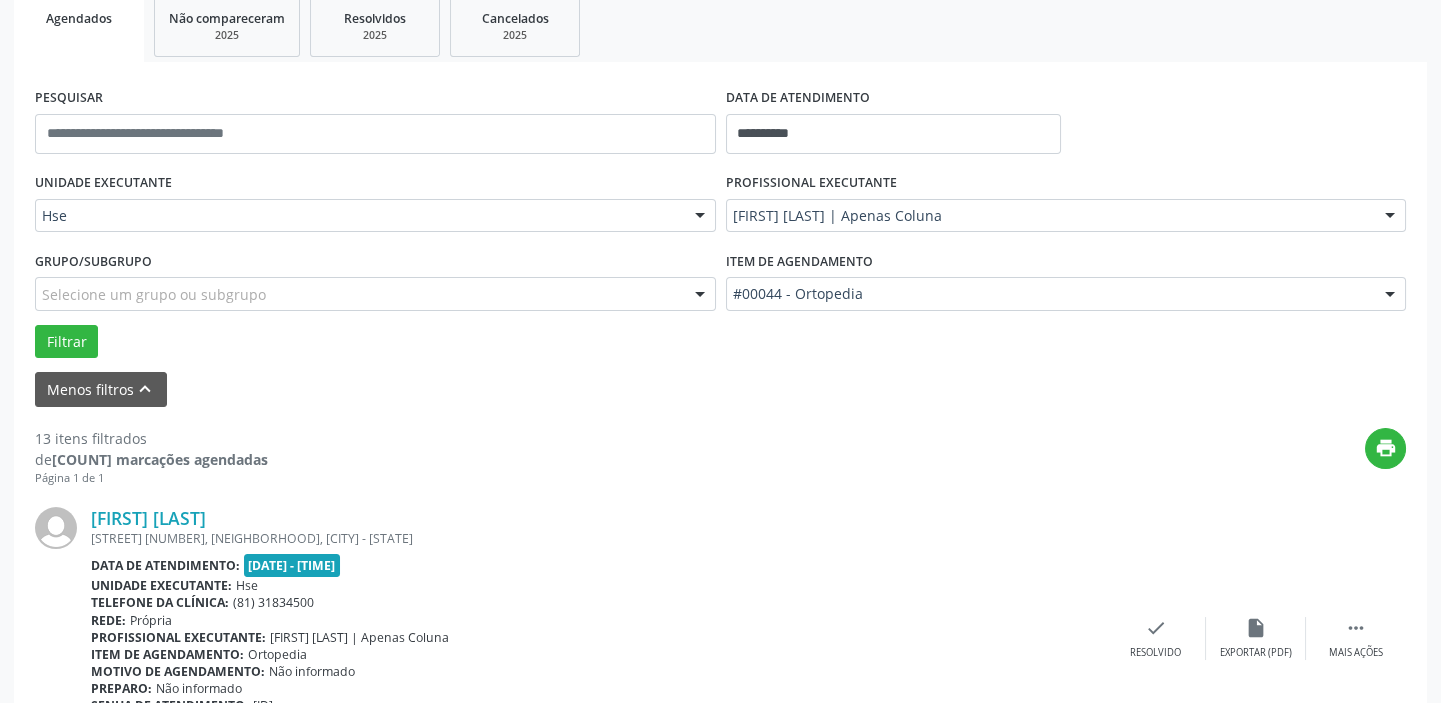 scroll, scrollTop: 441, scrollLeft: 0, axis: vertical 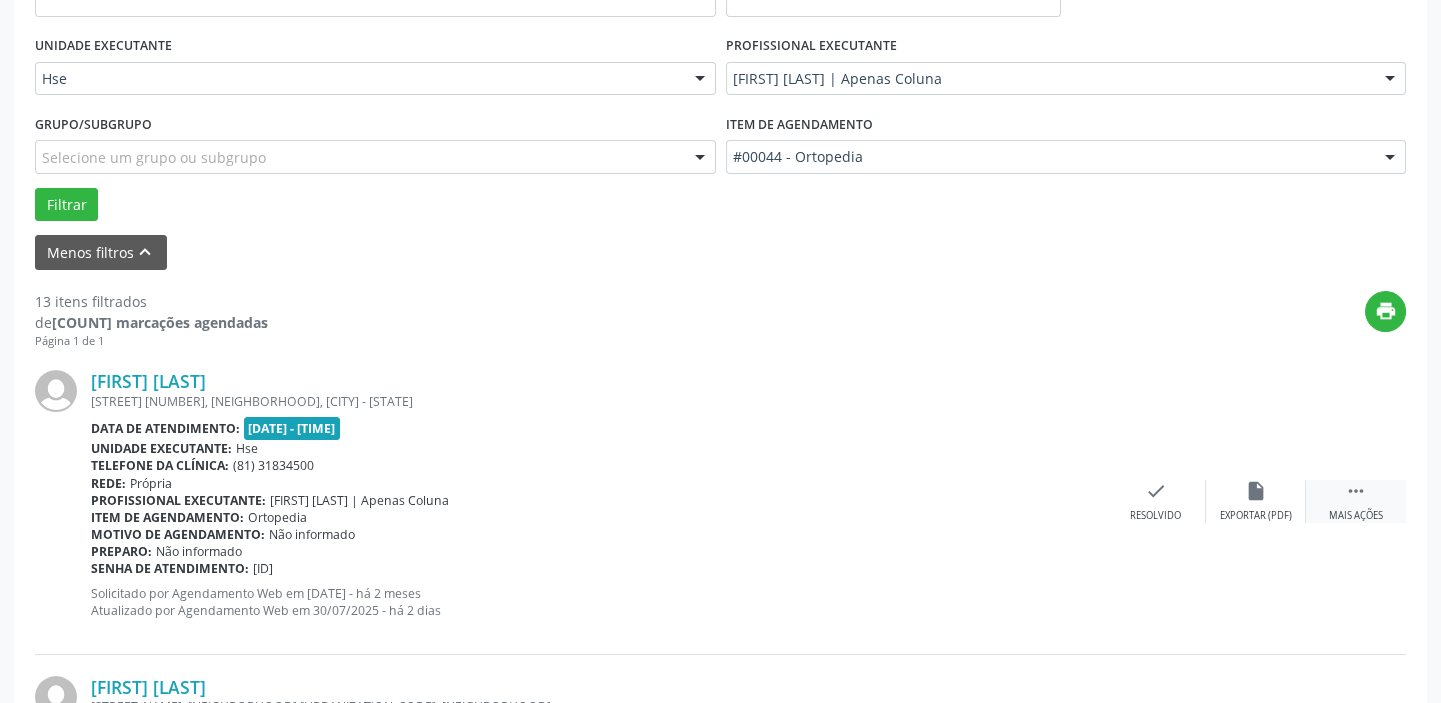 click on "" at bounding box center [1356, 491] 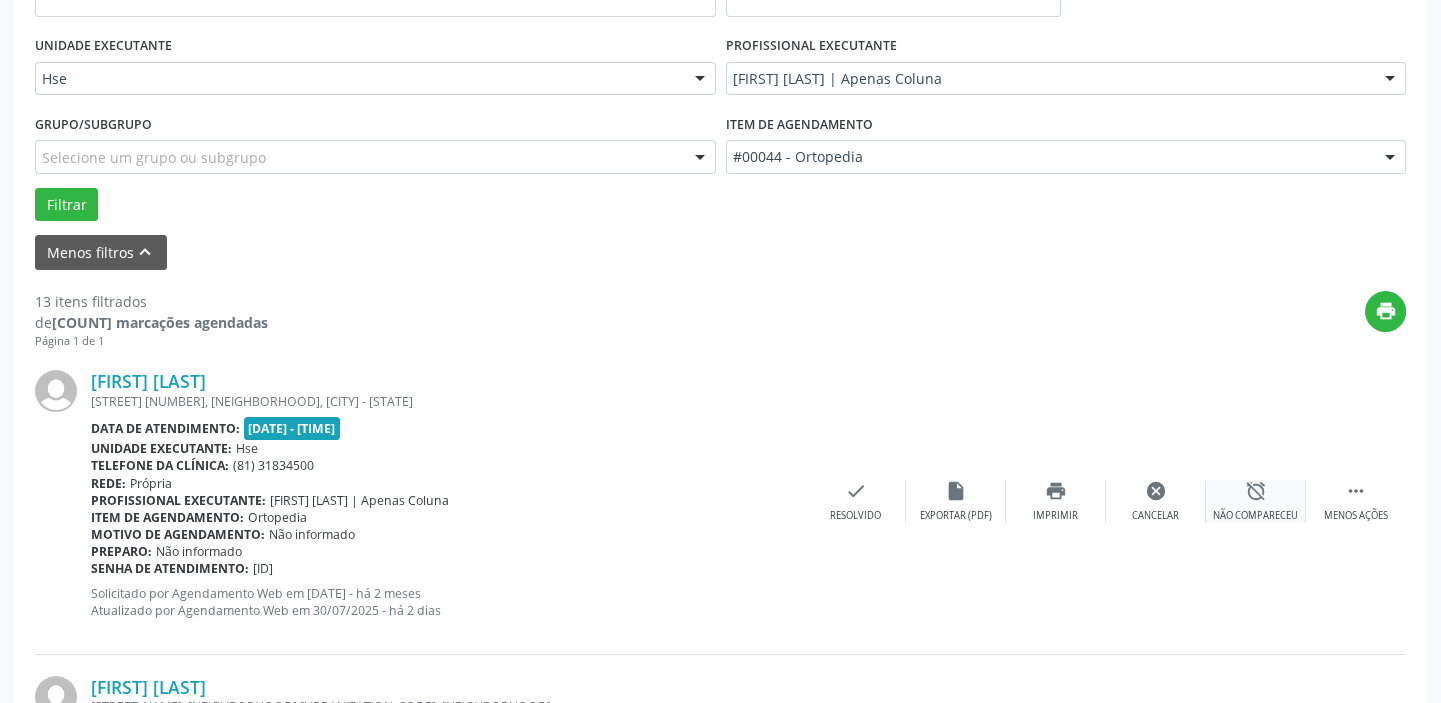 click on "alarm_off" at bounding box center (1256, 491) 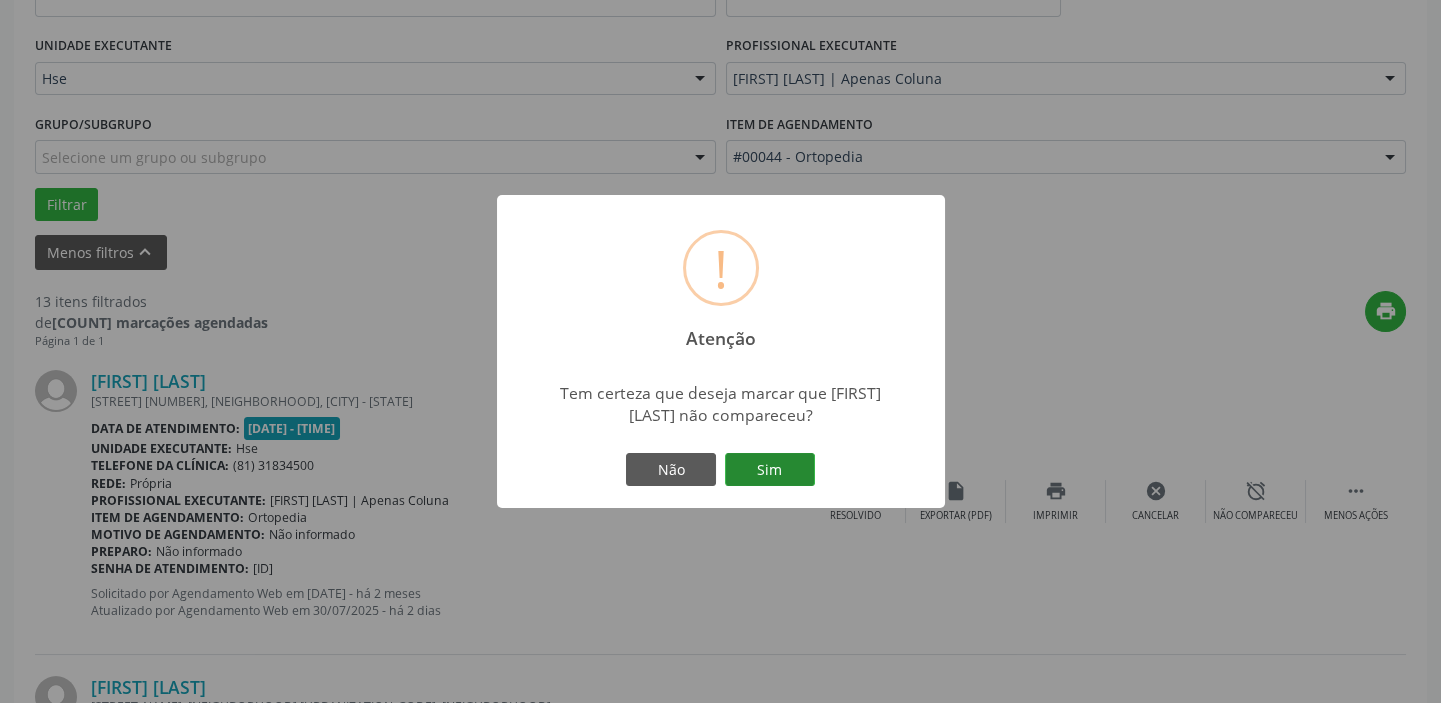 click on "Sim" at bounding box center [770, 470] 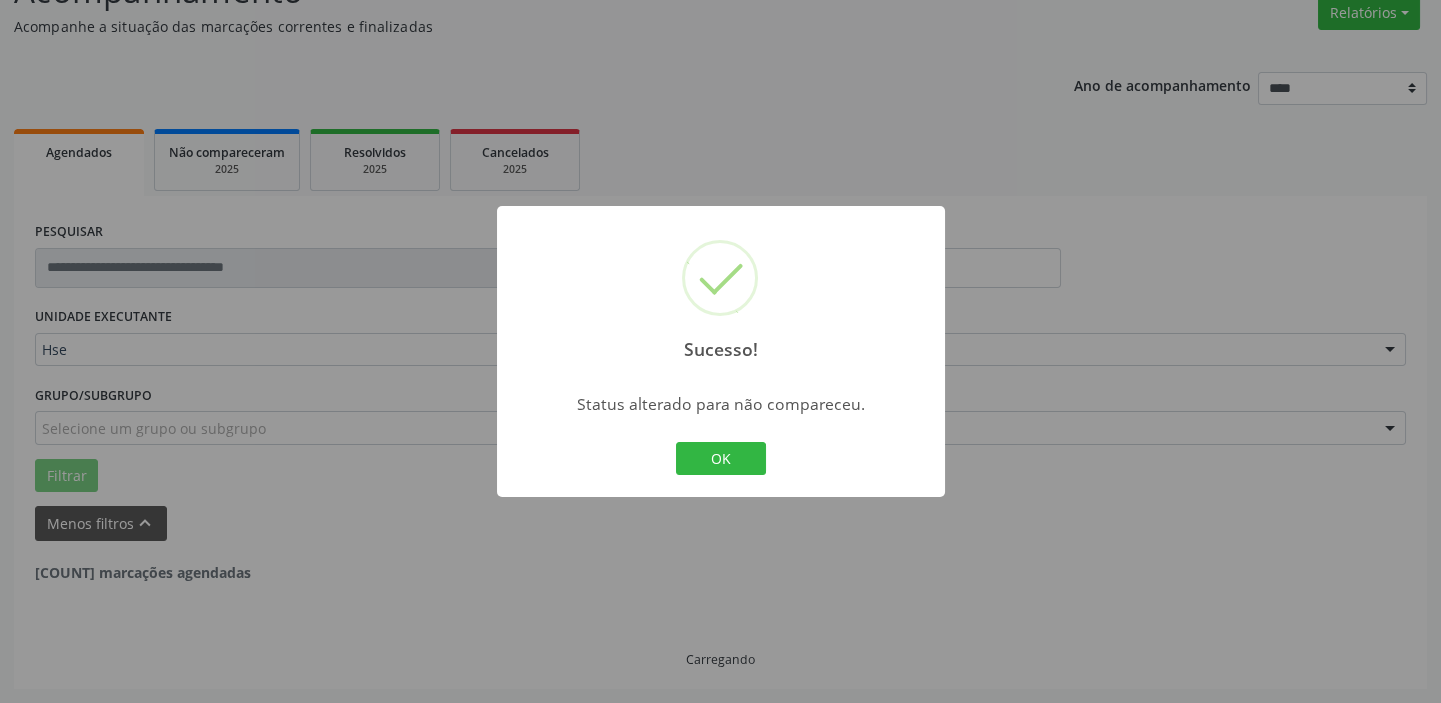 scroll, scrollTop: 169, scrollLeft: 0, axis: vertical 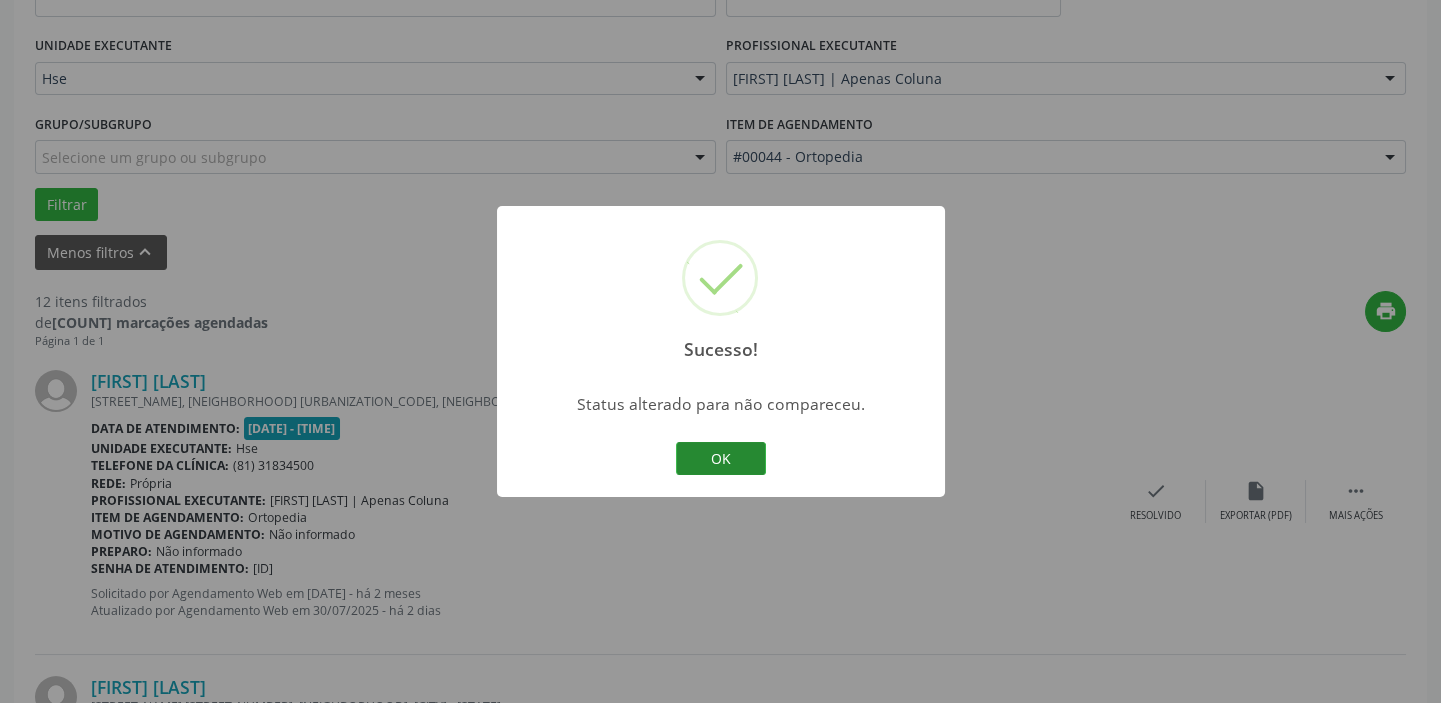 click on "OK" at bounding box center (721, 459) 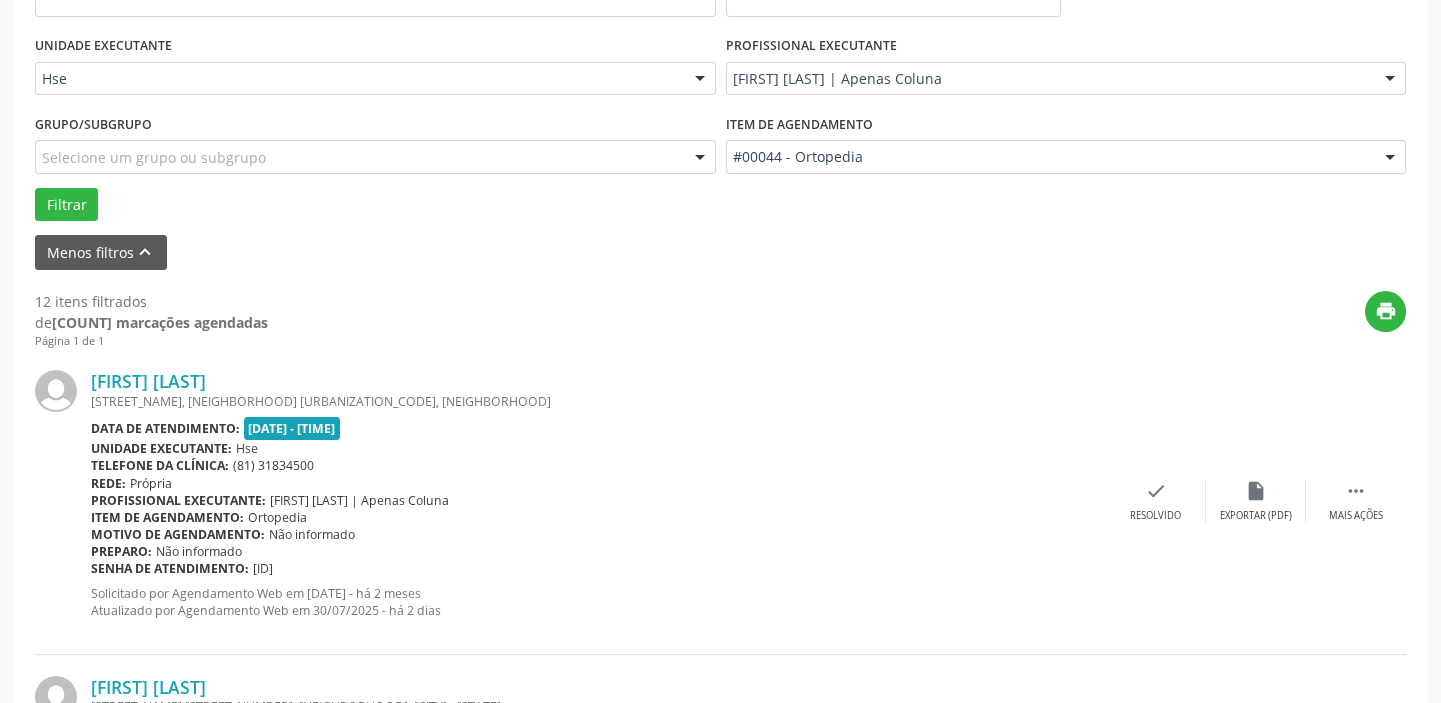 scroll, scrollTop: 532, scrollLeft: 0, axis: vertical 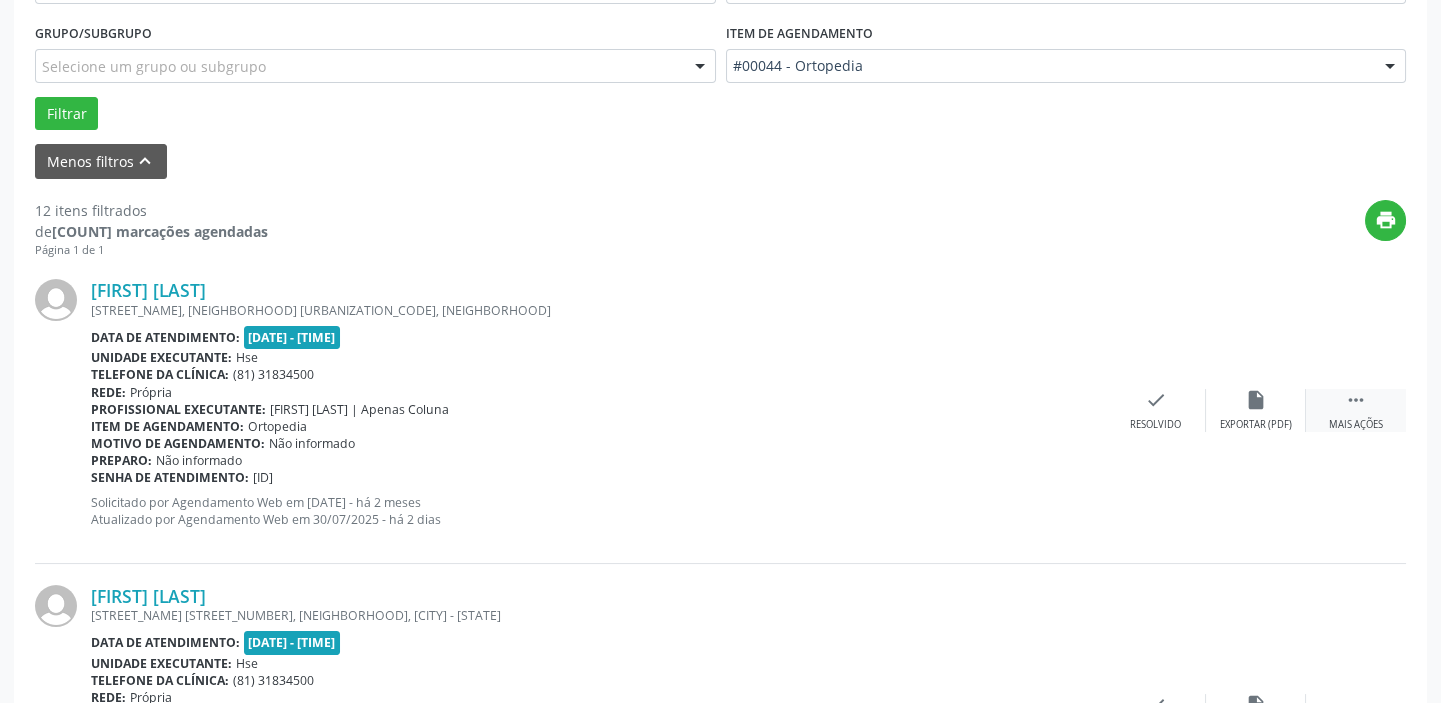 click on "" at bounding box center (1356, 400) 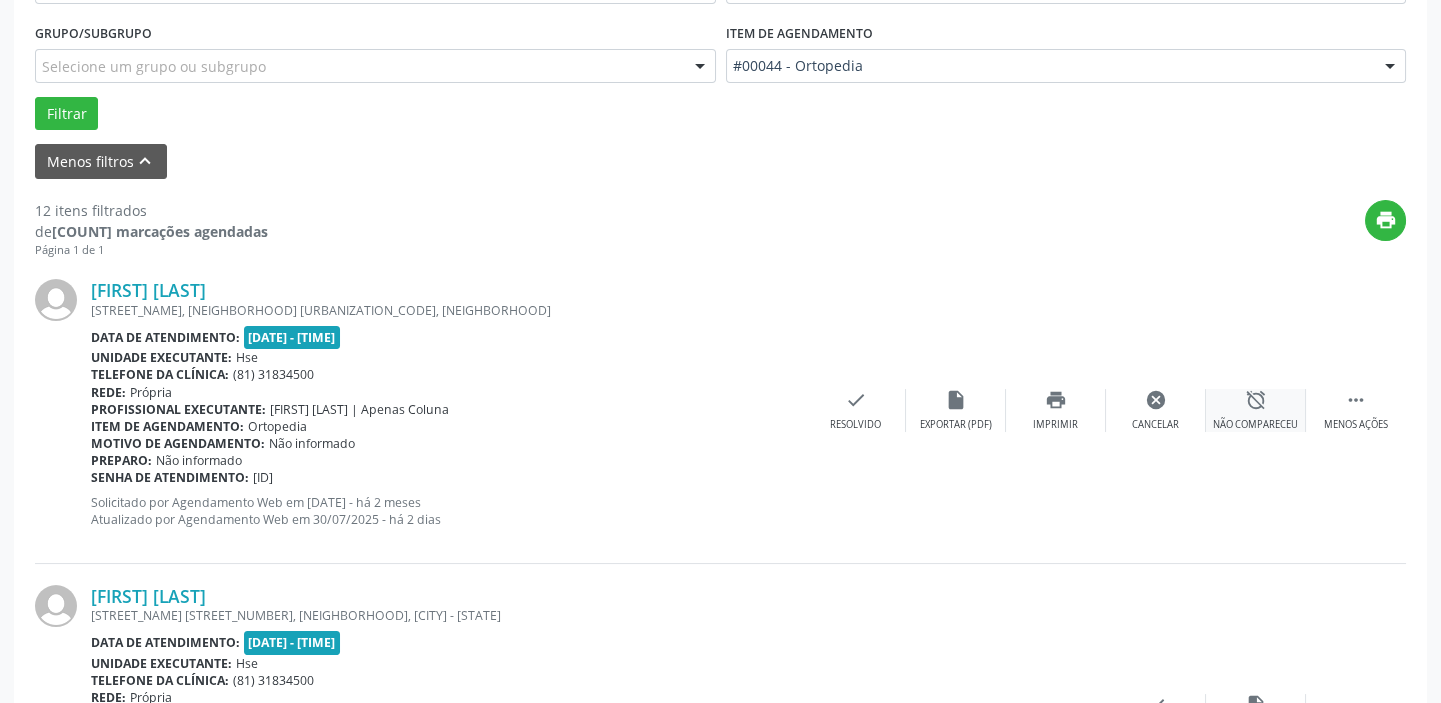click on "alarm_off" at bounding box center [1256, 400] 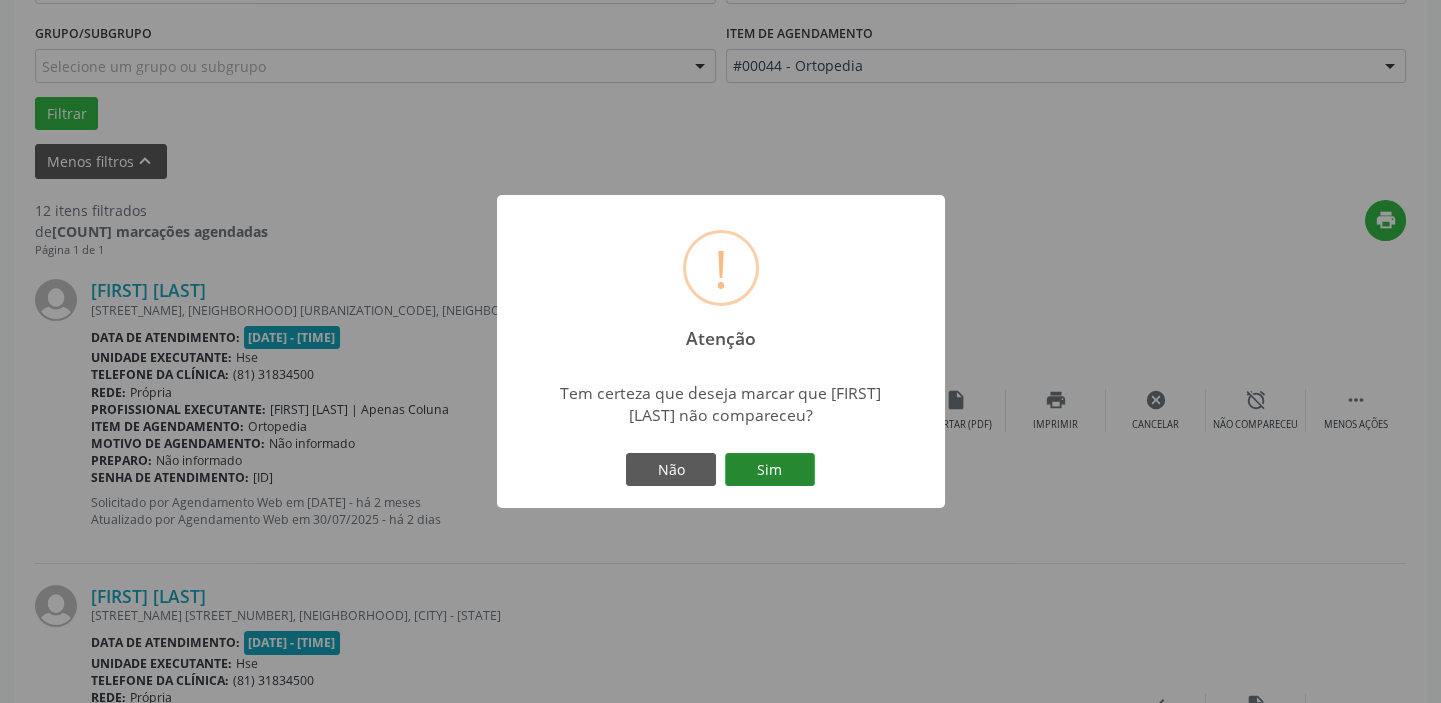 click on "Sim" at bounding box center [770, 470] 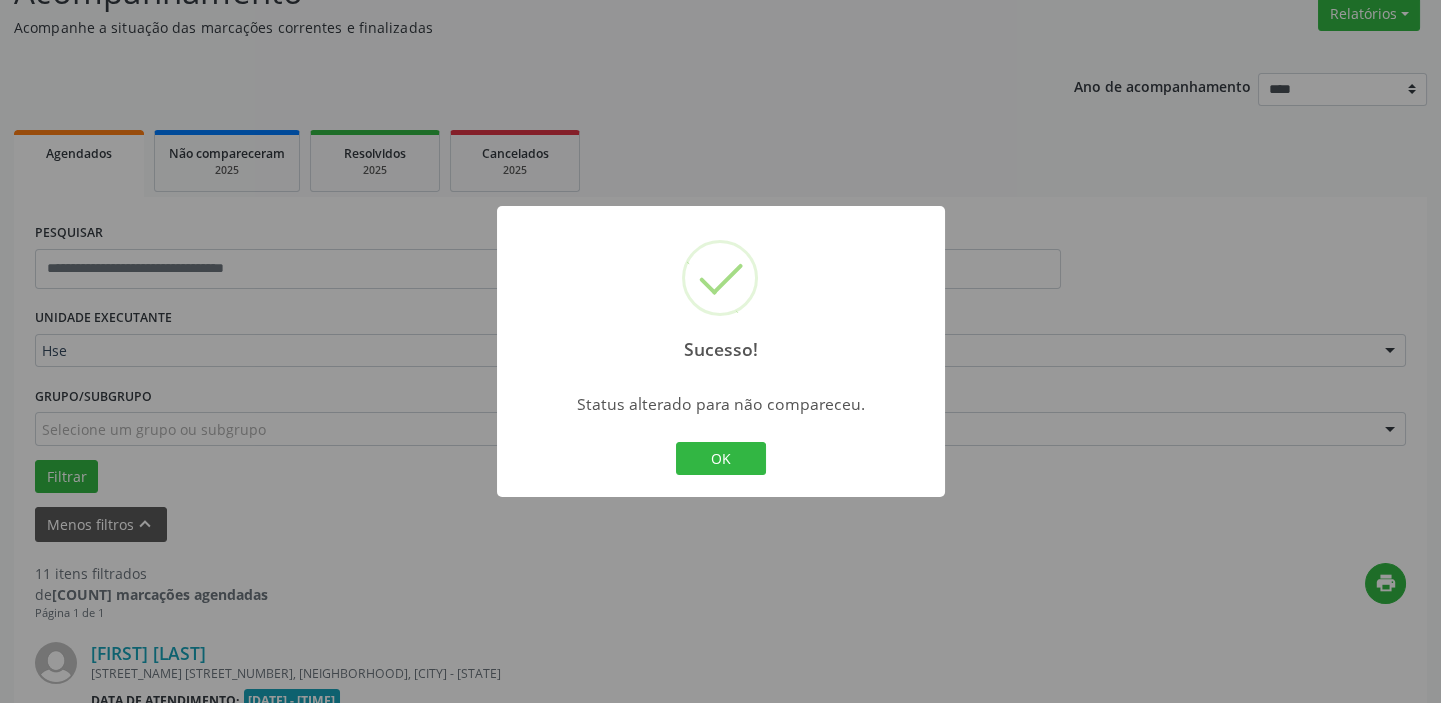 scroll, scrollTop: 532, scrollLeft: 0, axis: vertical 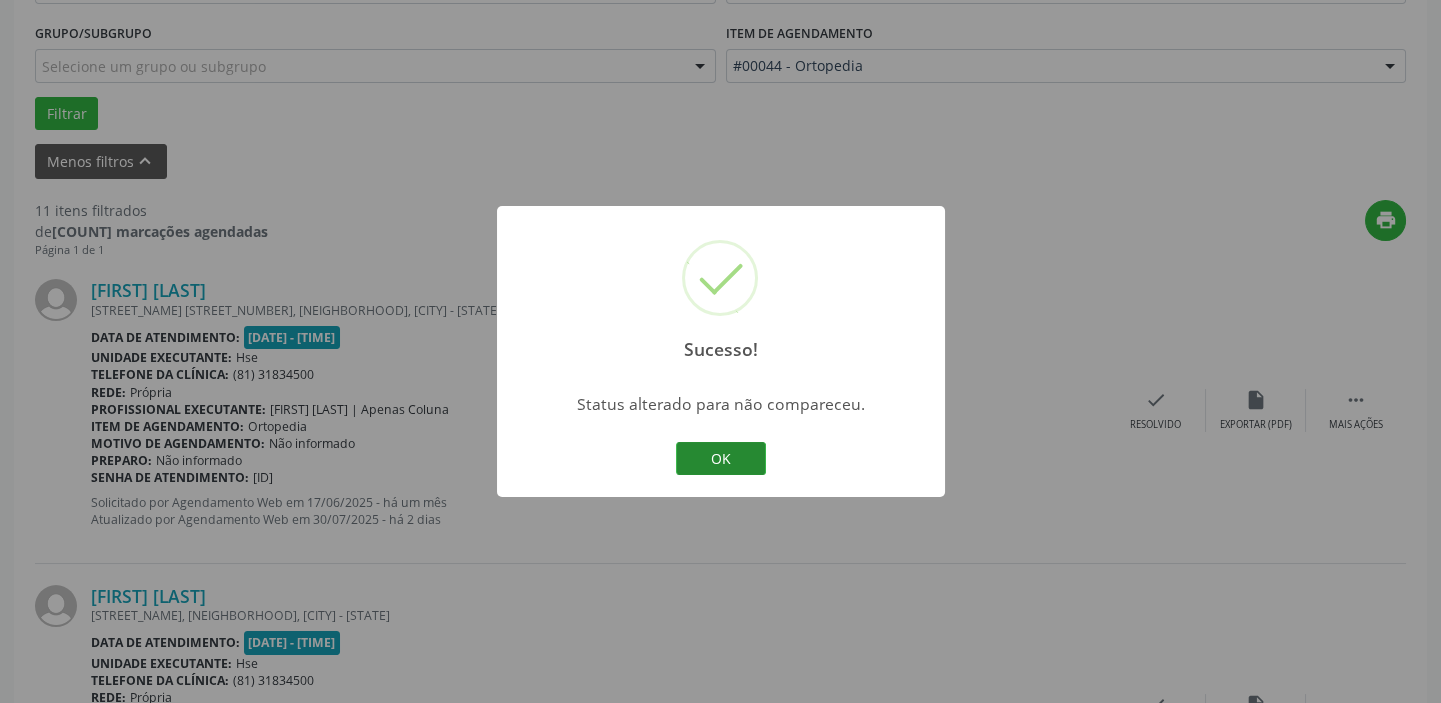 click on "OK" at bounding box center (721, 459) 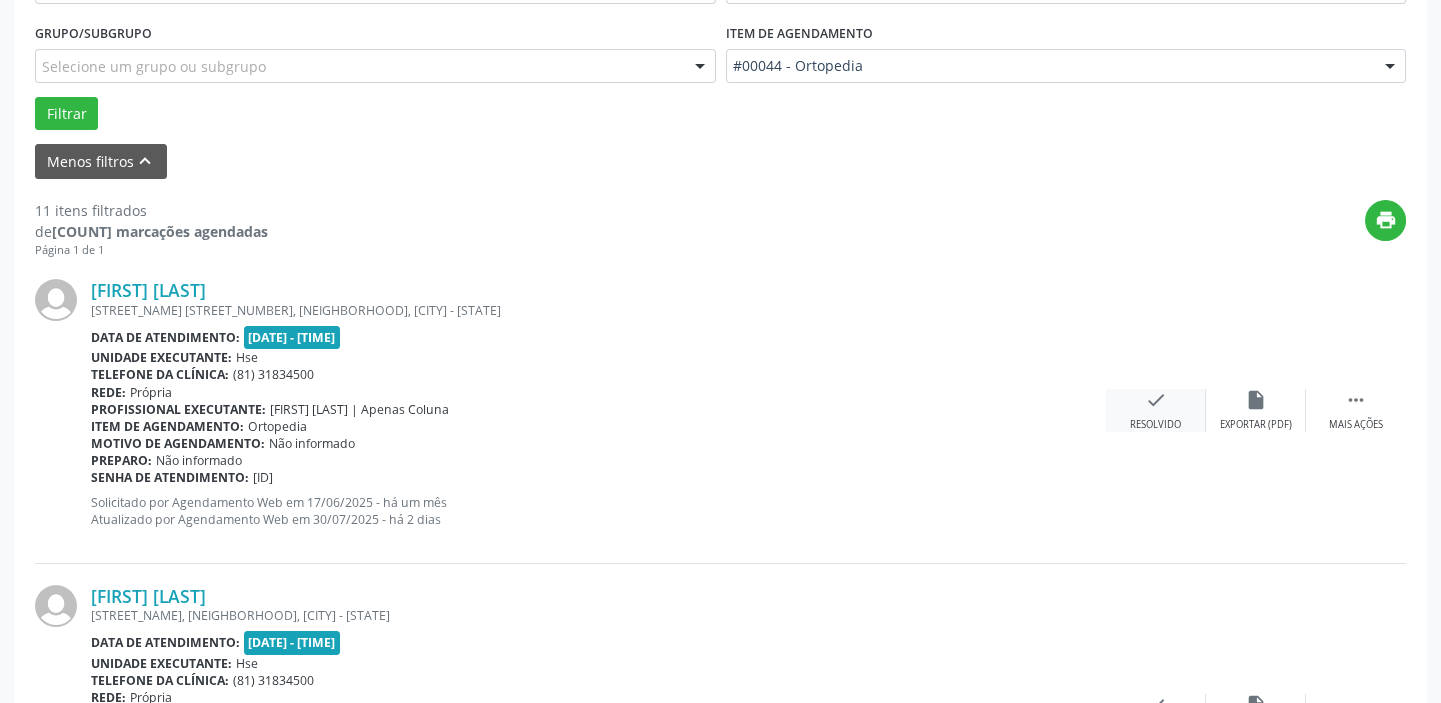 click on "check
Resolvido" at bounding box center [1156, 410] 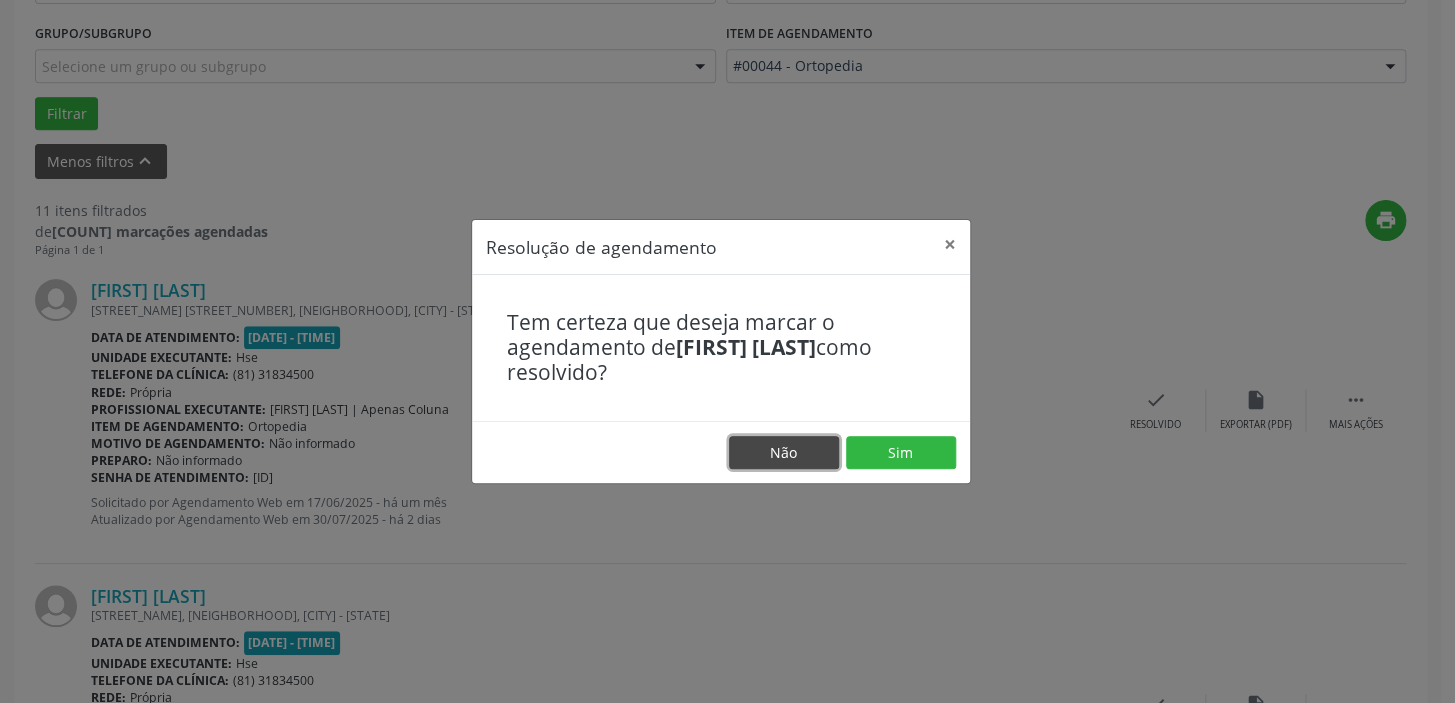 click on "Não" at bounding box center [784, 453] 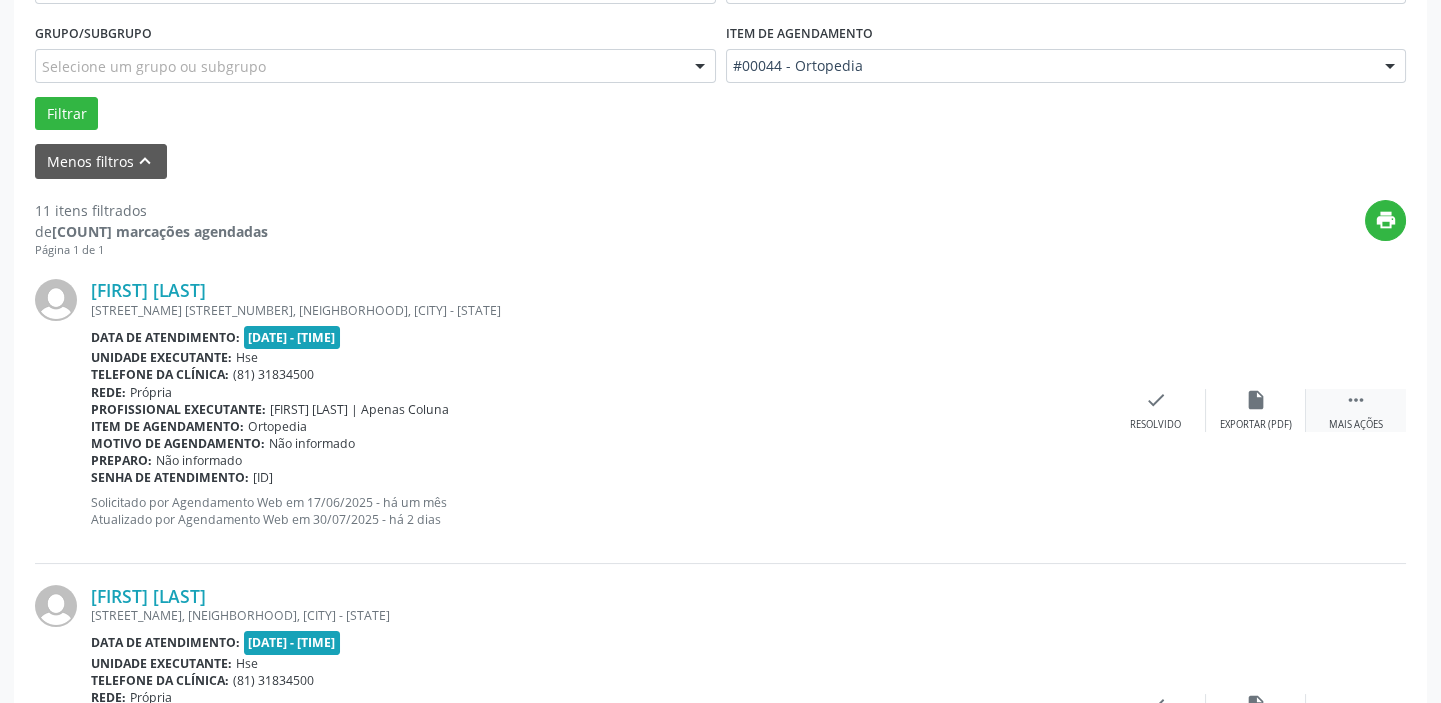 click on "" at bounding box center (1356, 400) 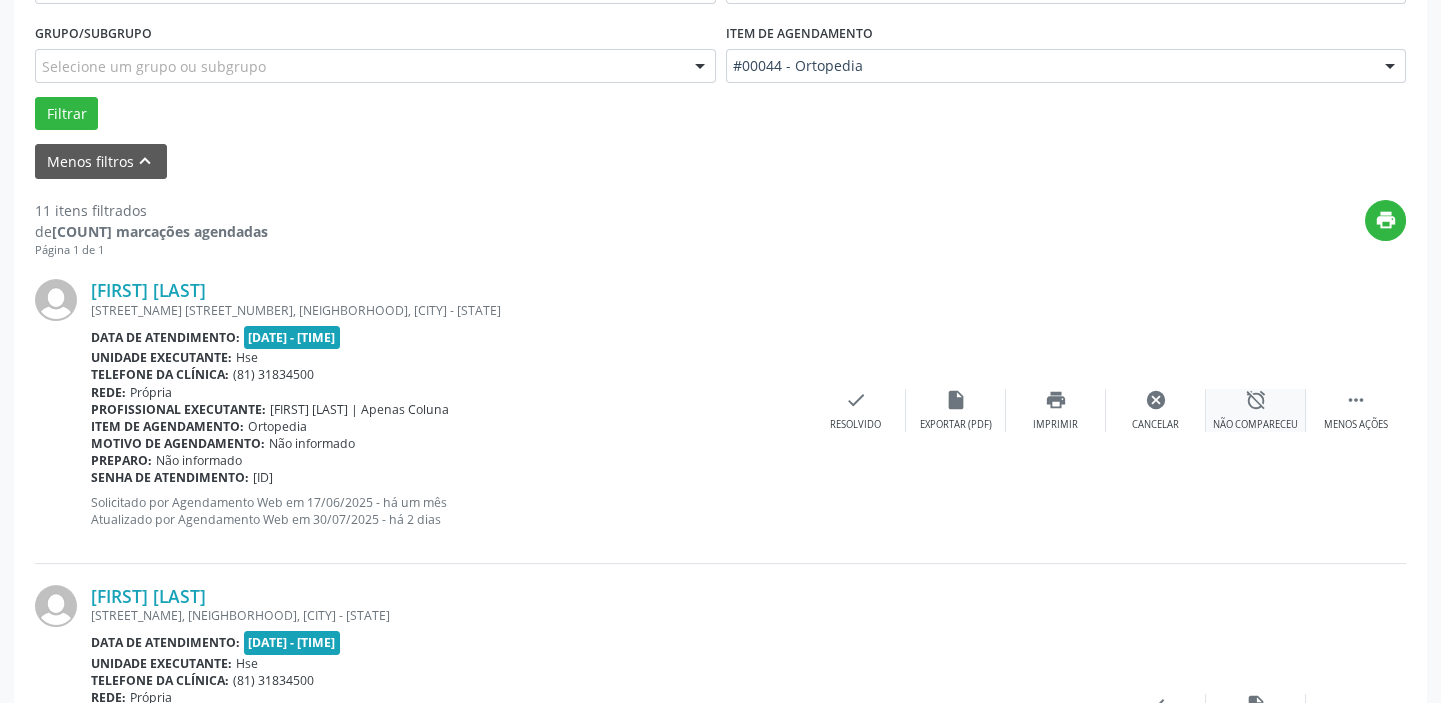 click on "alarm_off" at bounding box center (1256, 400) 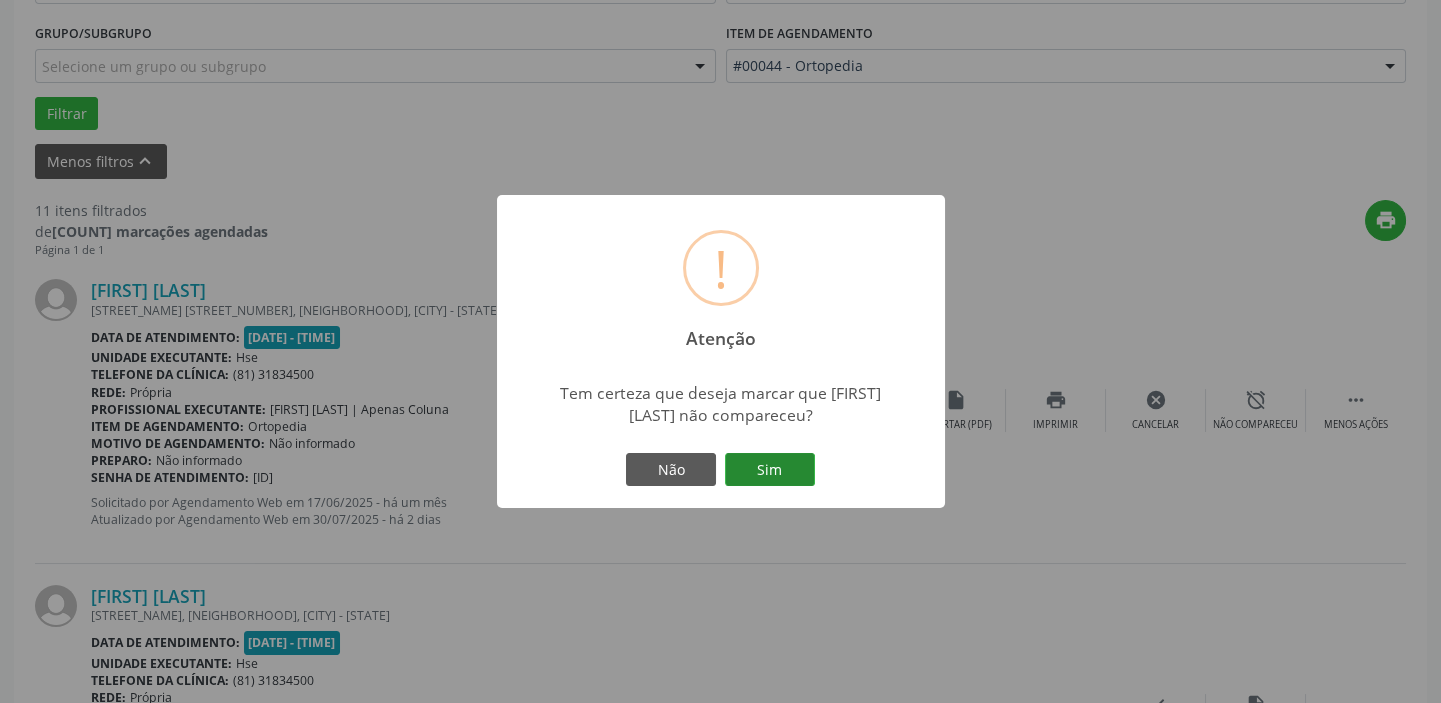 click on "Sim" at bounding box center [770, 470] 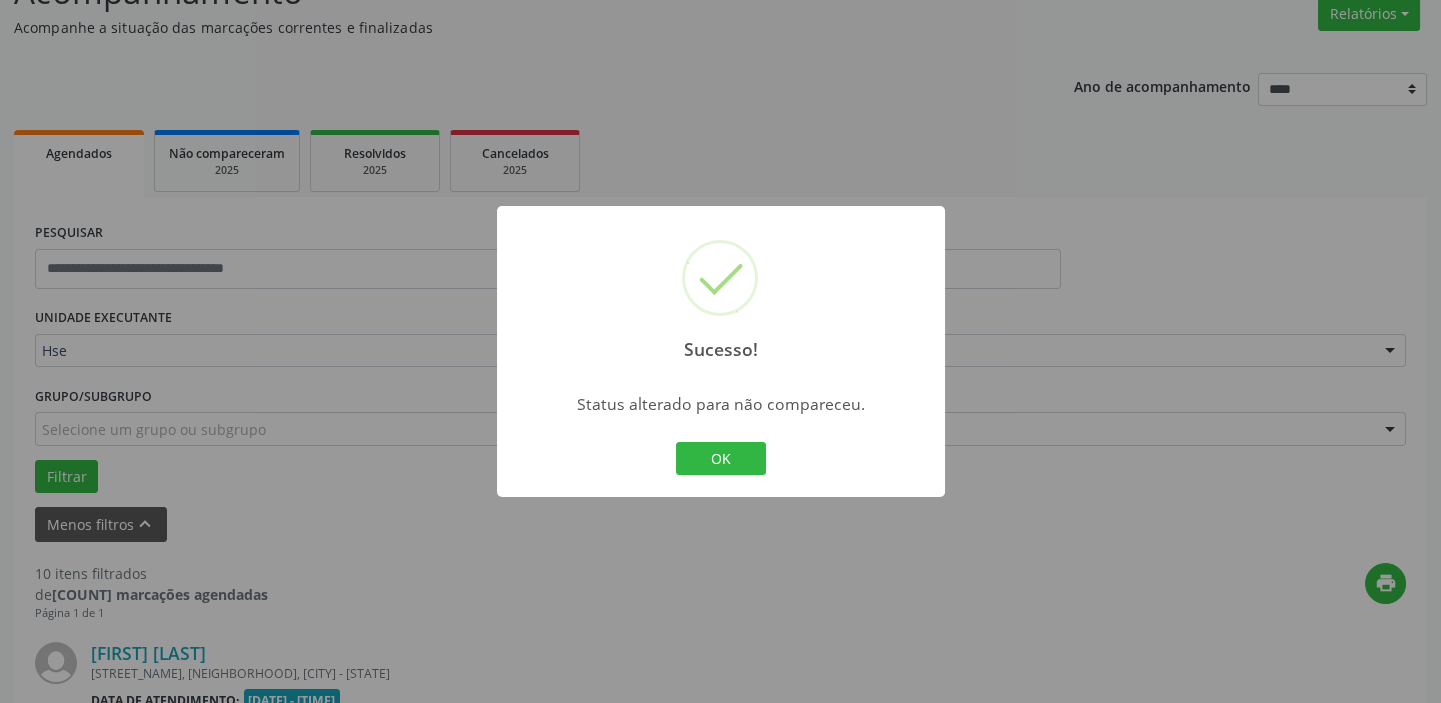 scroll, scrollTop: 532, scrollLeft: 0, axis: vertical 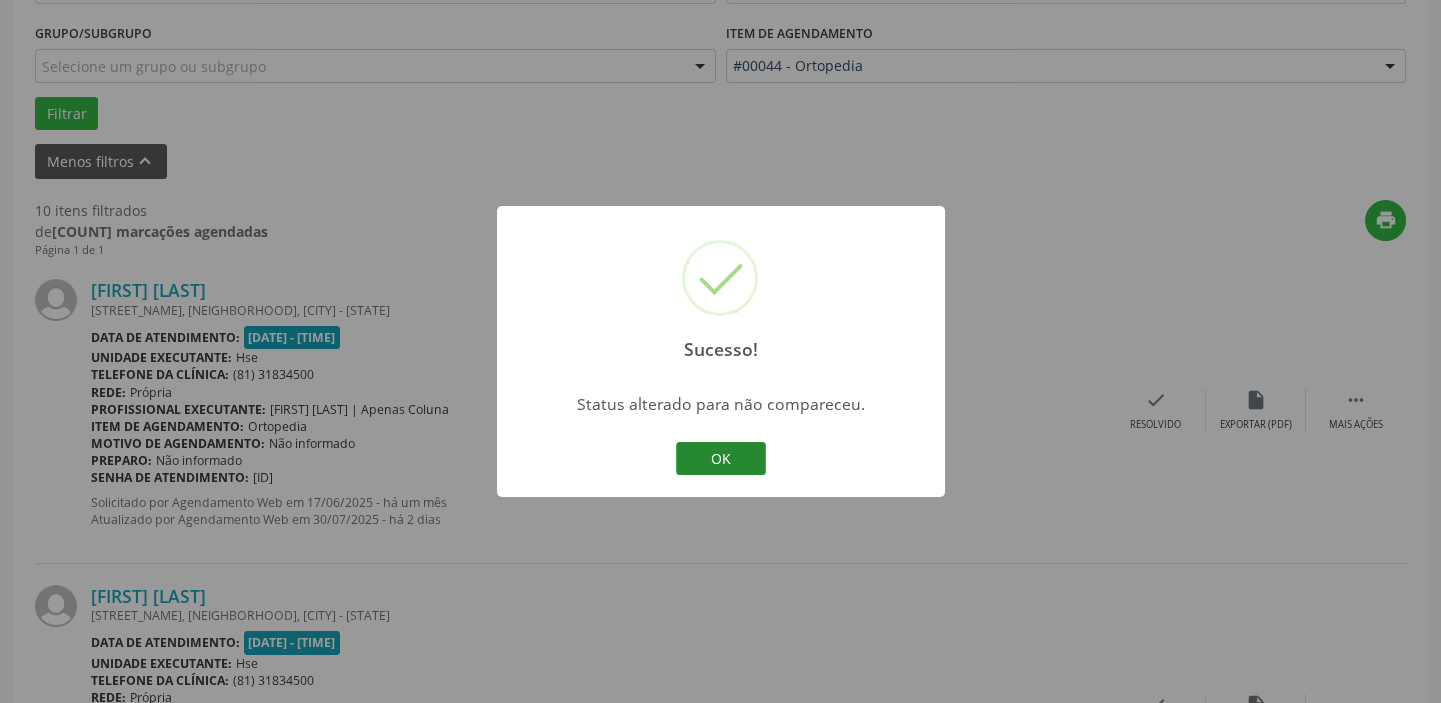 click on "OK" at bounding box center (721, 459) 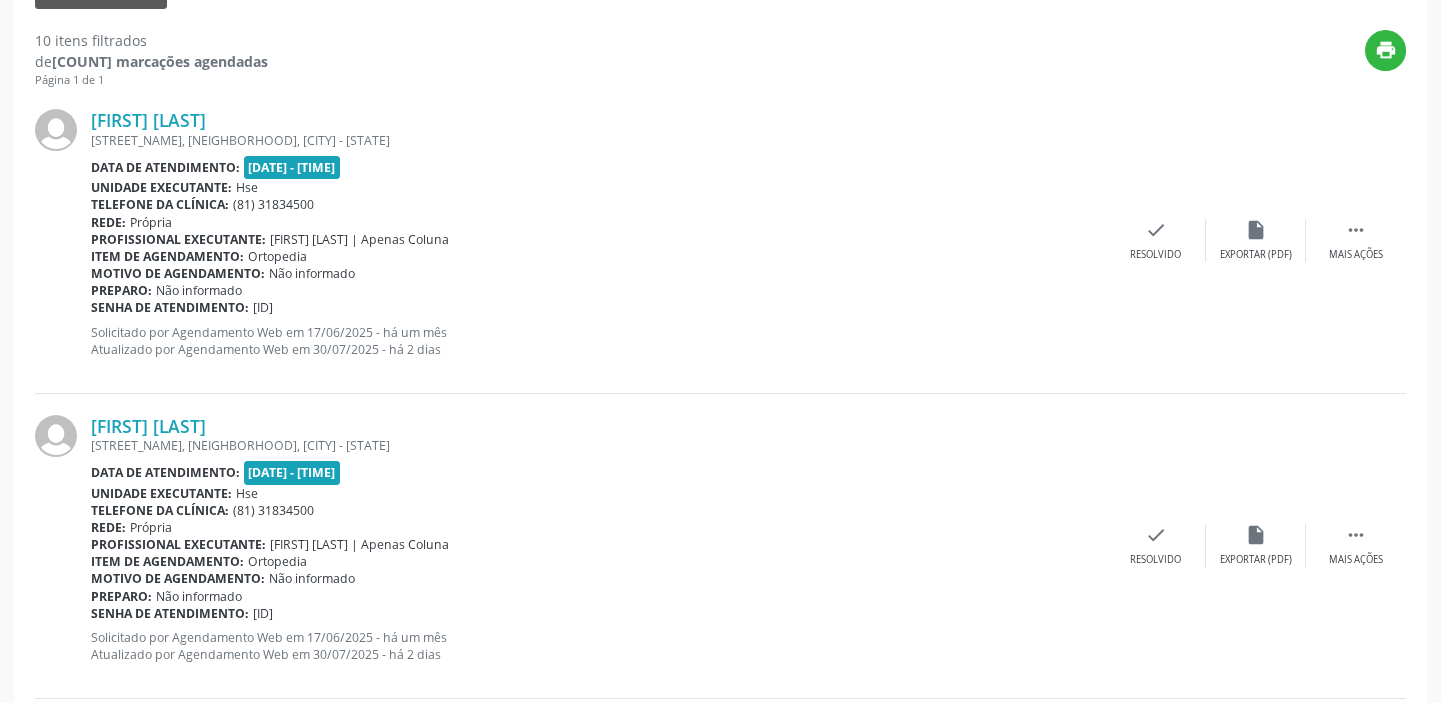 scroll, scrollTop: 808, scrollLeft: 0, axis: vertical 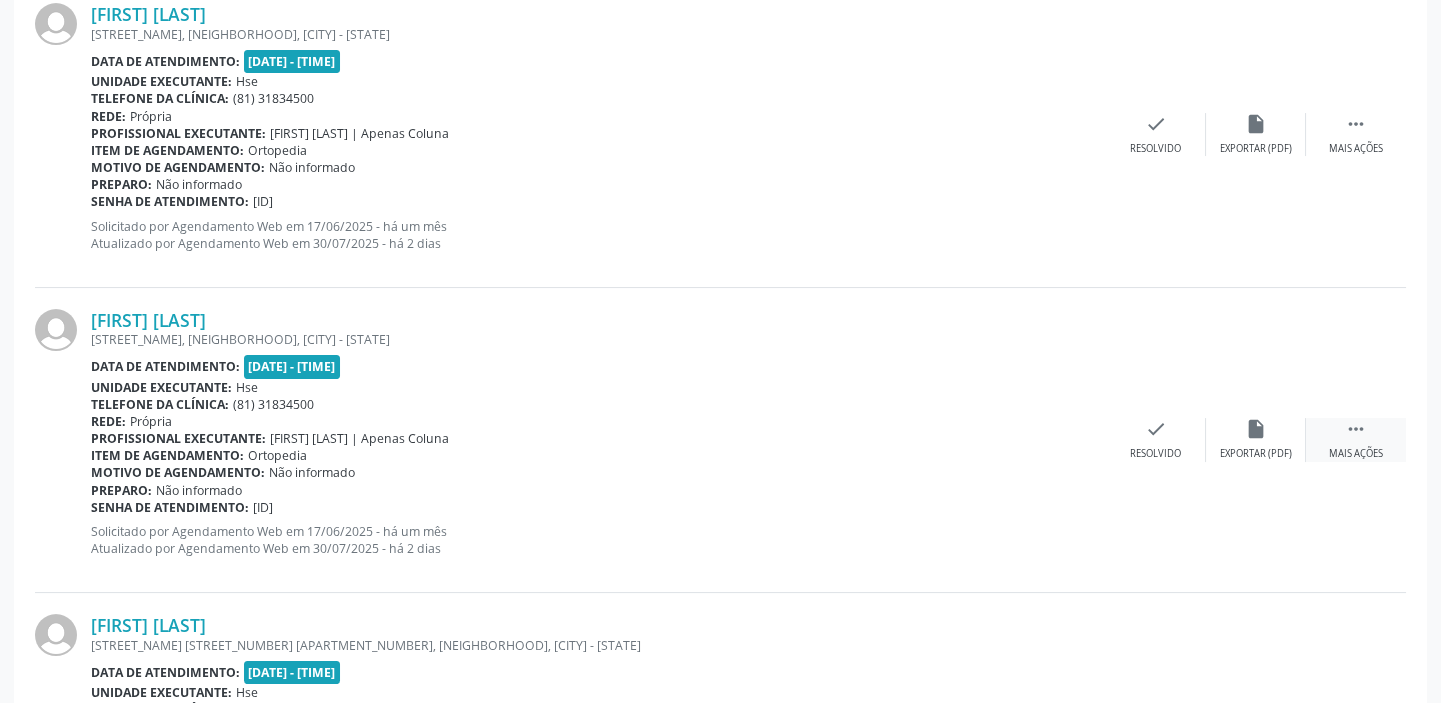click on "" at bounding box center [1356, 429] 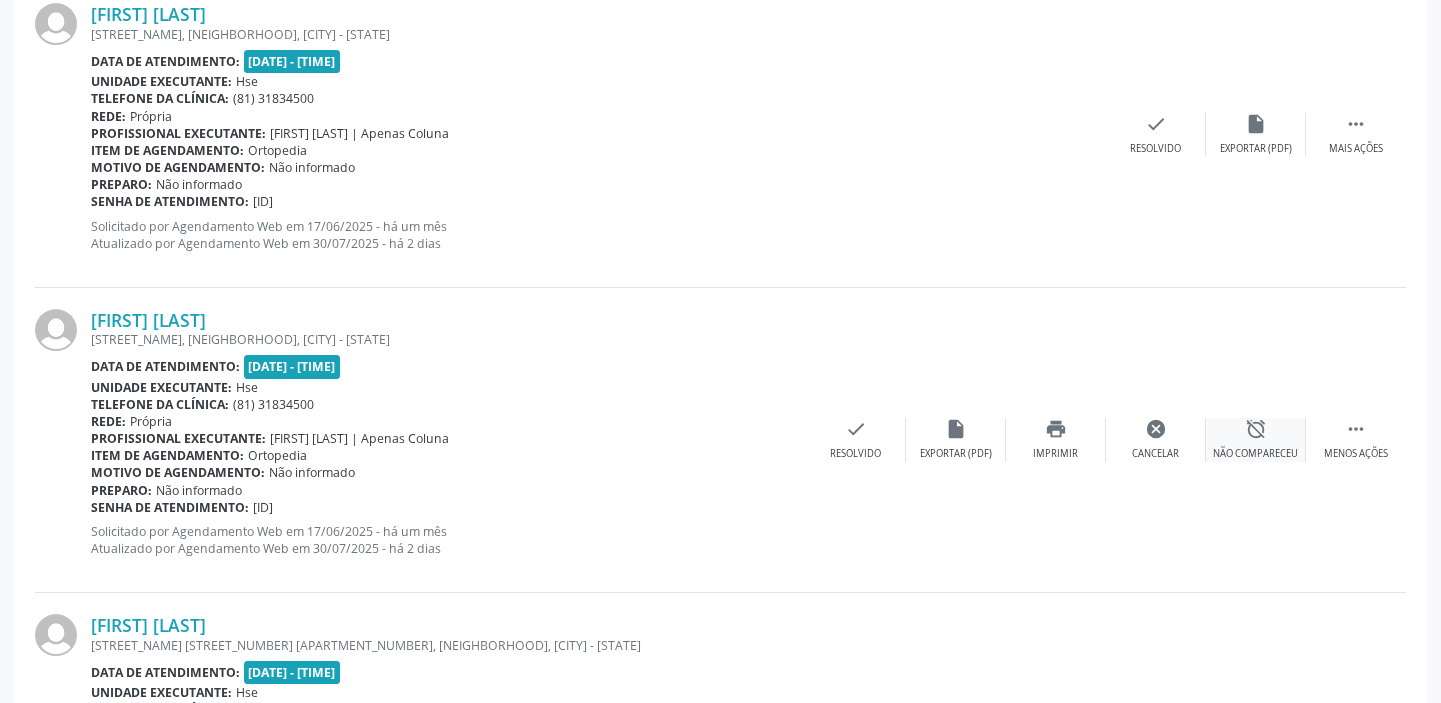 click on "alarm_off" at bounding box center (1256, 429) 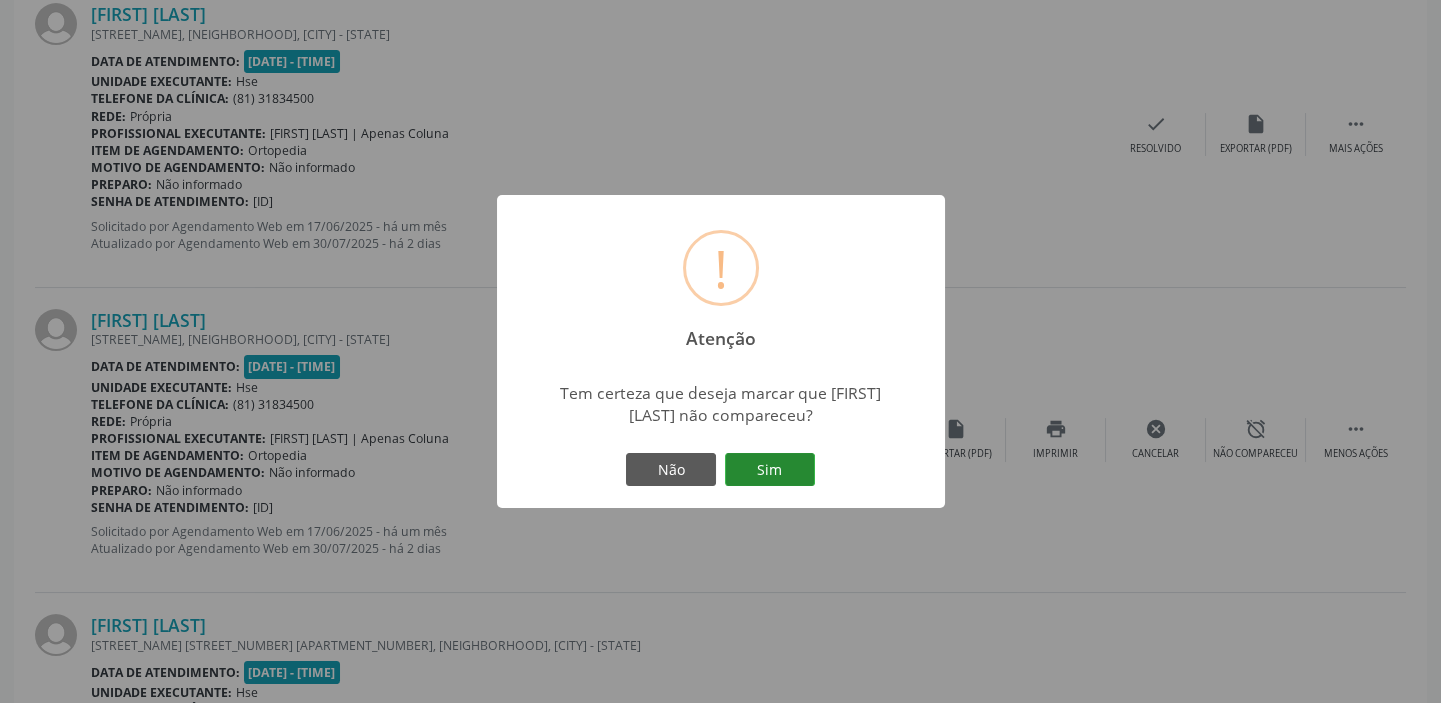 click on "Sim" at bounding box center (770, 470) 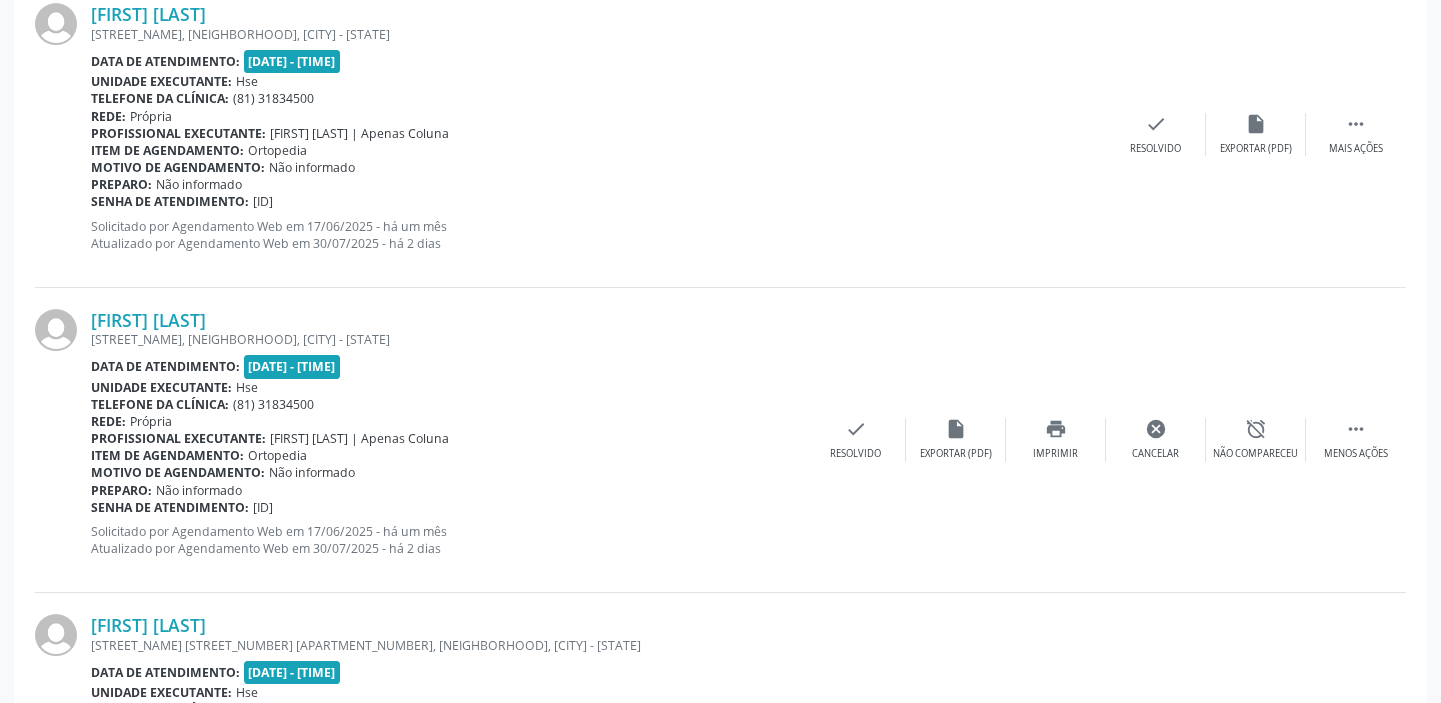 scroll, scrollTop: 169, scrollLeft: 0, axis: vertical 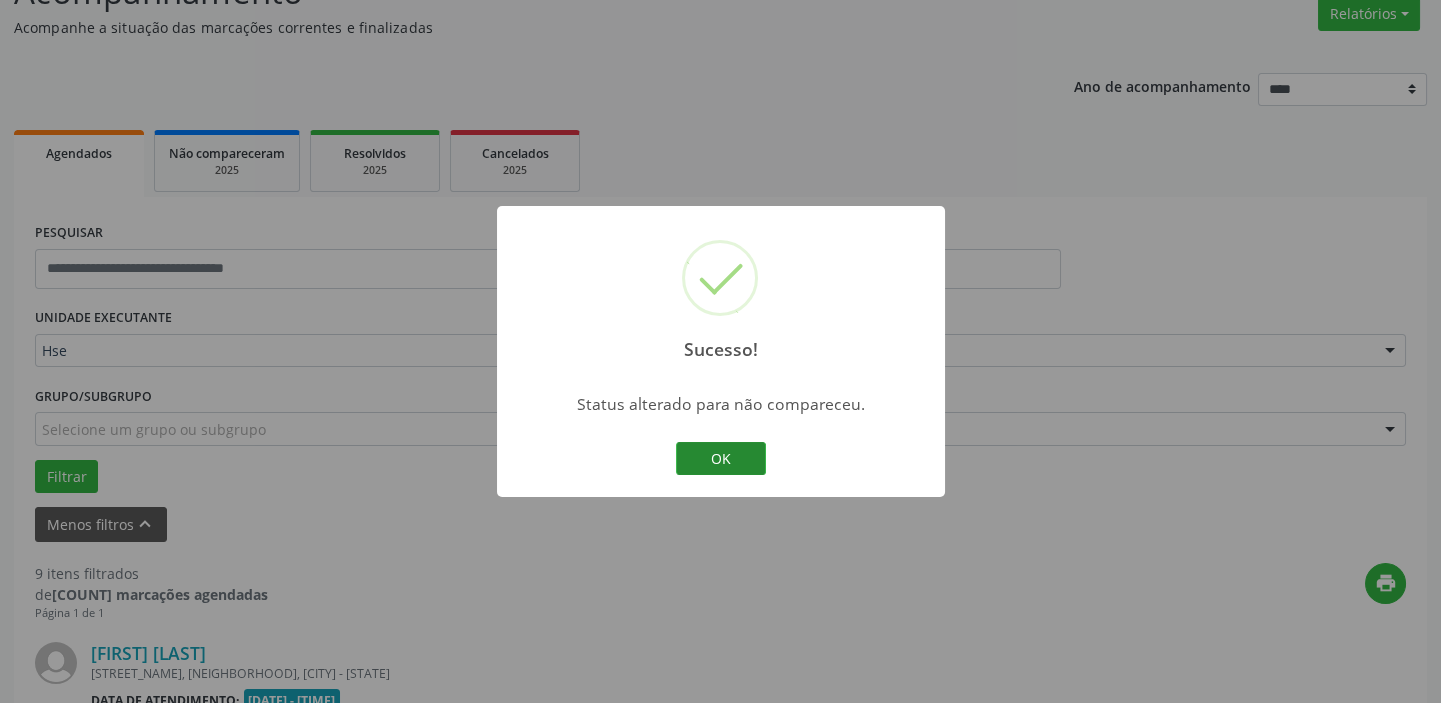 click on "OK" at bounding box center (721, 459) 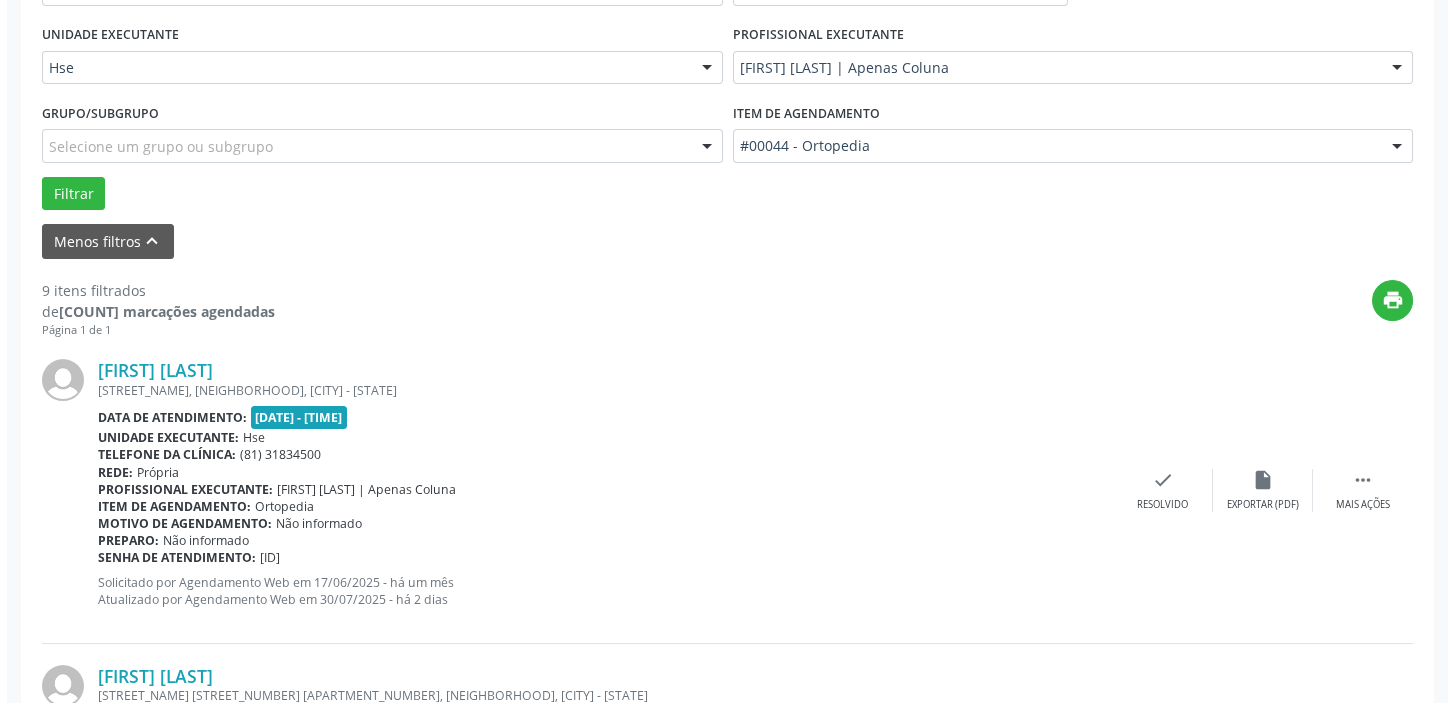 scroll, scrollTop: 444, scrollLeft: 0, axis: vertical 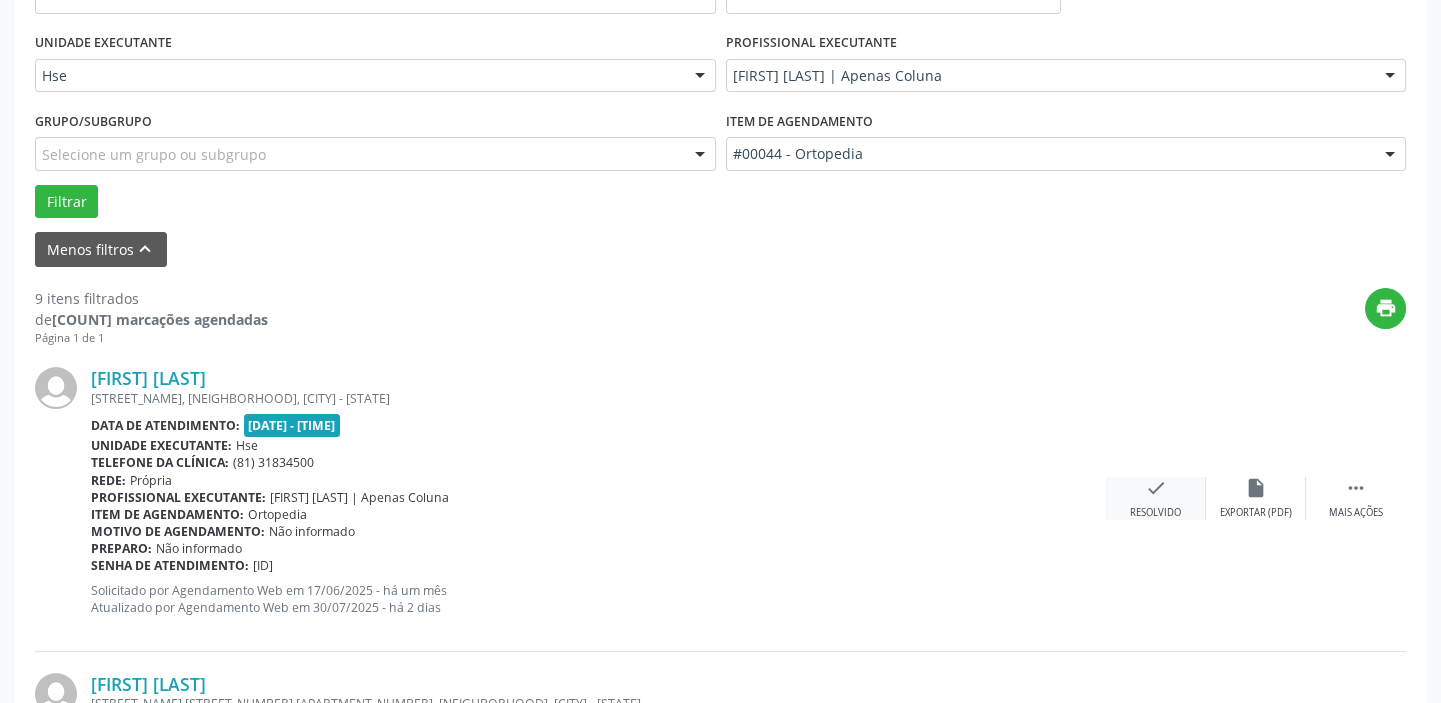 click on "check
Resolvido" at bounding box center [1156, 498] 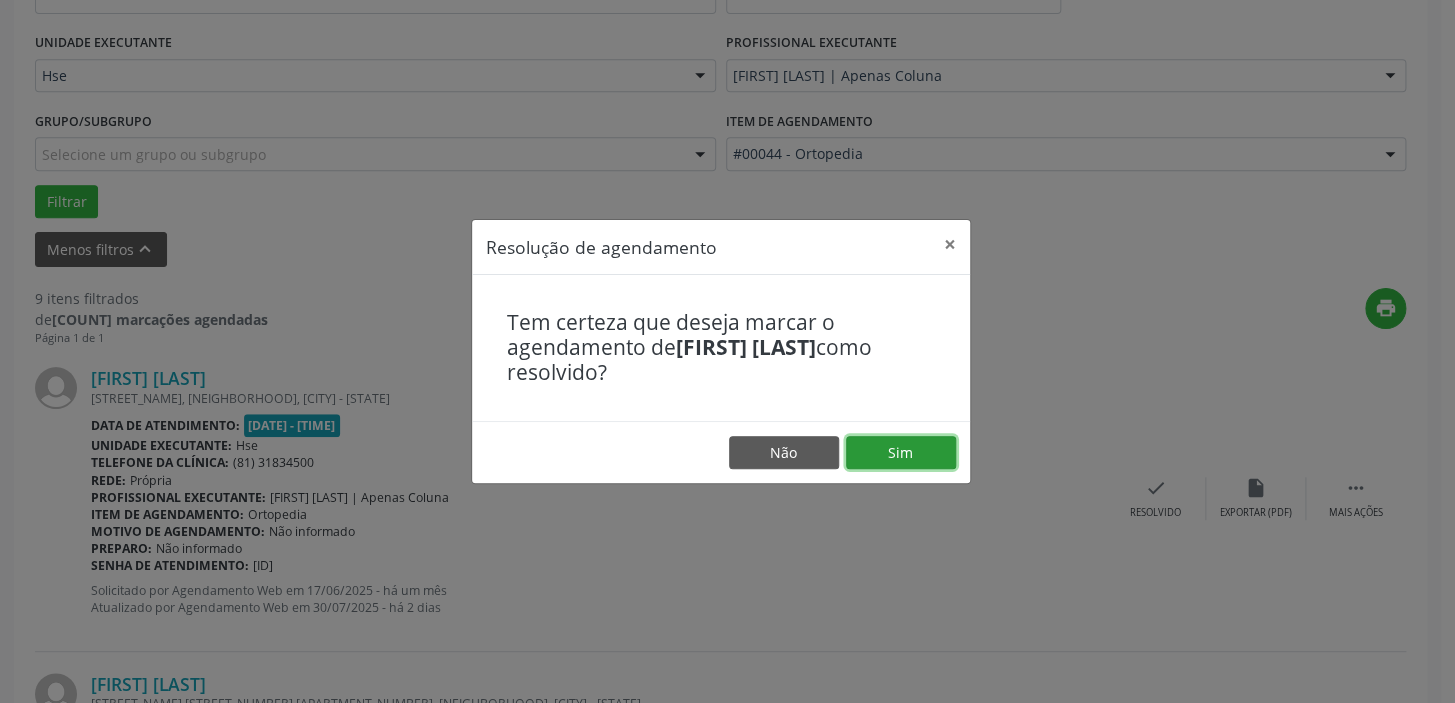 click on "Sim" at bounding box center [901, 453] 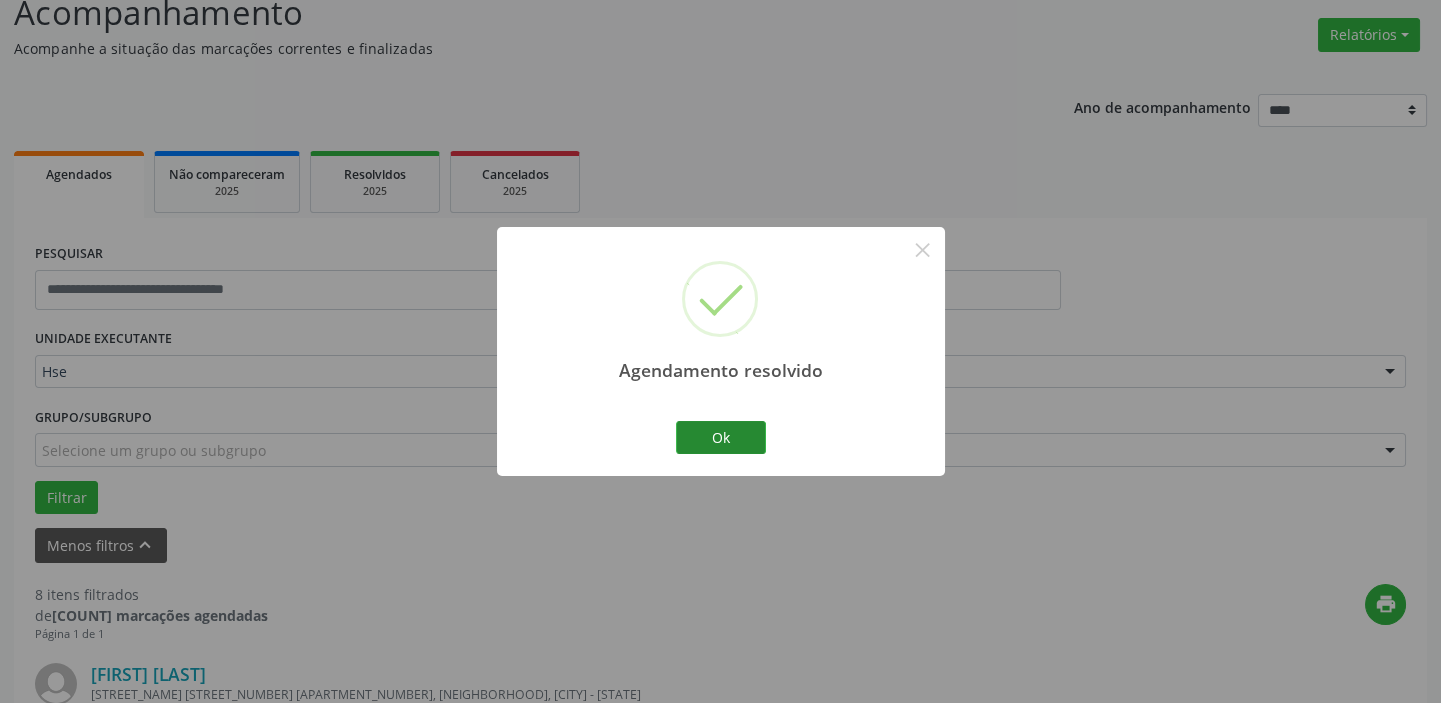 scroll, scrollTop: 444, scrollLeft: 0, axis: vertical 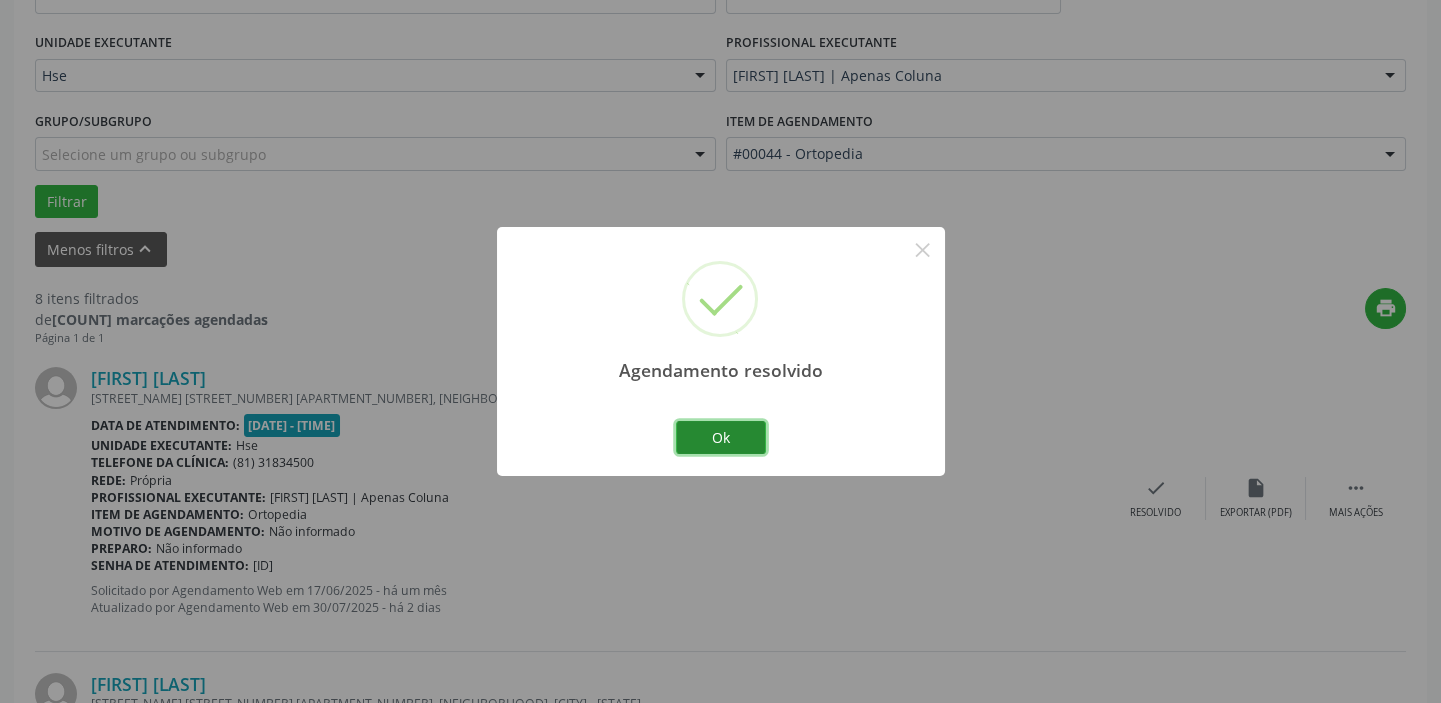 click on "Ok" at bounding box center (721, 438) 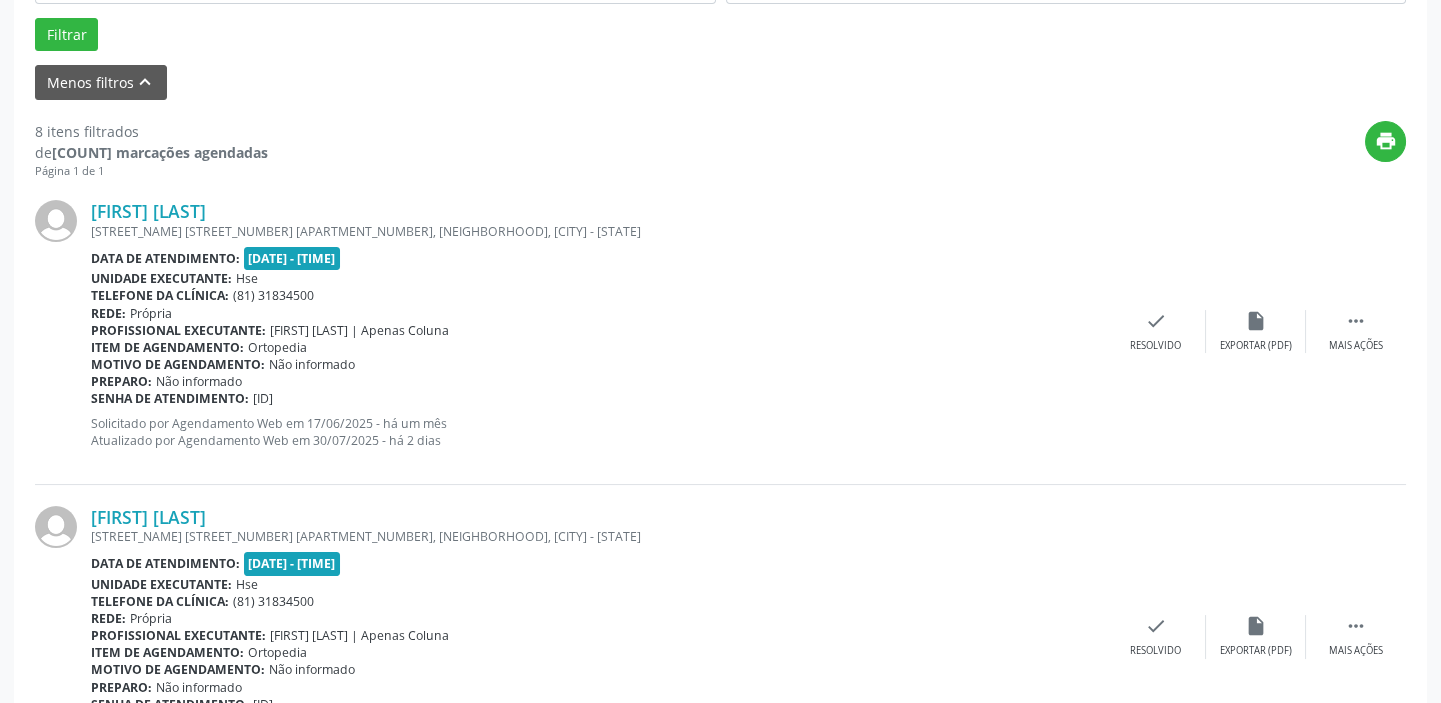 scroll, scrollTop: 626, scrollLeft: 0, axis: vertical 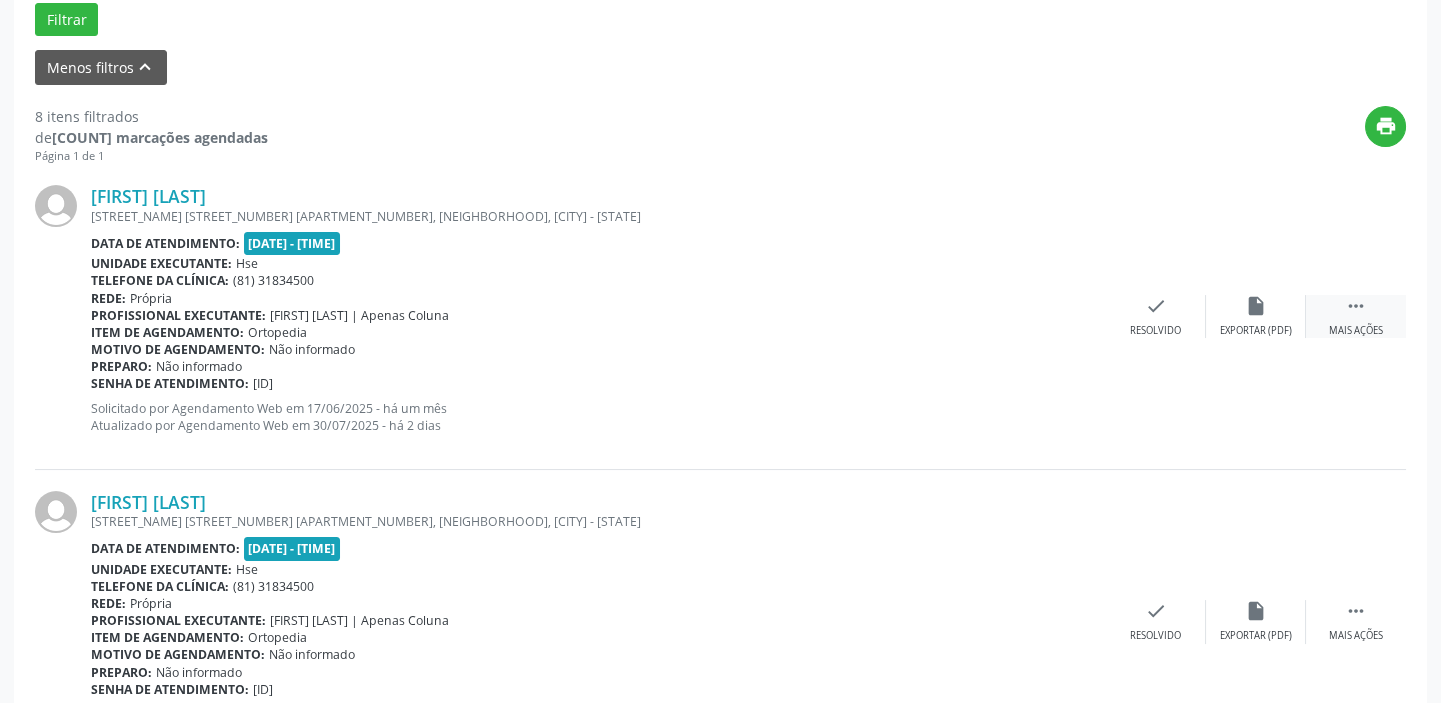 click on "" at bounding box center [1356, 306] 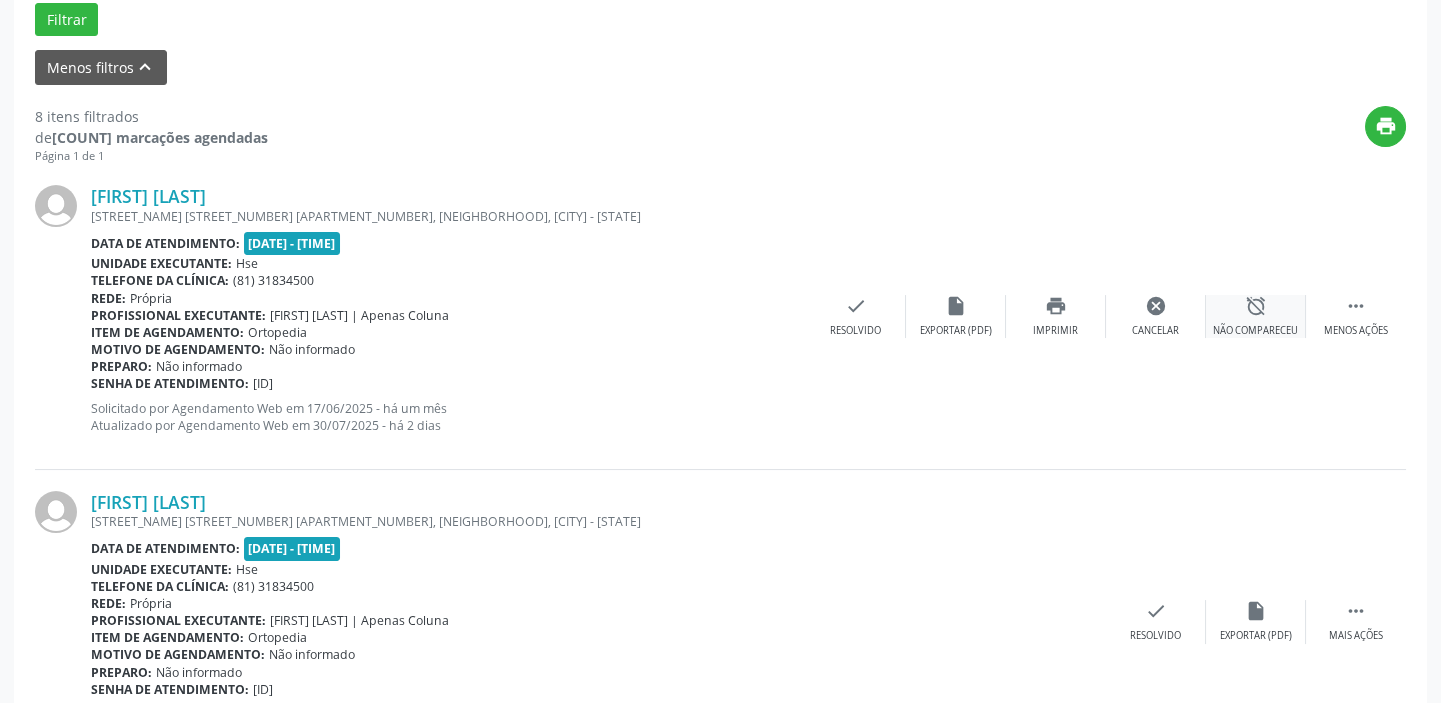 click on "alarm_off" at bounding box center [1256, 306] 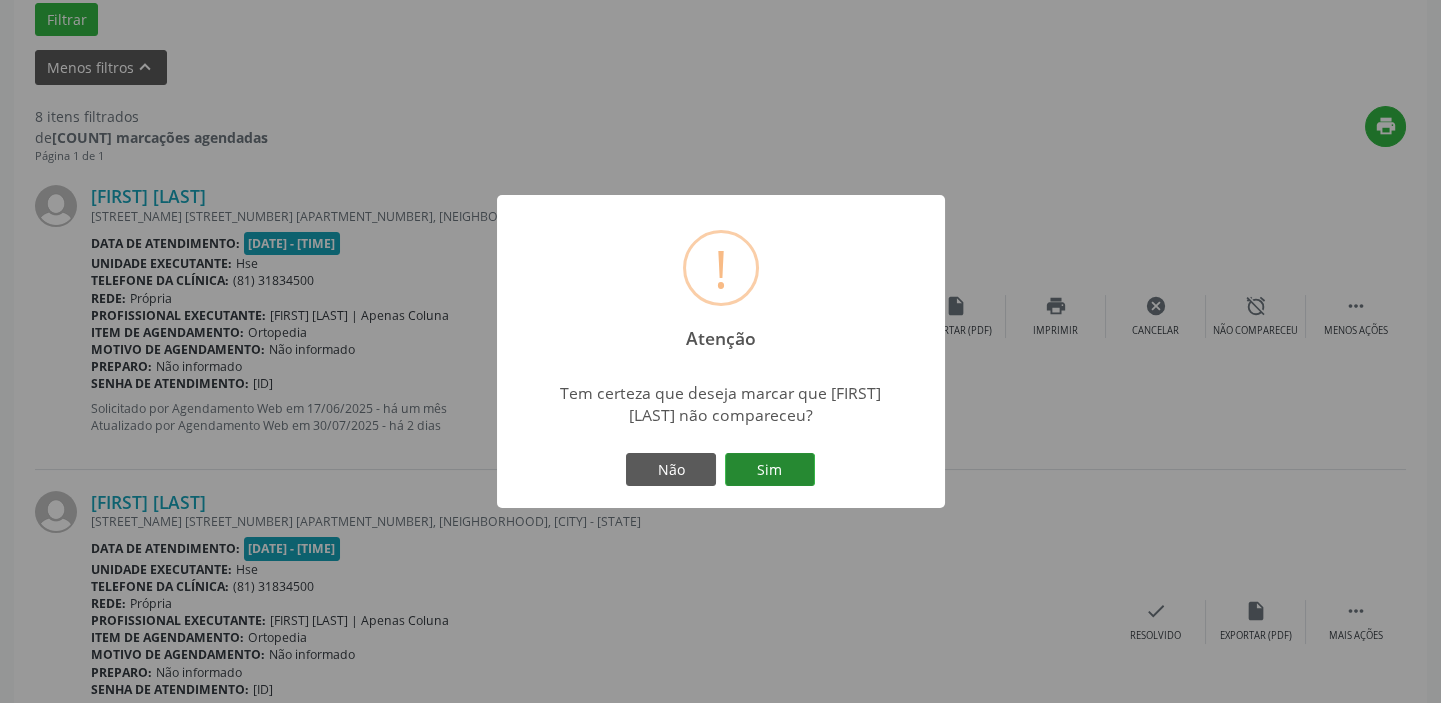 click on "Sim" at bounding box center [770, 470] 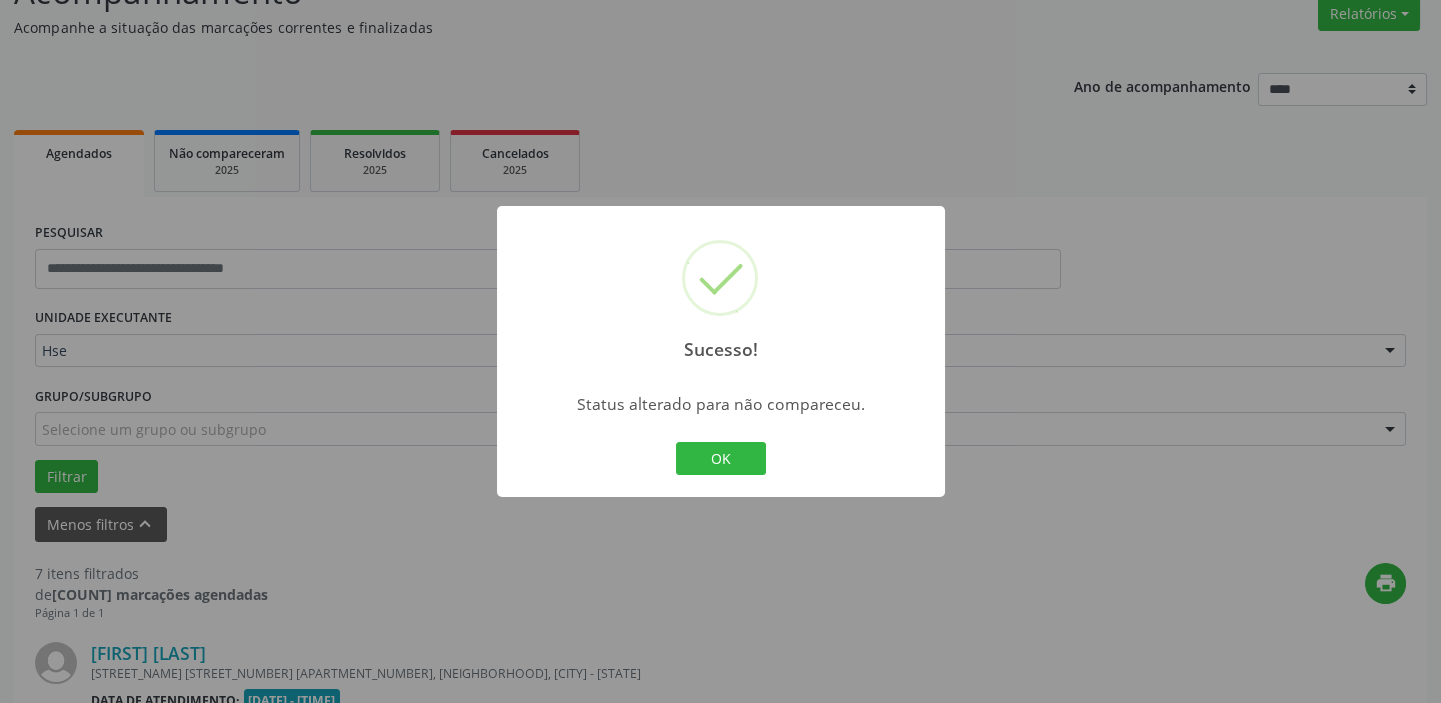 scroll, scrollTop: 626, scrollLeft: 0, axis: vertical 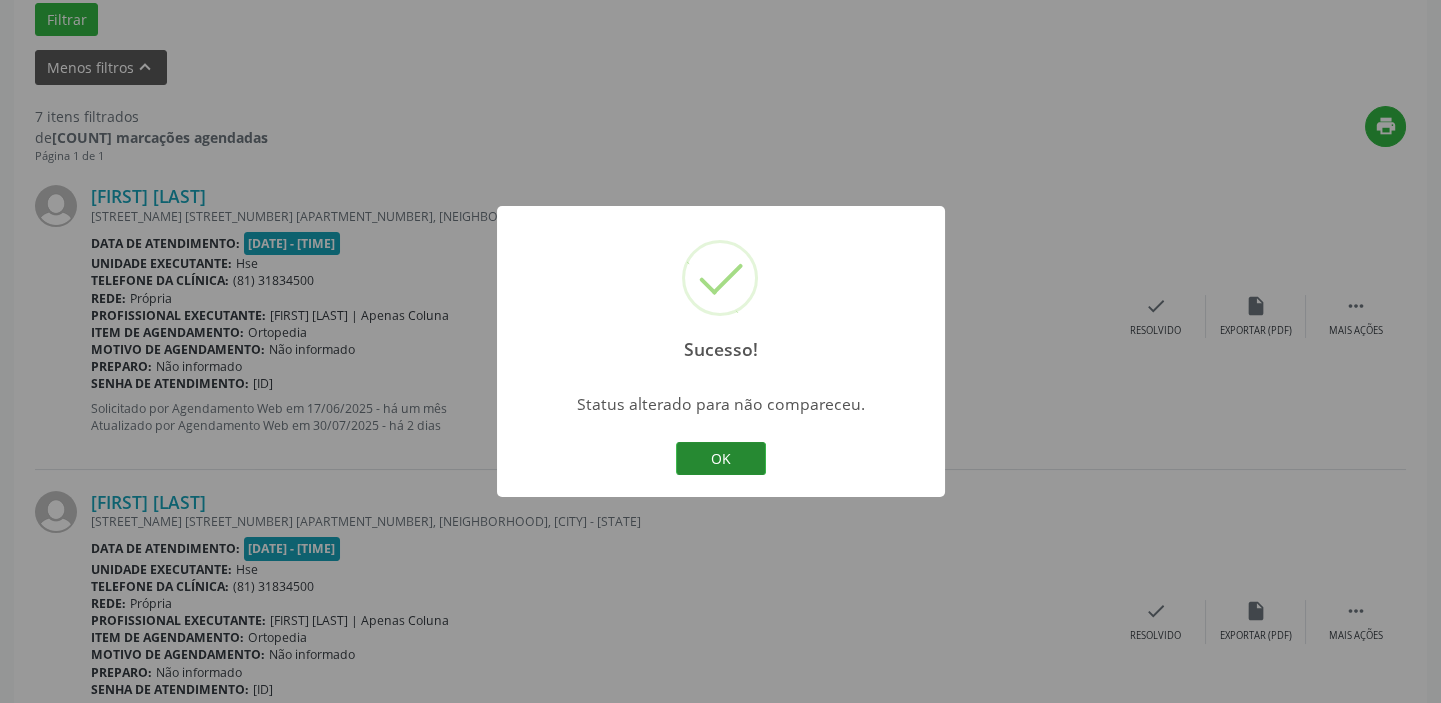 click on "OK" at bounding box center (721, 459) 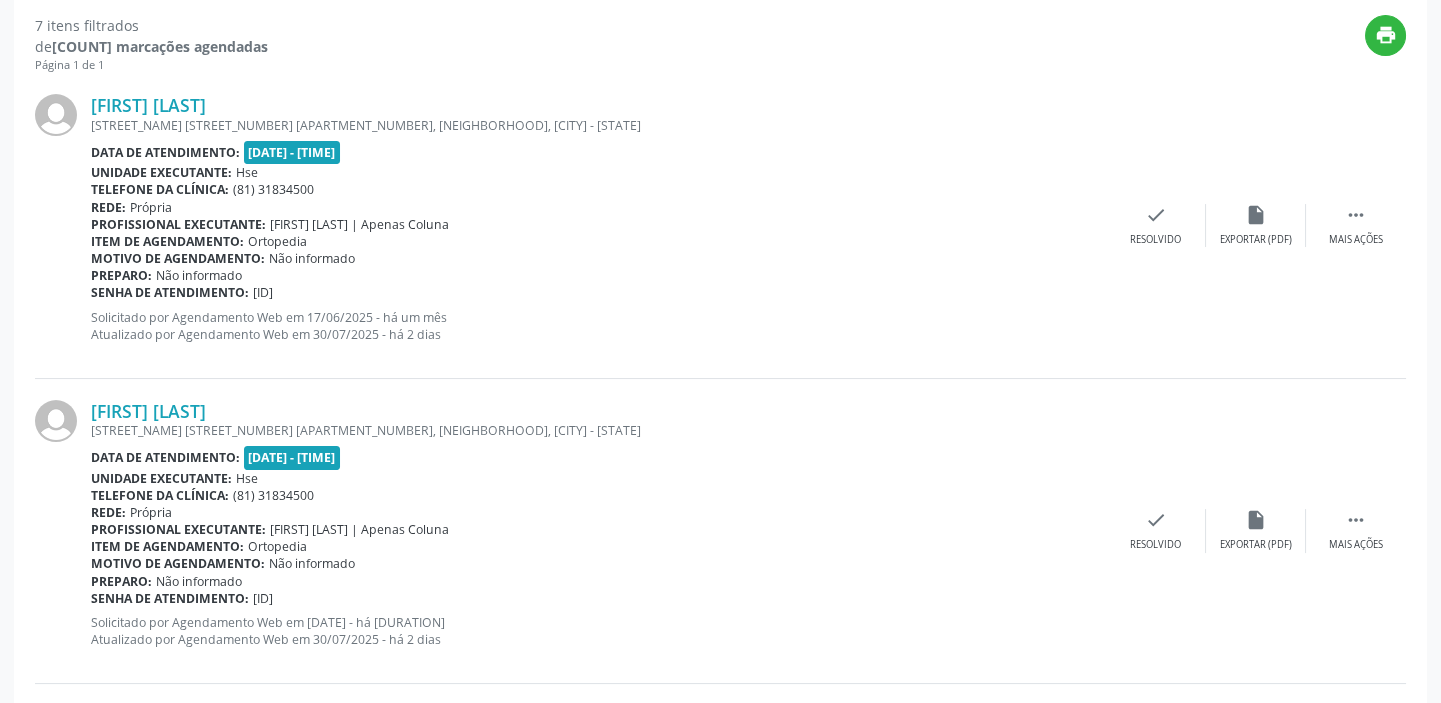 scroll, scrollTop: 535, scrollLeft: 0, axis: vertical 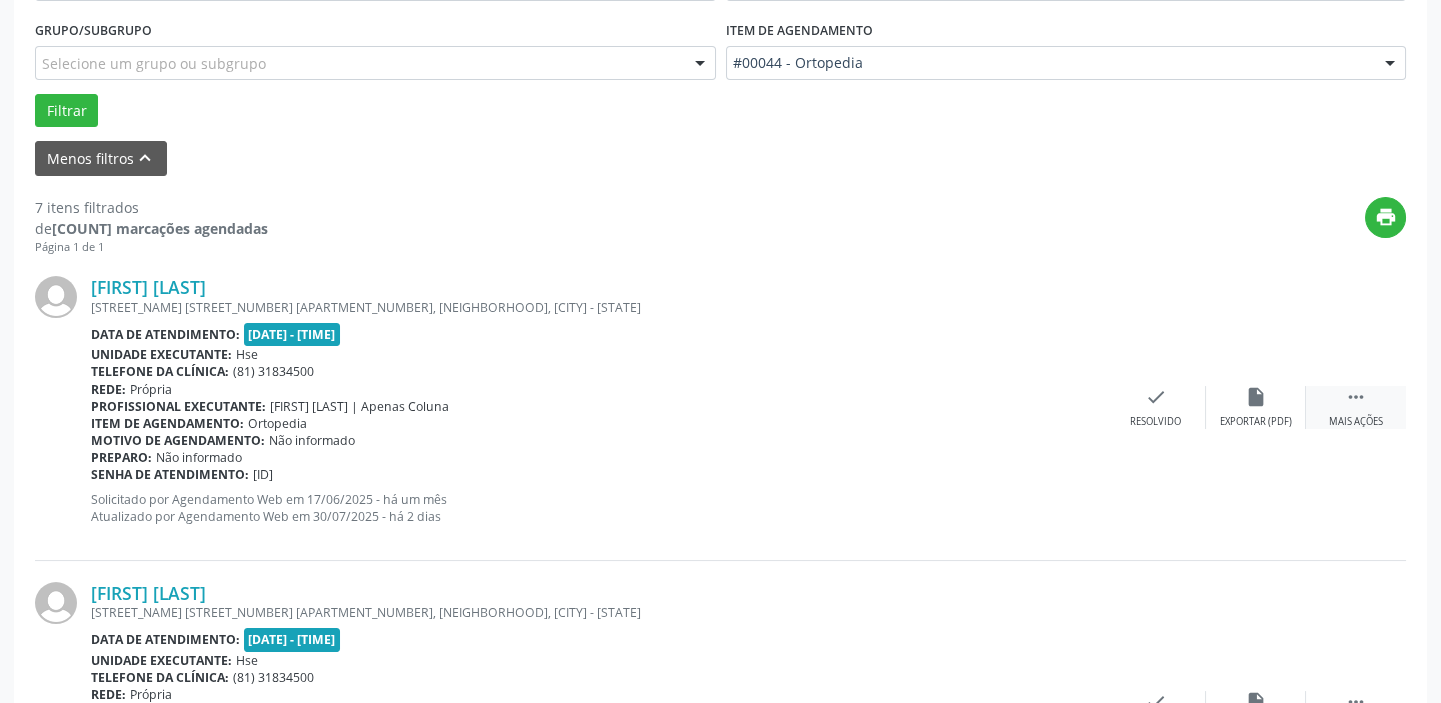 click on "
Mais ações" at bounding box center (1356, 407) 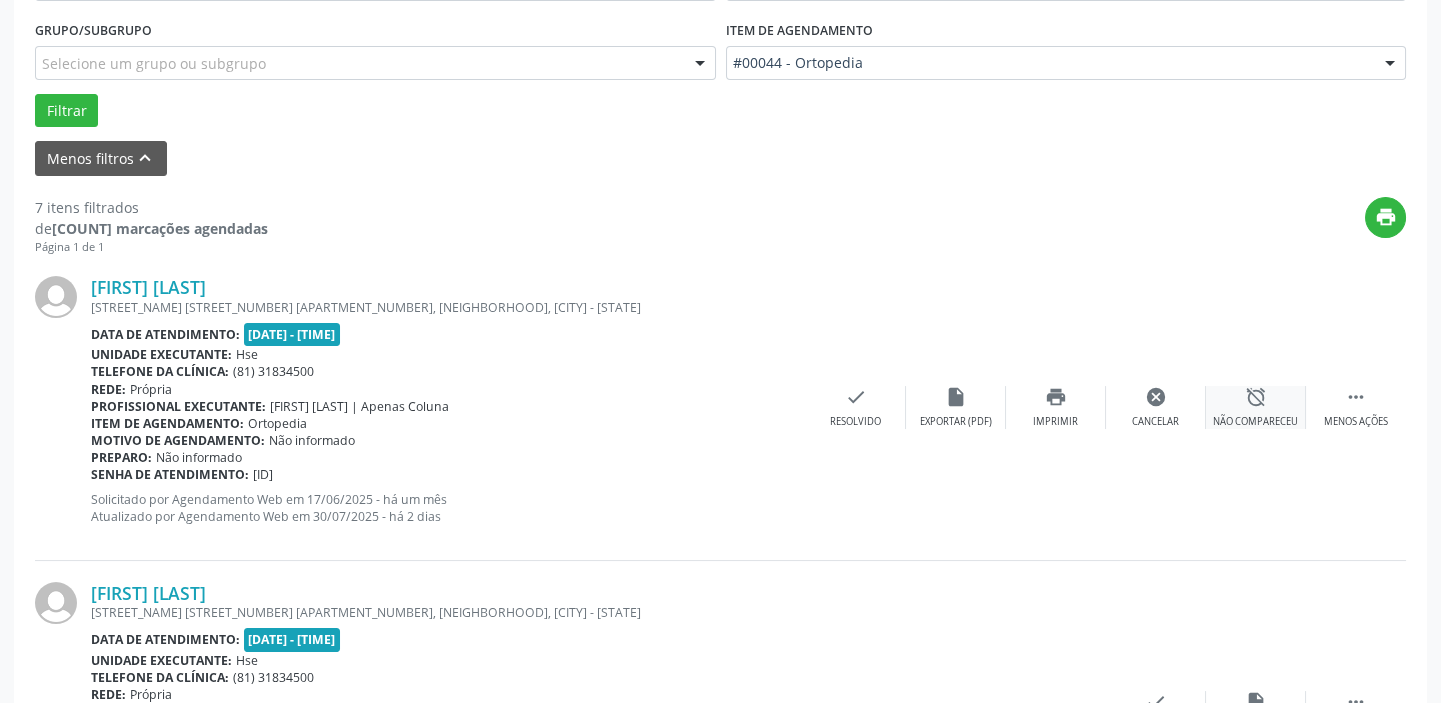 click on "alarm_off" at bounding box center [1256, 397] 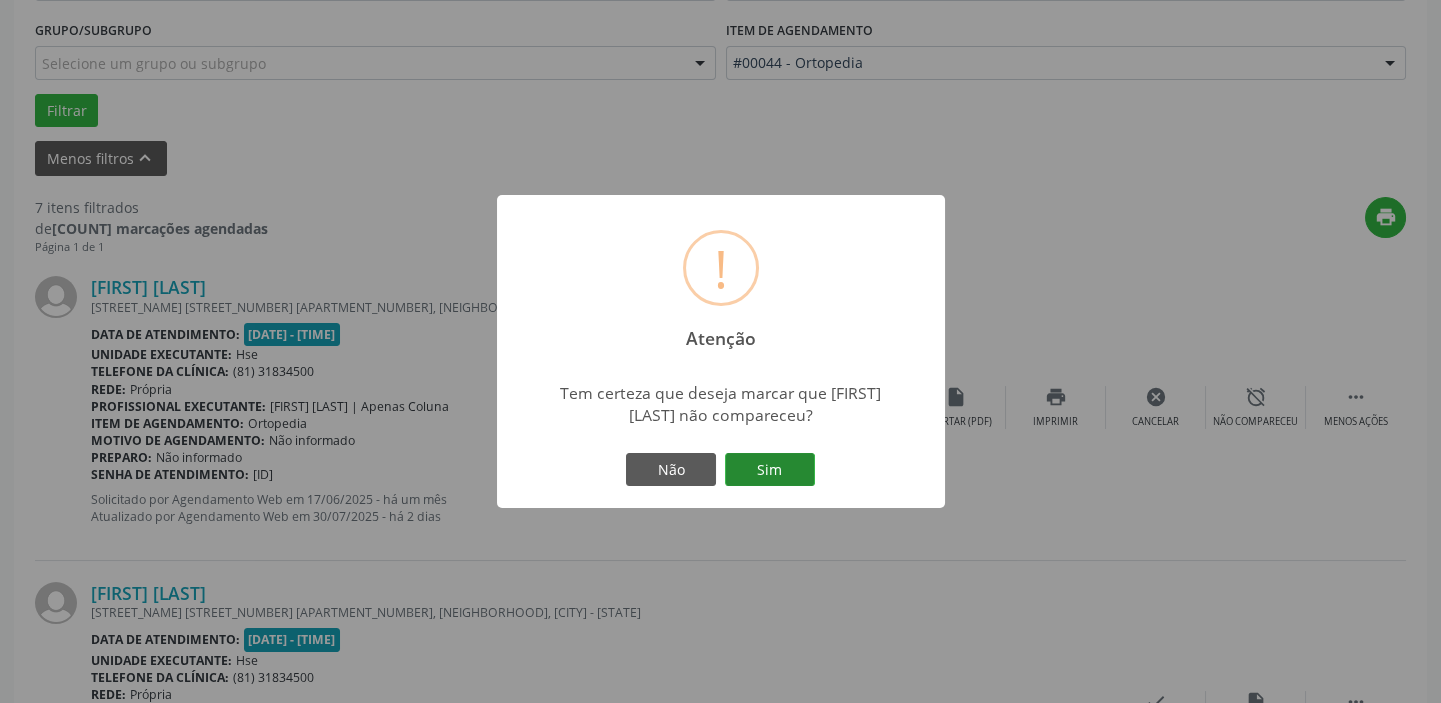 click on "Sim" at bounding box center (770, 470) 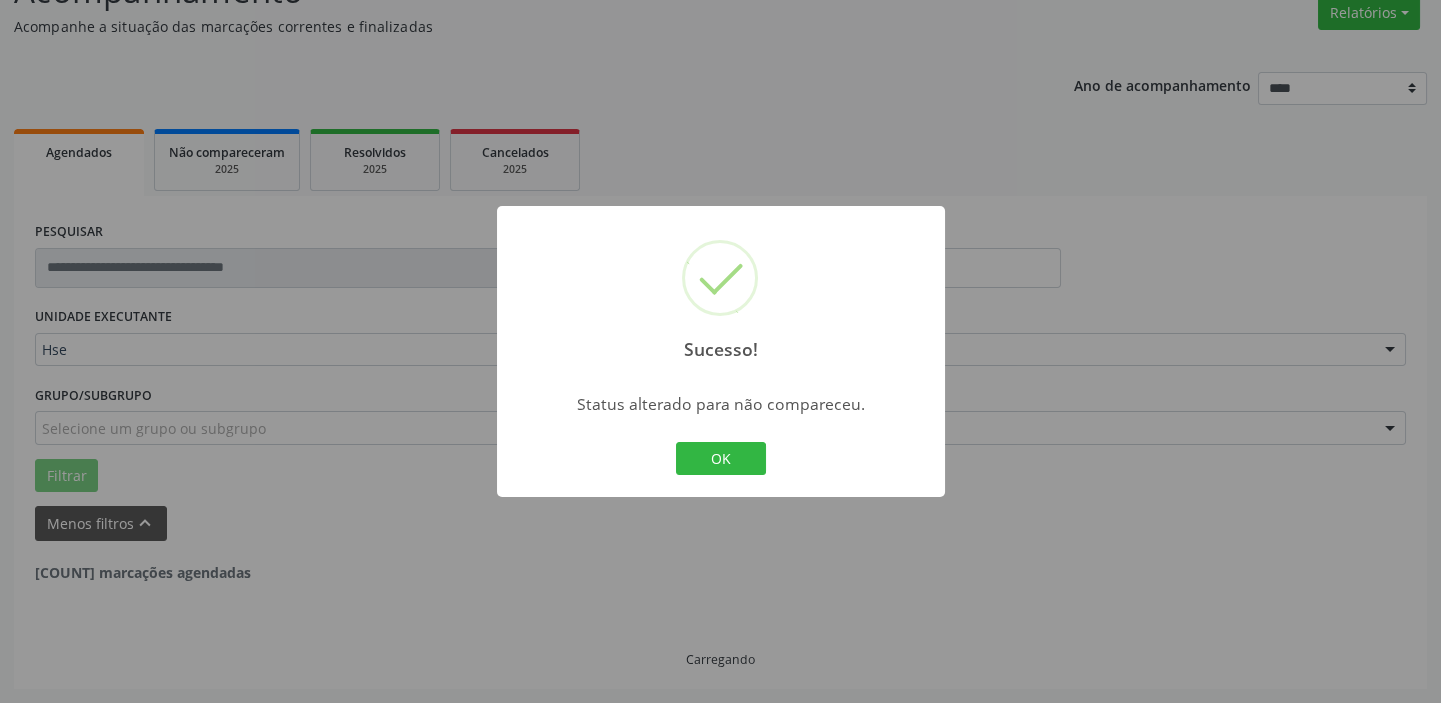 scroll, scrollTop: 169, scrollLeft: 0, axis: vertical 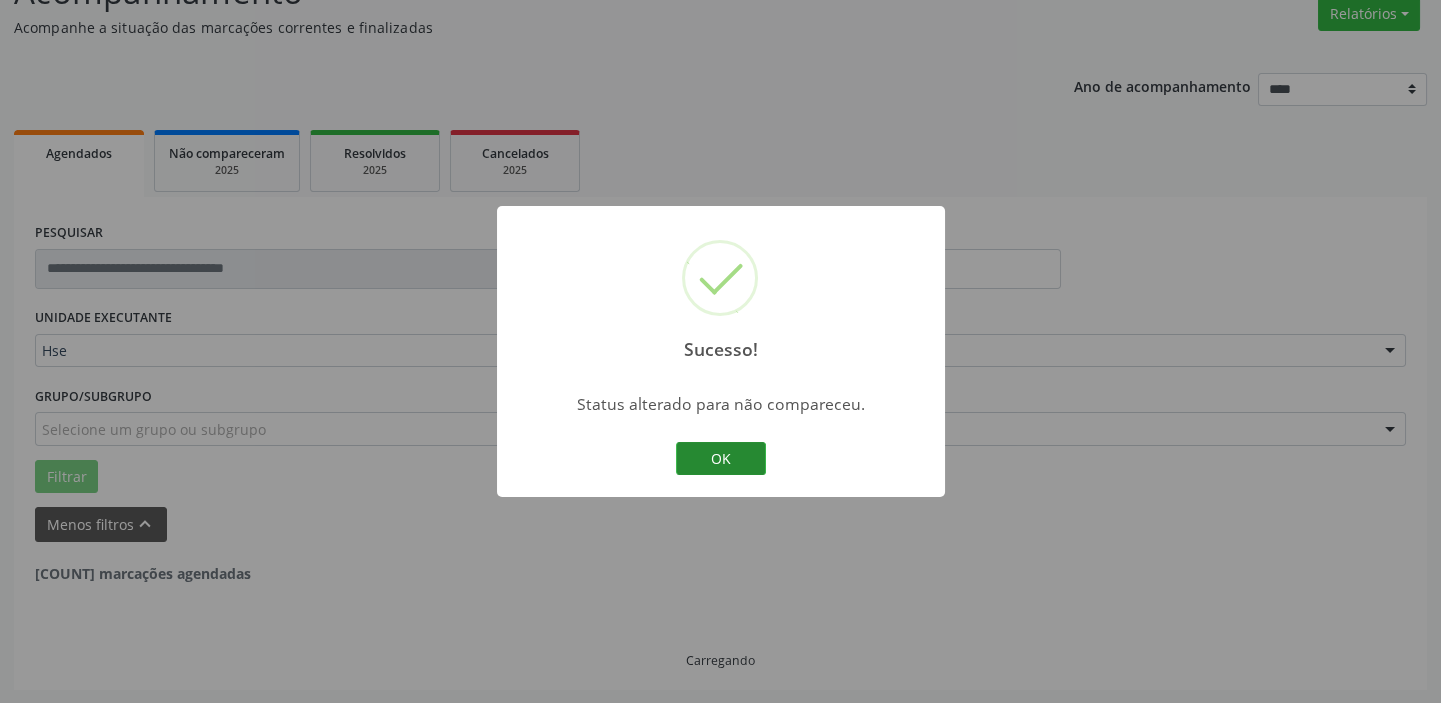 click on "OK" at bounding box center (721, 459) 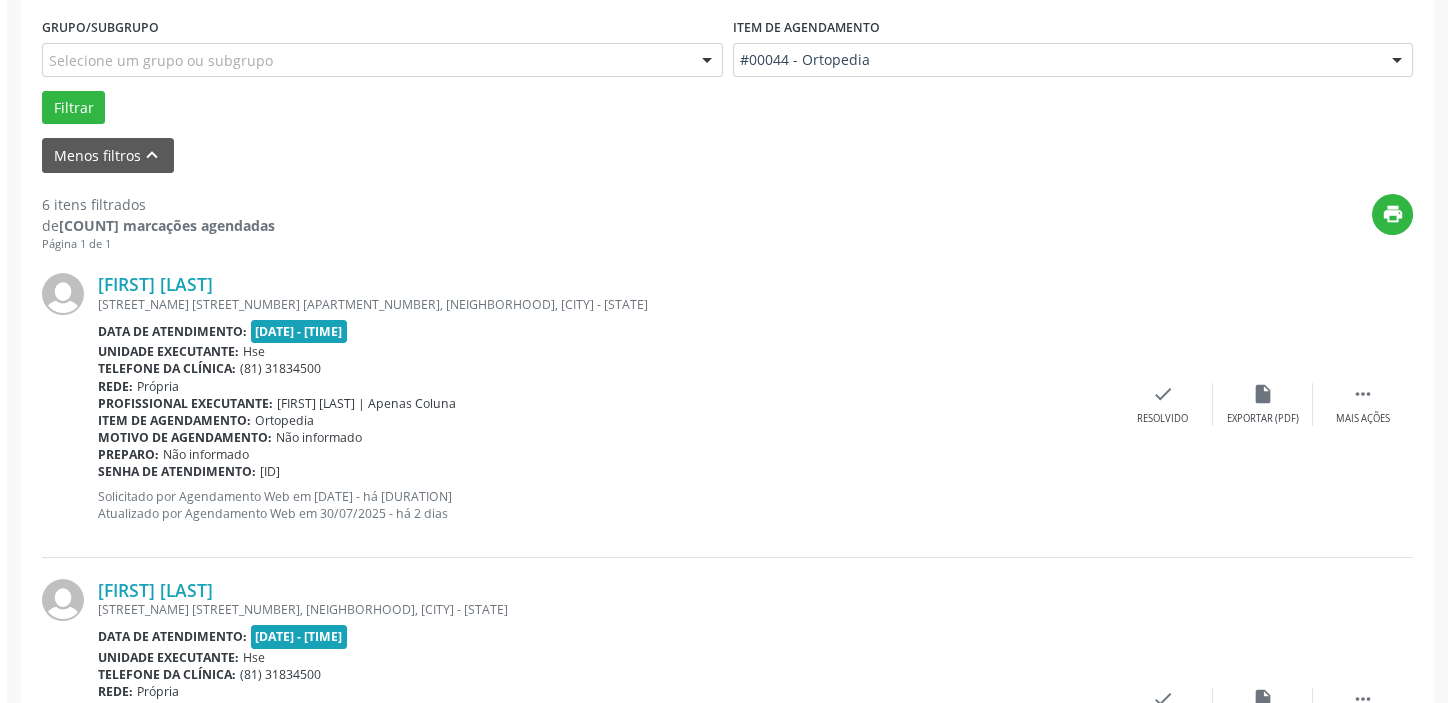 scroll, scrollTop: 532, scrollLeft: 0, axis: vertical 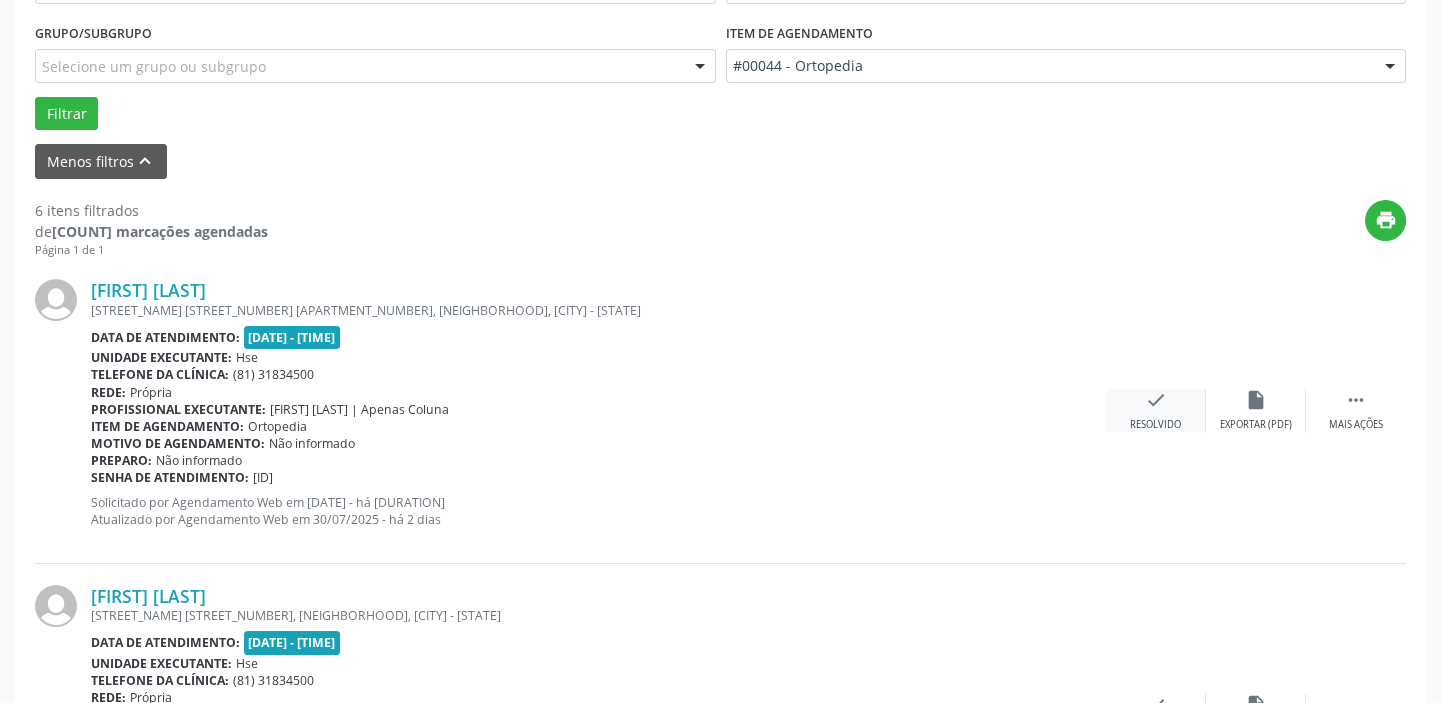 click on "check" at bounding box center (1156, 400) 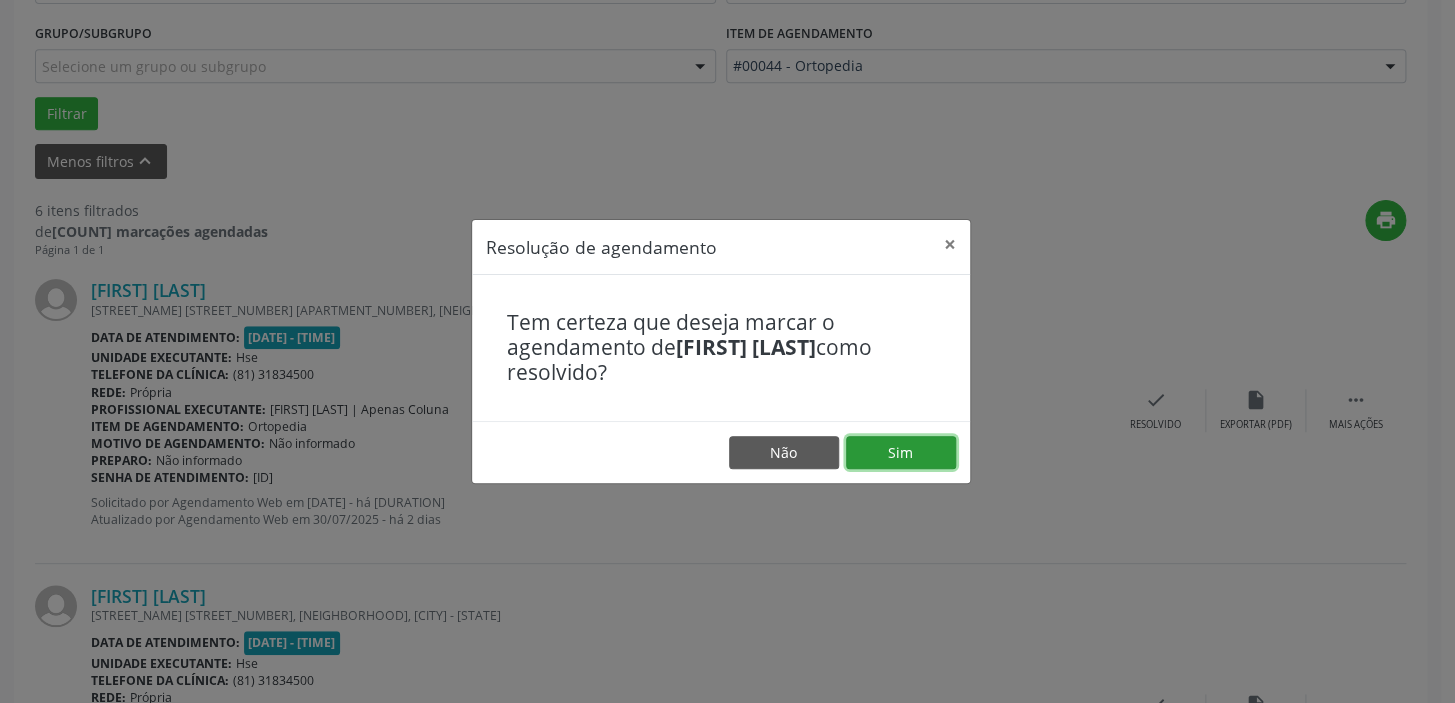 click on "Sim" at bounding box center [901, 453] 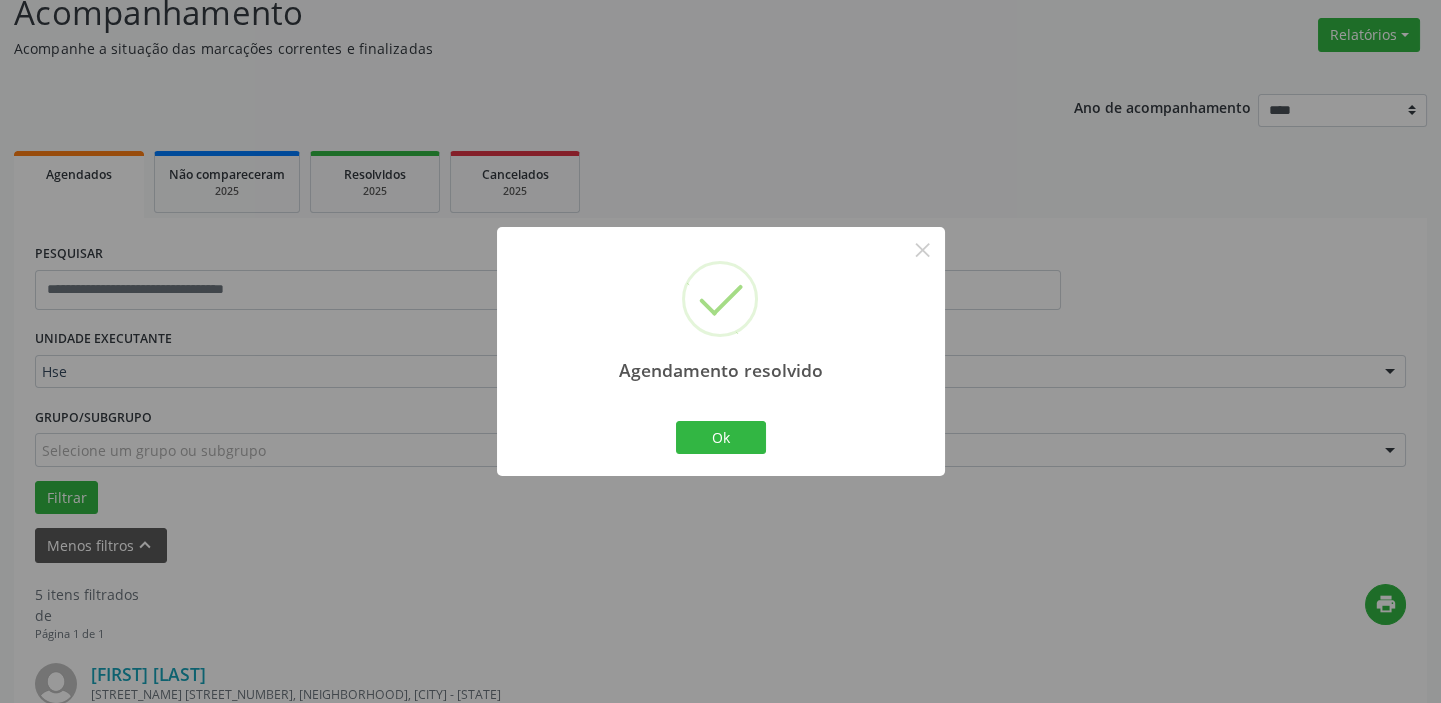 scroll, scrollTop: 532, scrollLeft: 0, axis: vertical 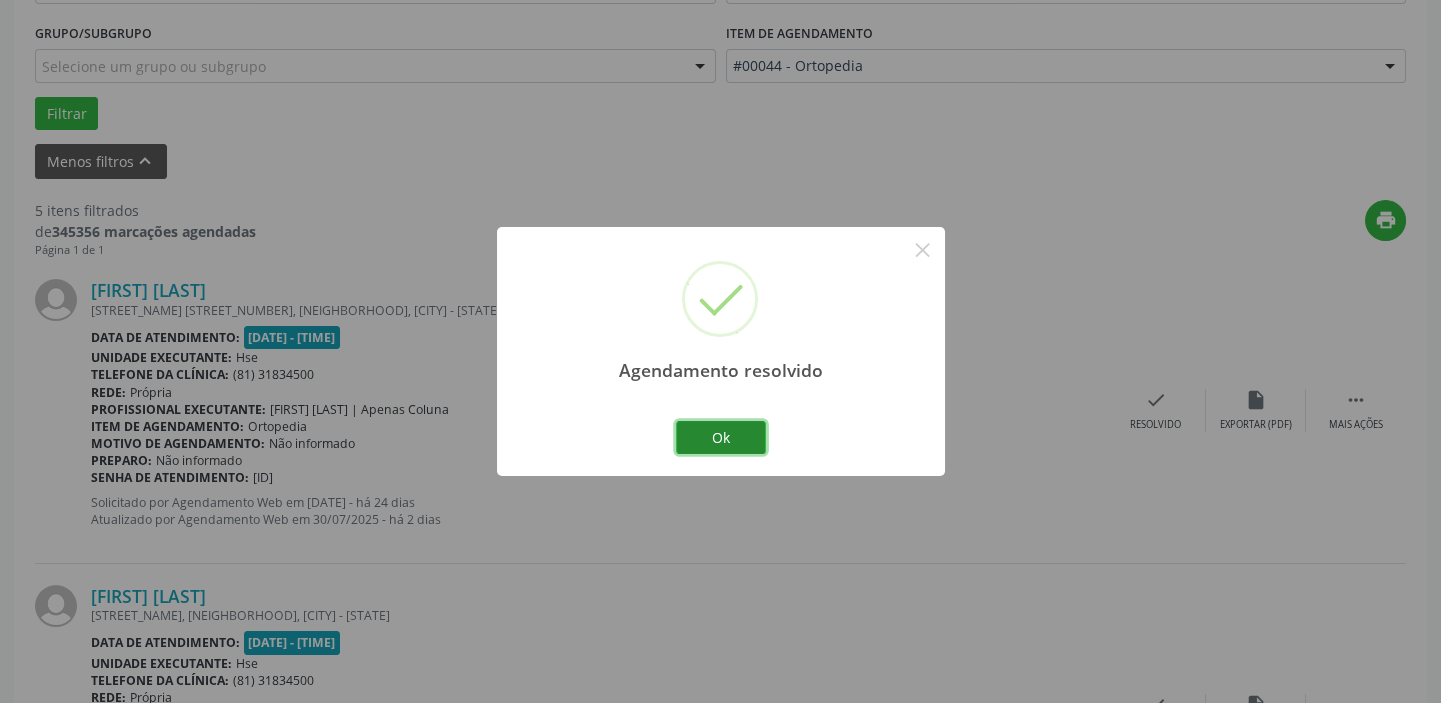 click on "Ok" at bounding box center [721, 438] 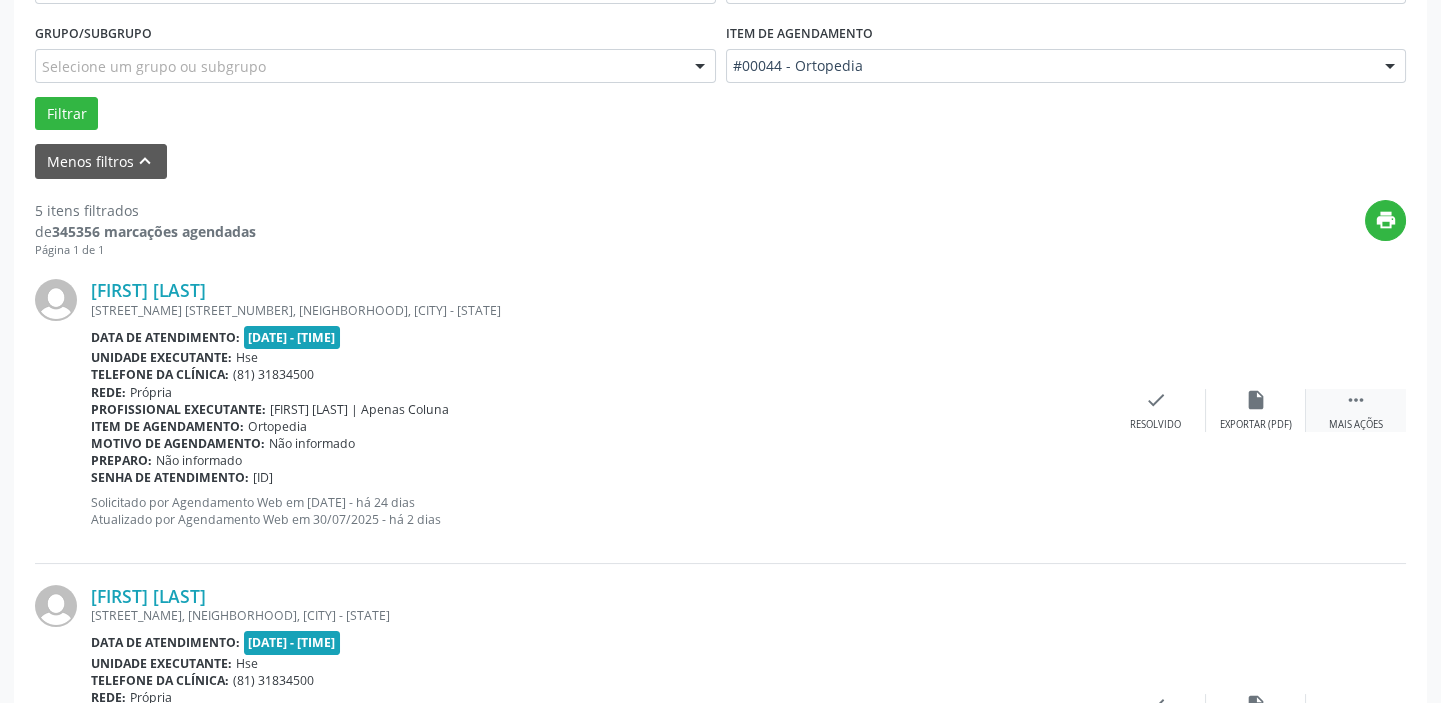 click on "" at bounding box center (1356, 400) 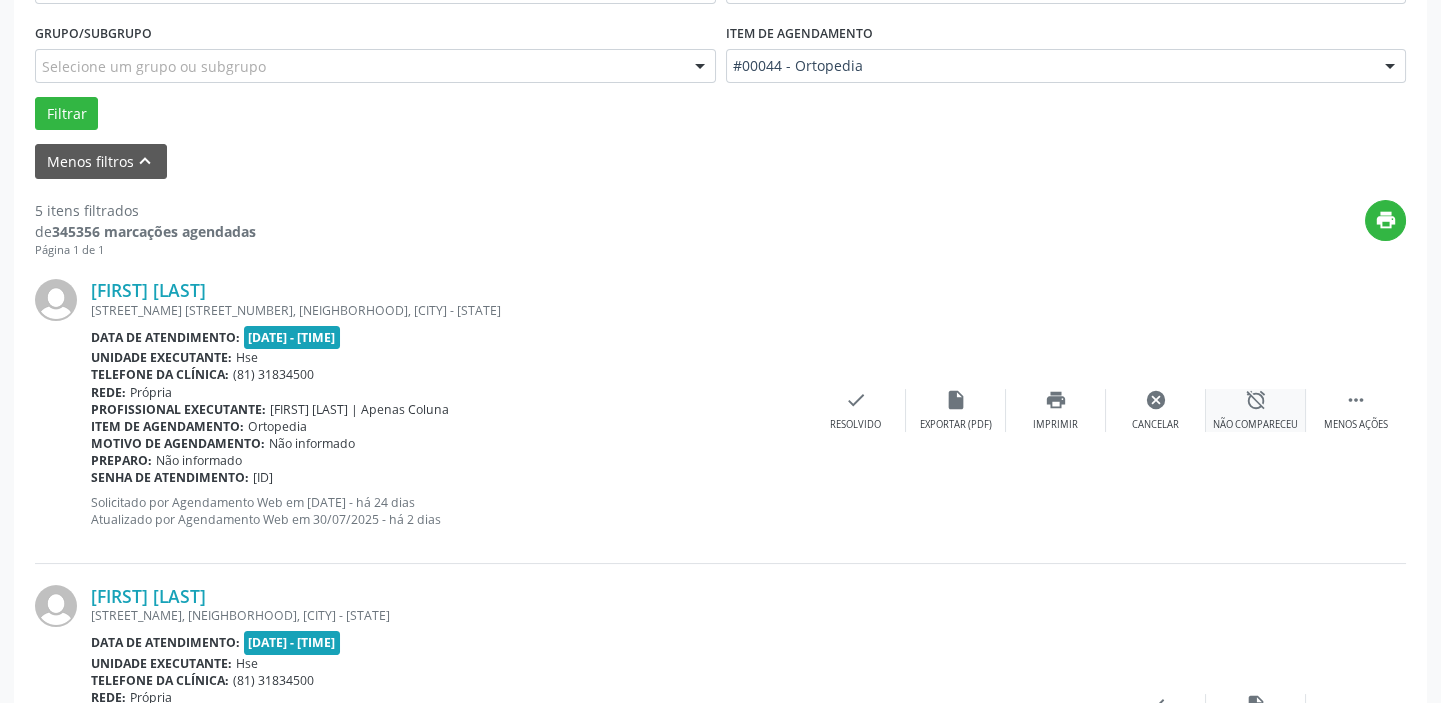 click on "alarm_off" at bounding box center (1256, 400) 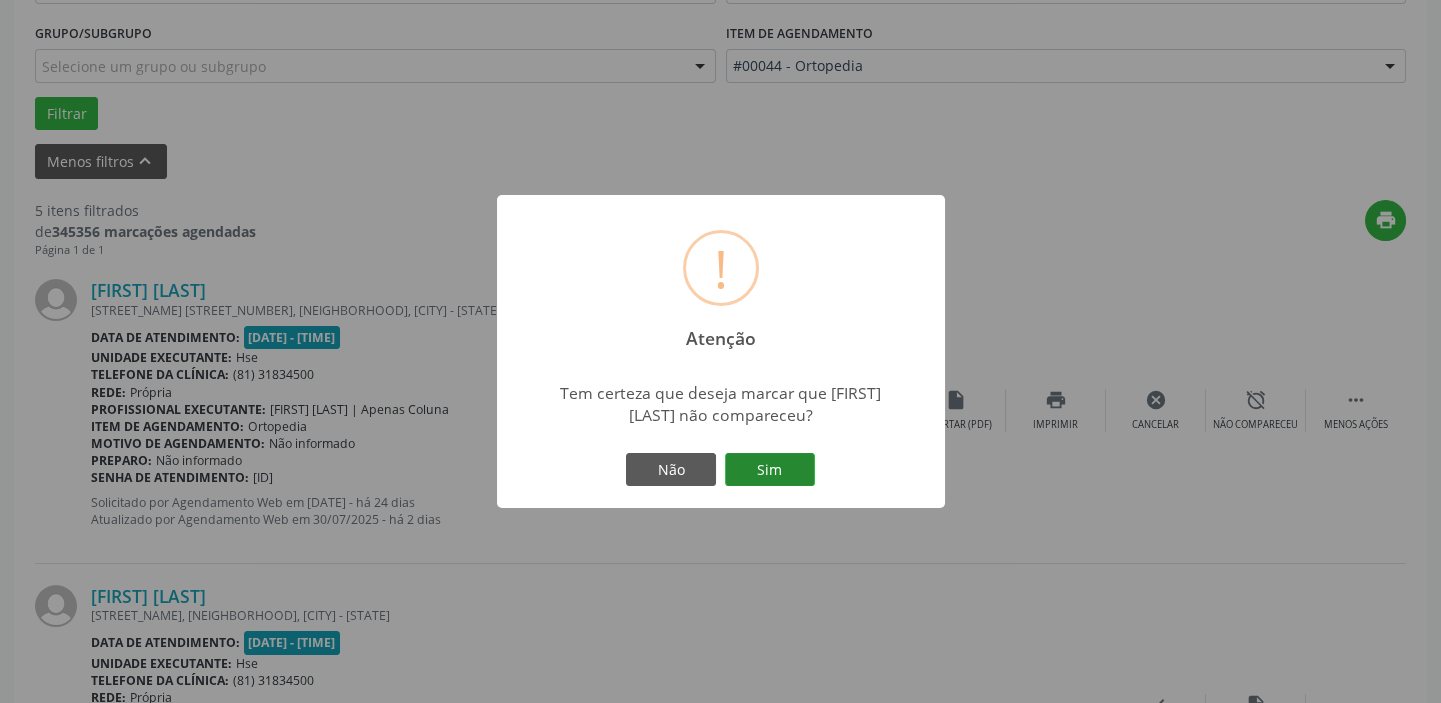 click on "Sim" at bounding box center (770, 470) 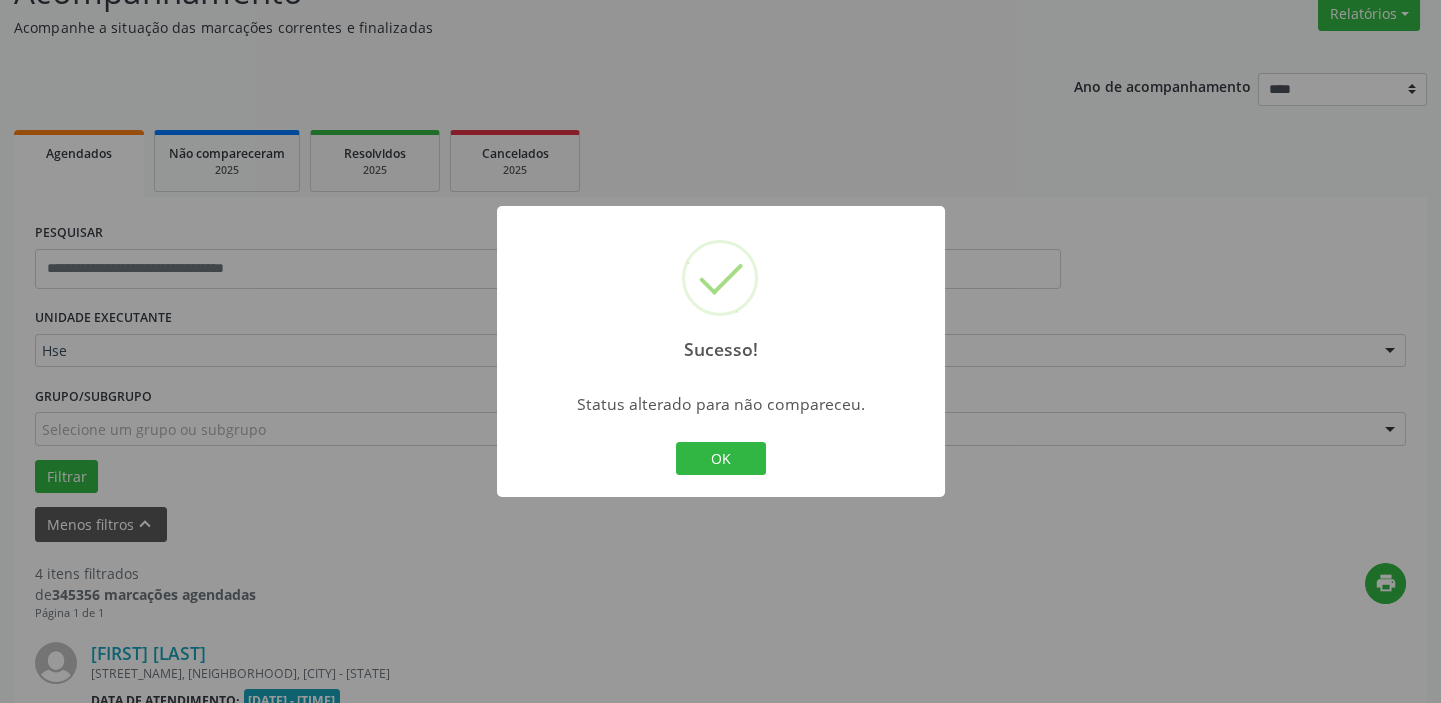 scroll, scrollTop: 532, scrollLeft: 0, axis: vertical 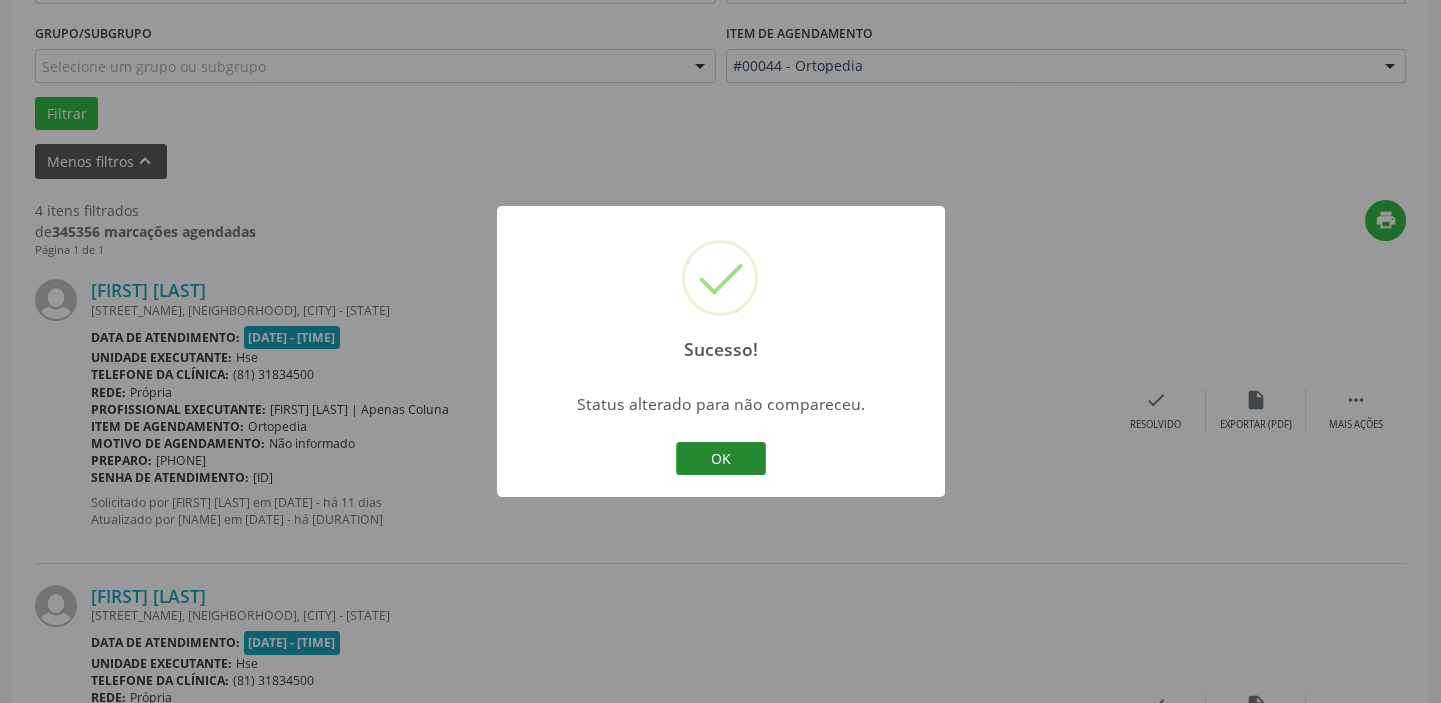 click on "OK" at bounding box center (721, 459) 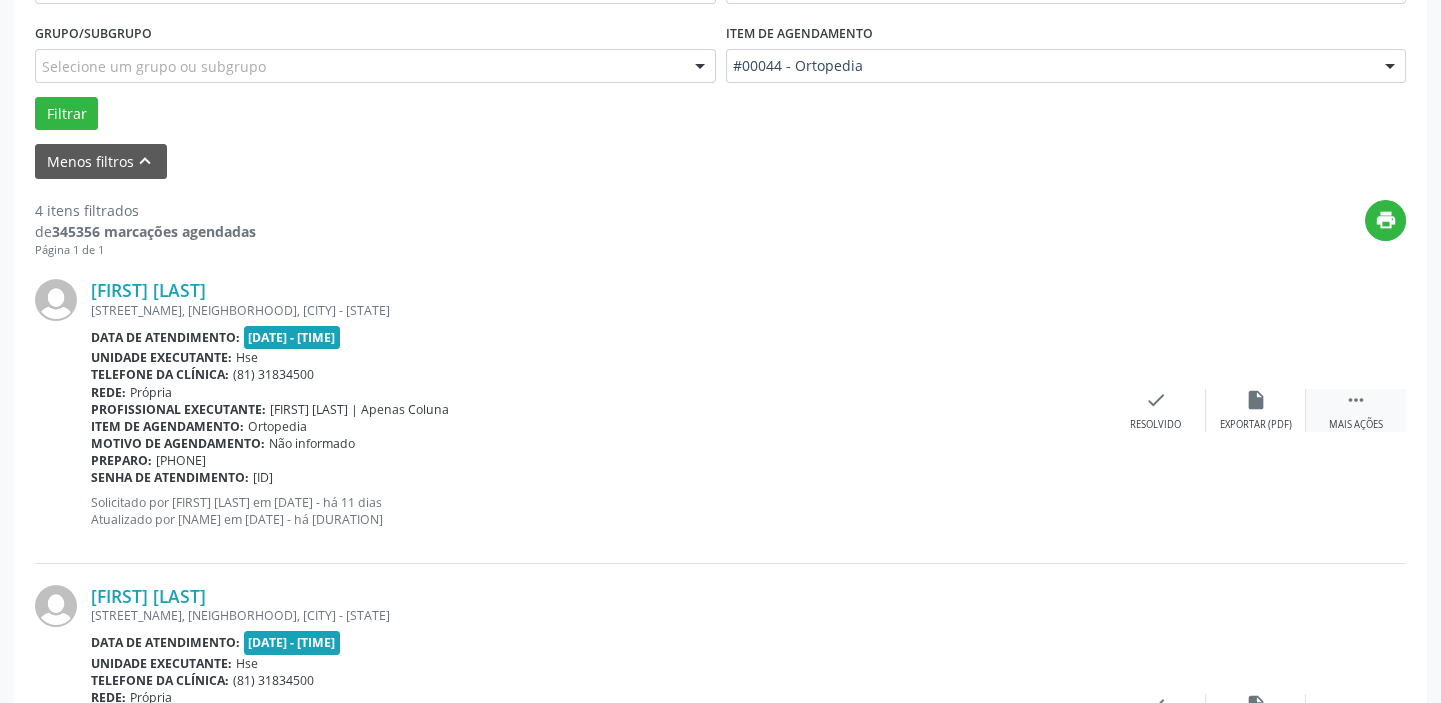 click on "" at bounding box center (1356, 400) 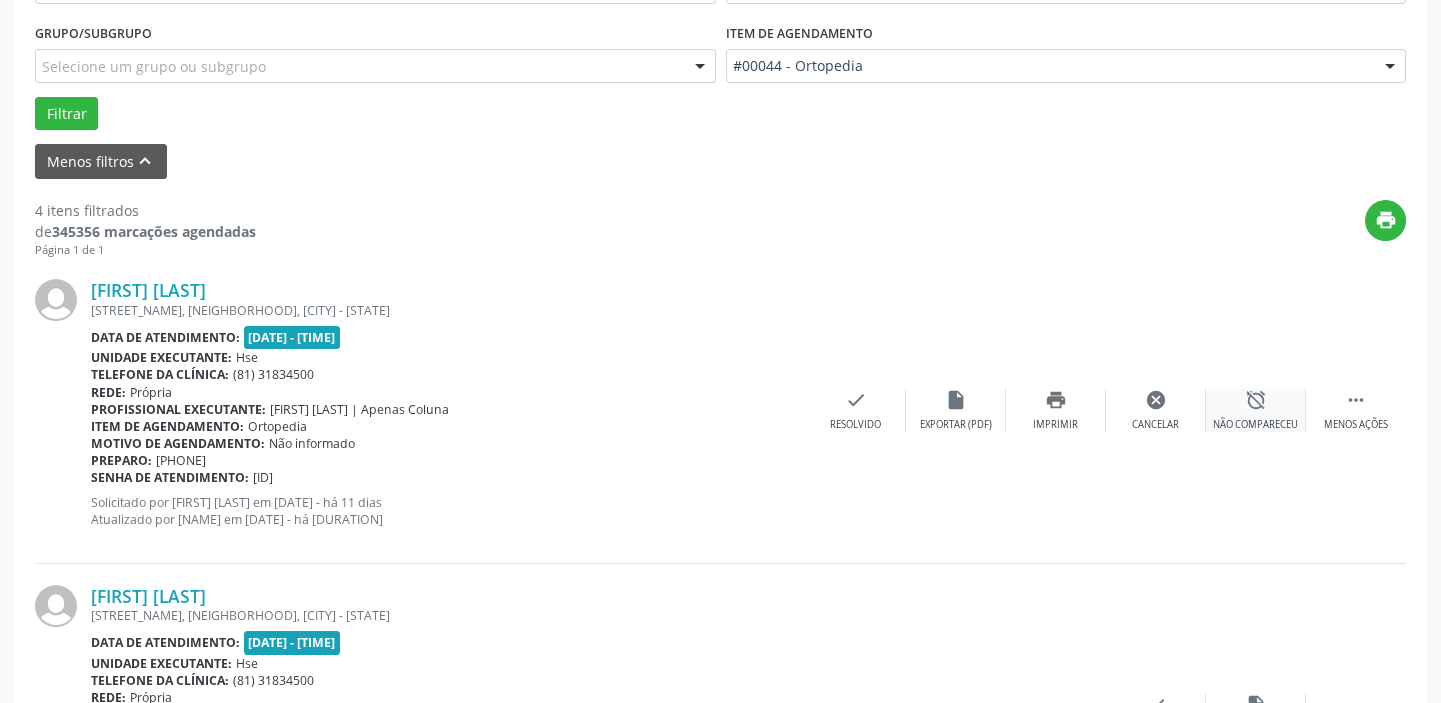 click on "alarm_off
Não compareceu" at bounding box center (1256, 410) 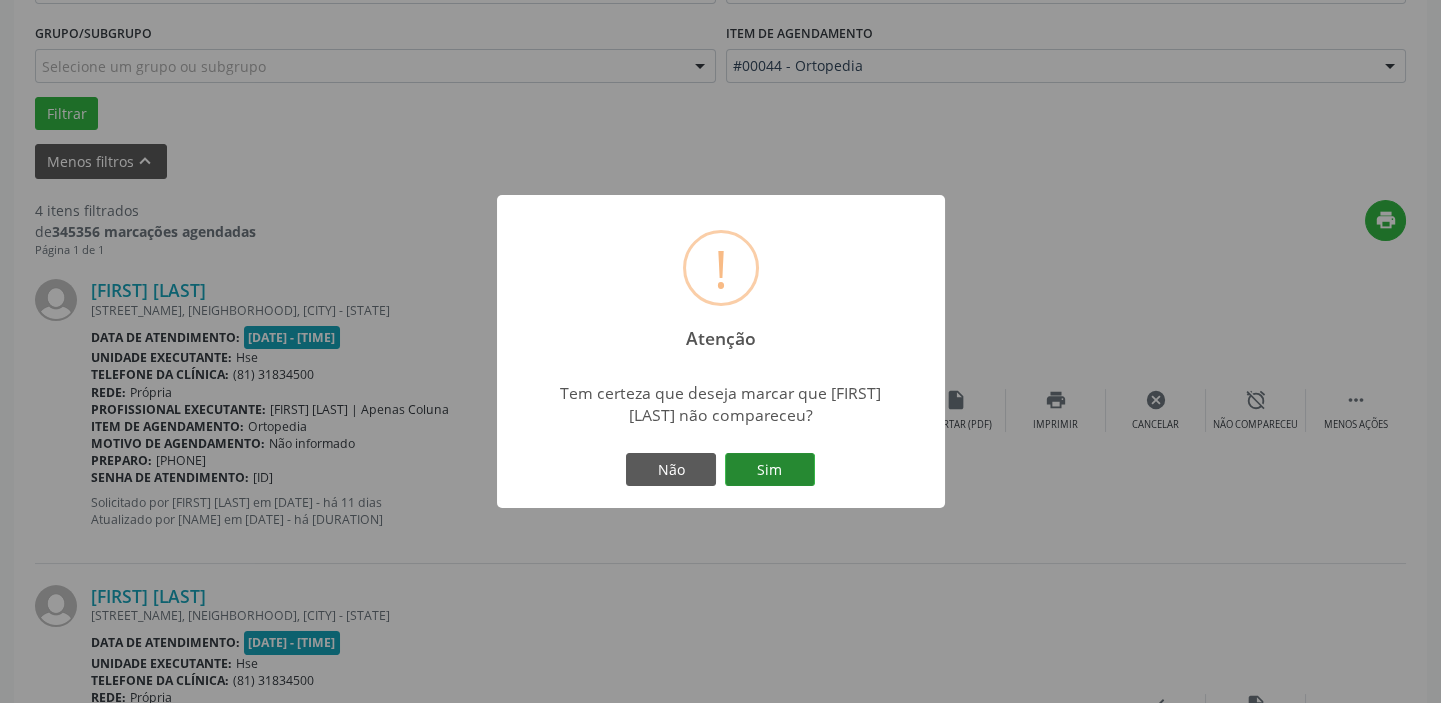 click on "Sim" at bounding box center [770, 470] 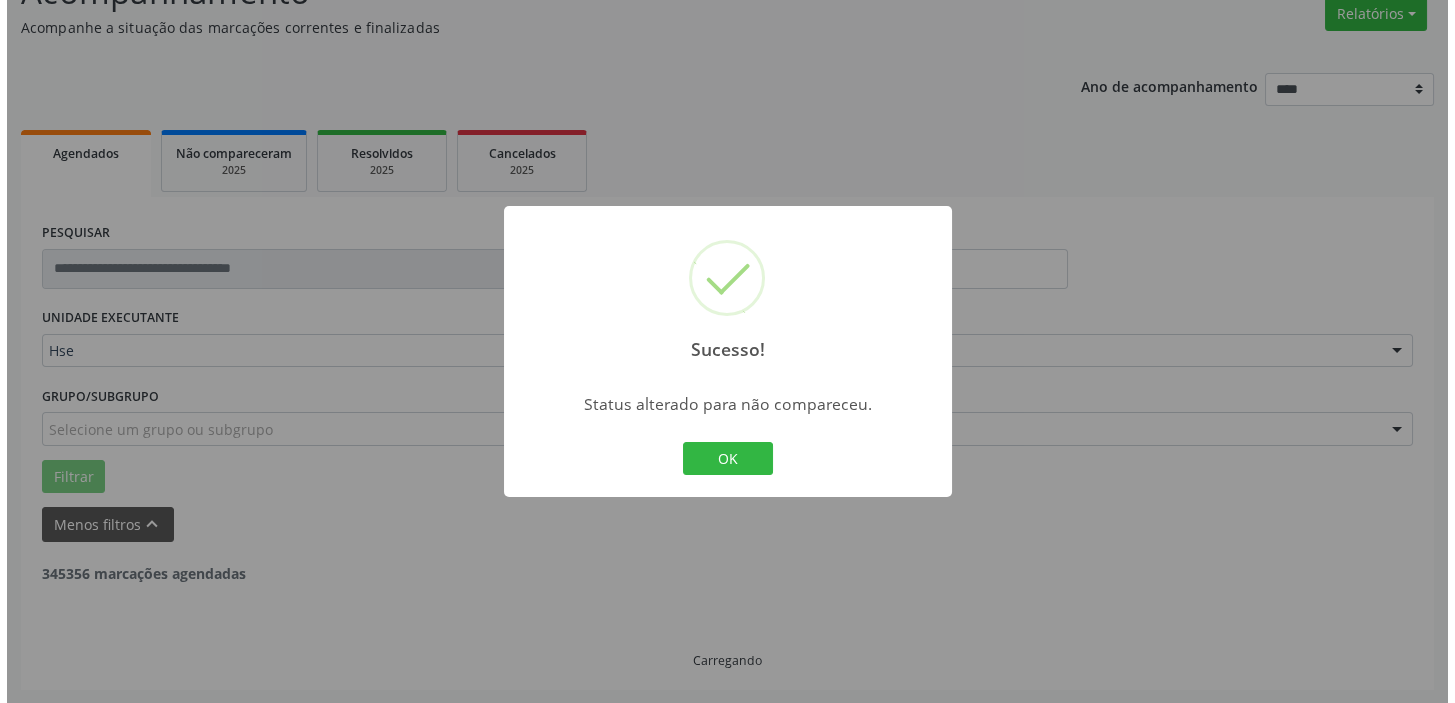 scroll, scrollTop: 532, scrollLeft: 0, axis: vertical 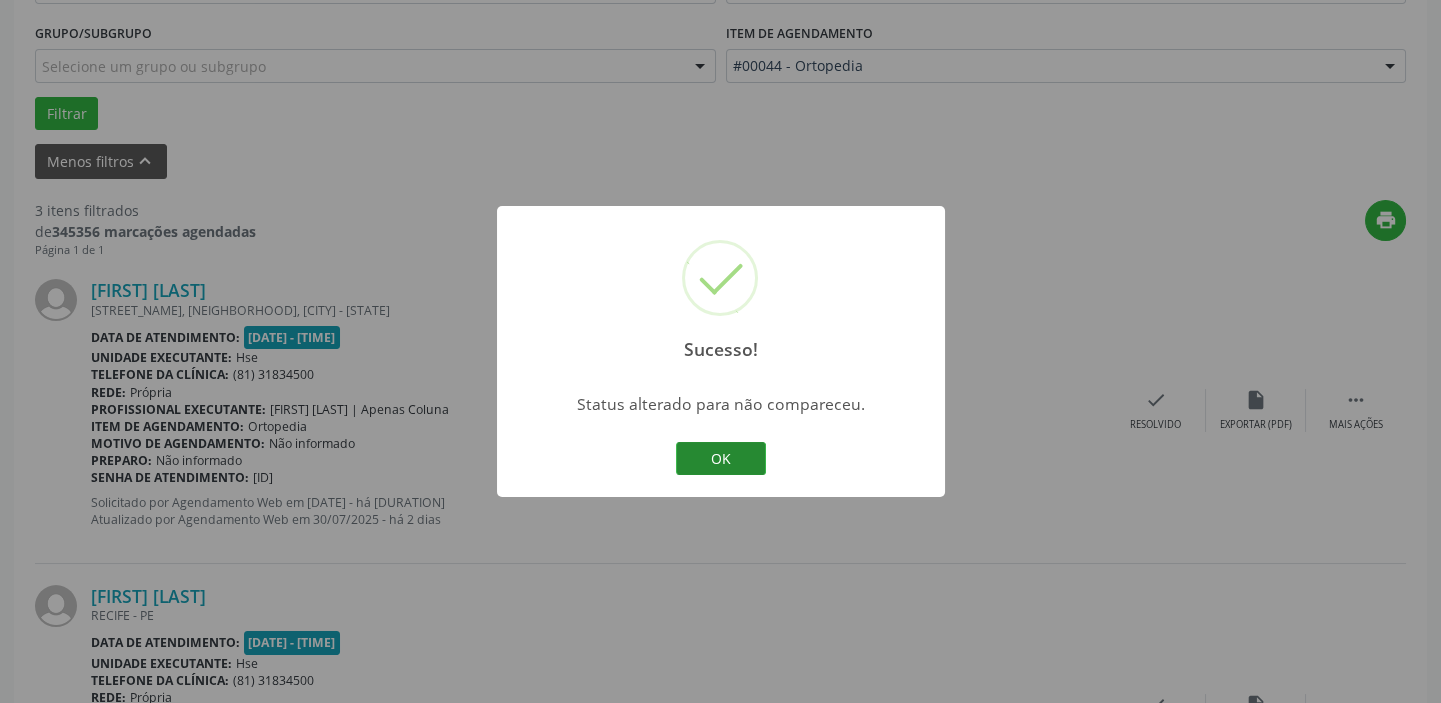 click on "OK" at bounding box center (721, 459) 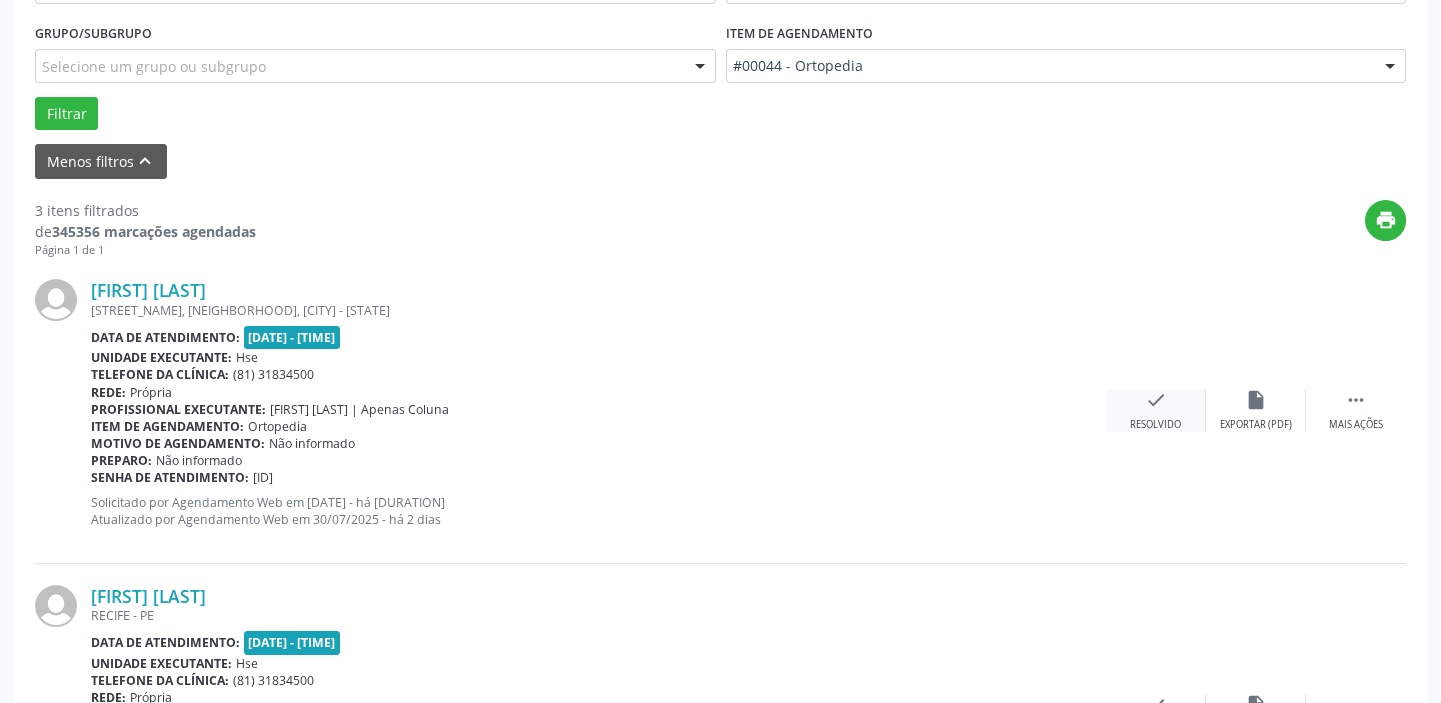 click on "check" at bounding box center (1156, 400) 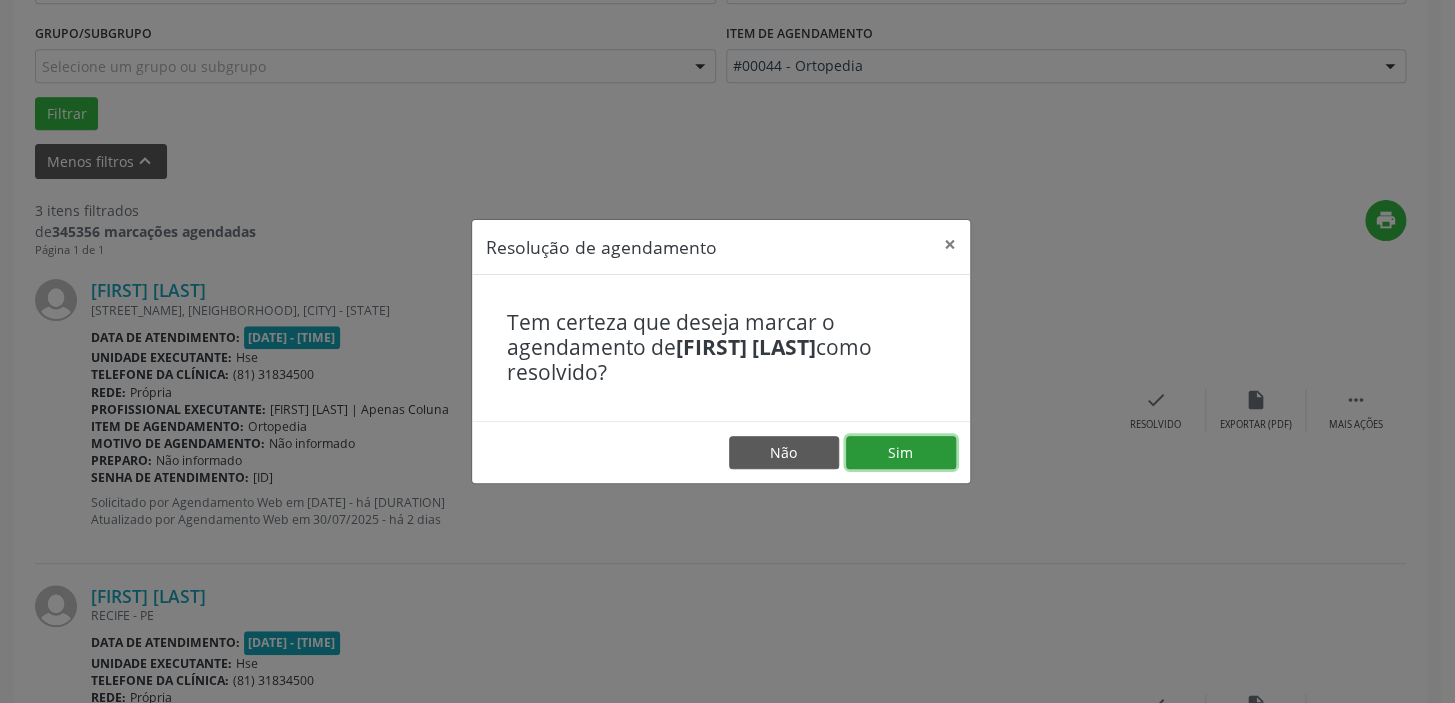 click on "Sim" at bounding box center [901, 453] 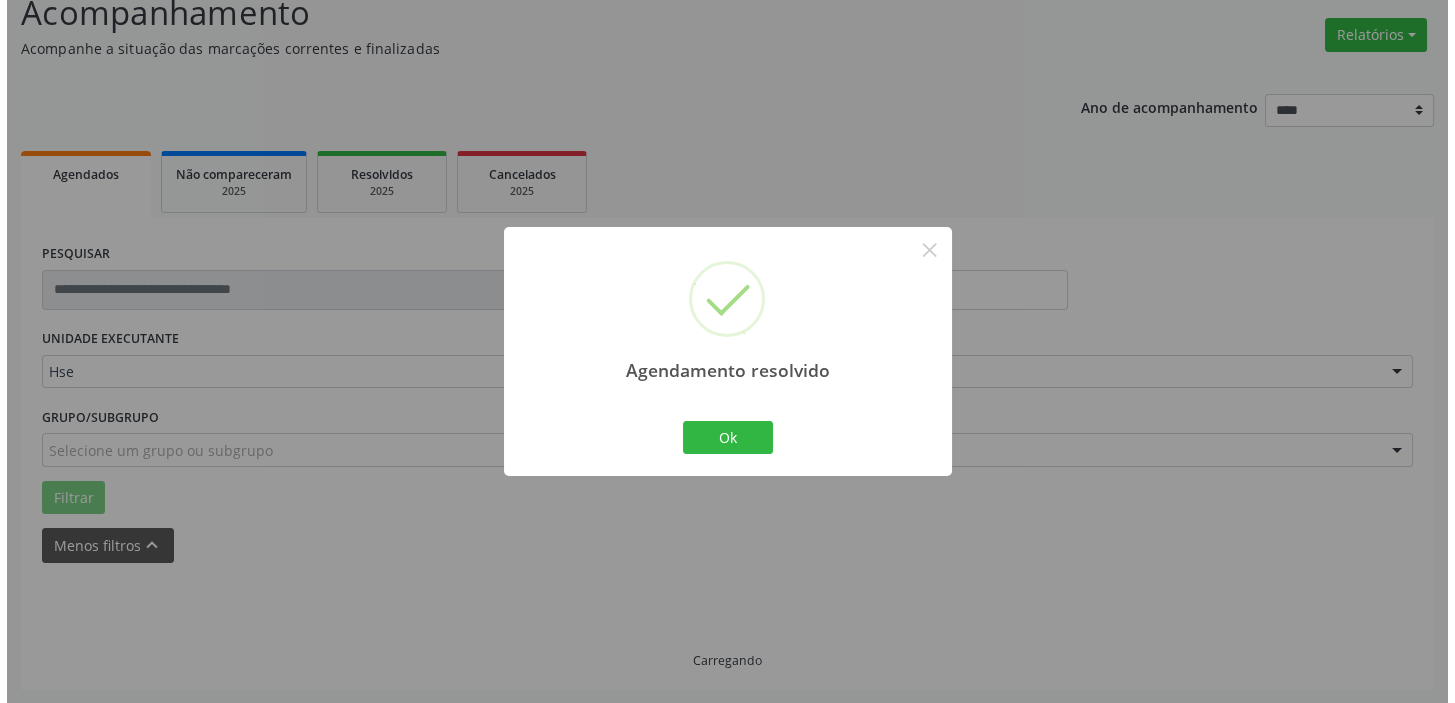 scroll, scrollTop: 532, scrollLeft: 0, axis: vertical 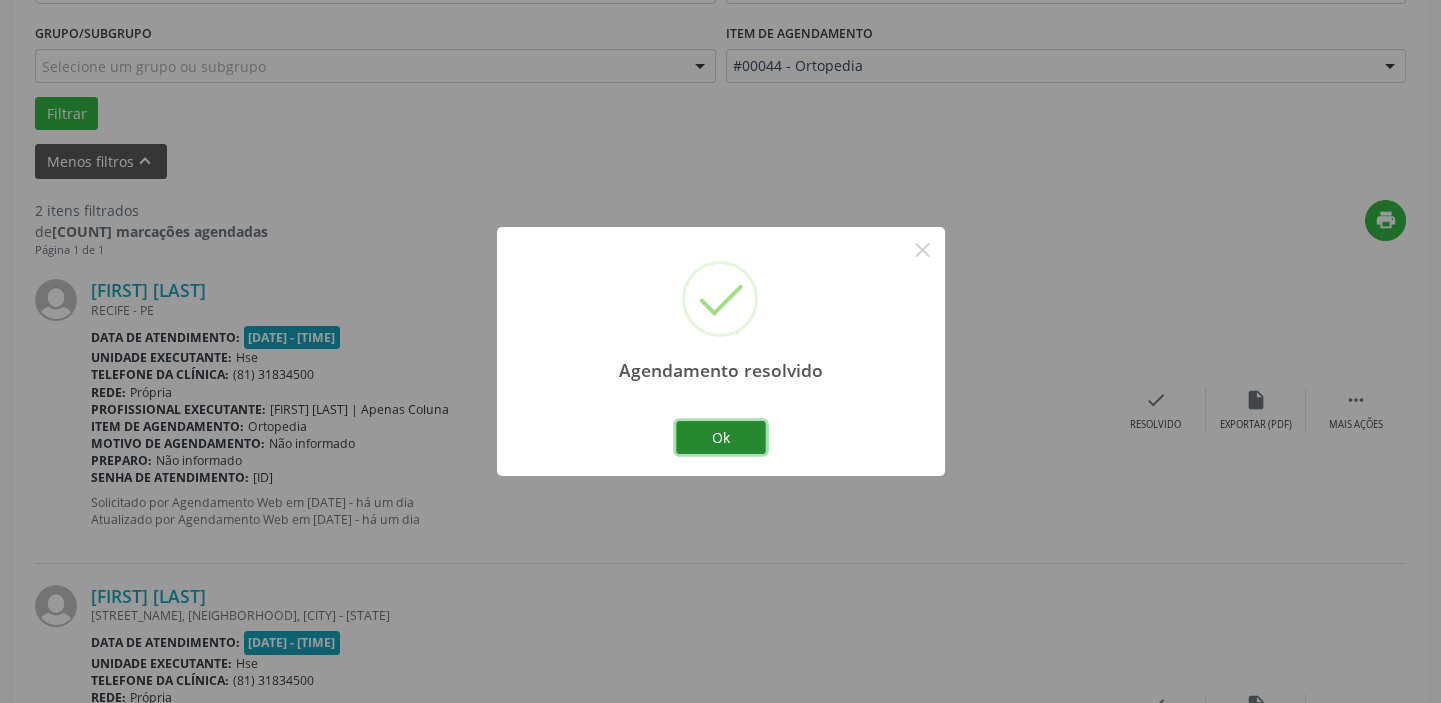 click on "Ok" at bounding box center (721, 438) 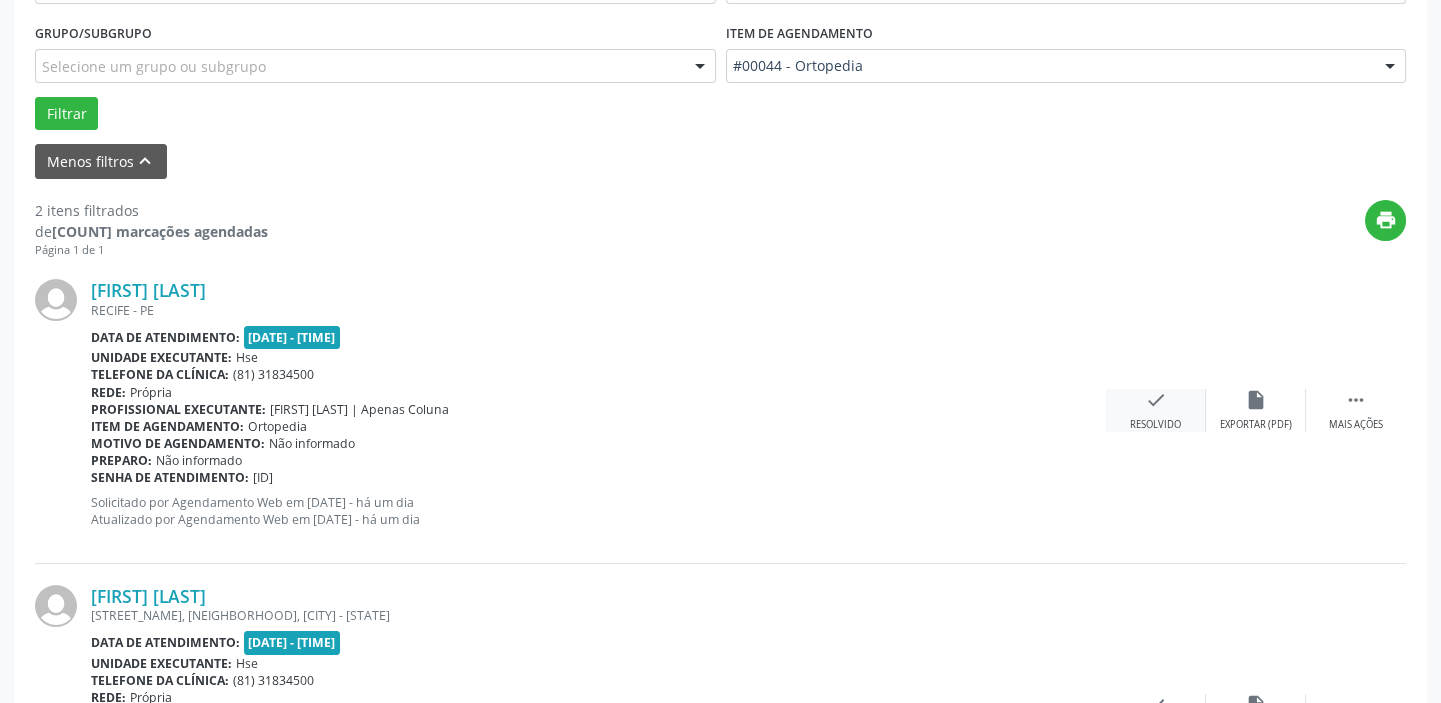click on "check
Resolvido" at bounding box center (1156, 410) 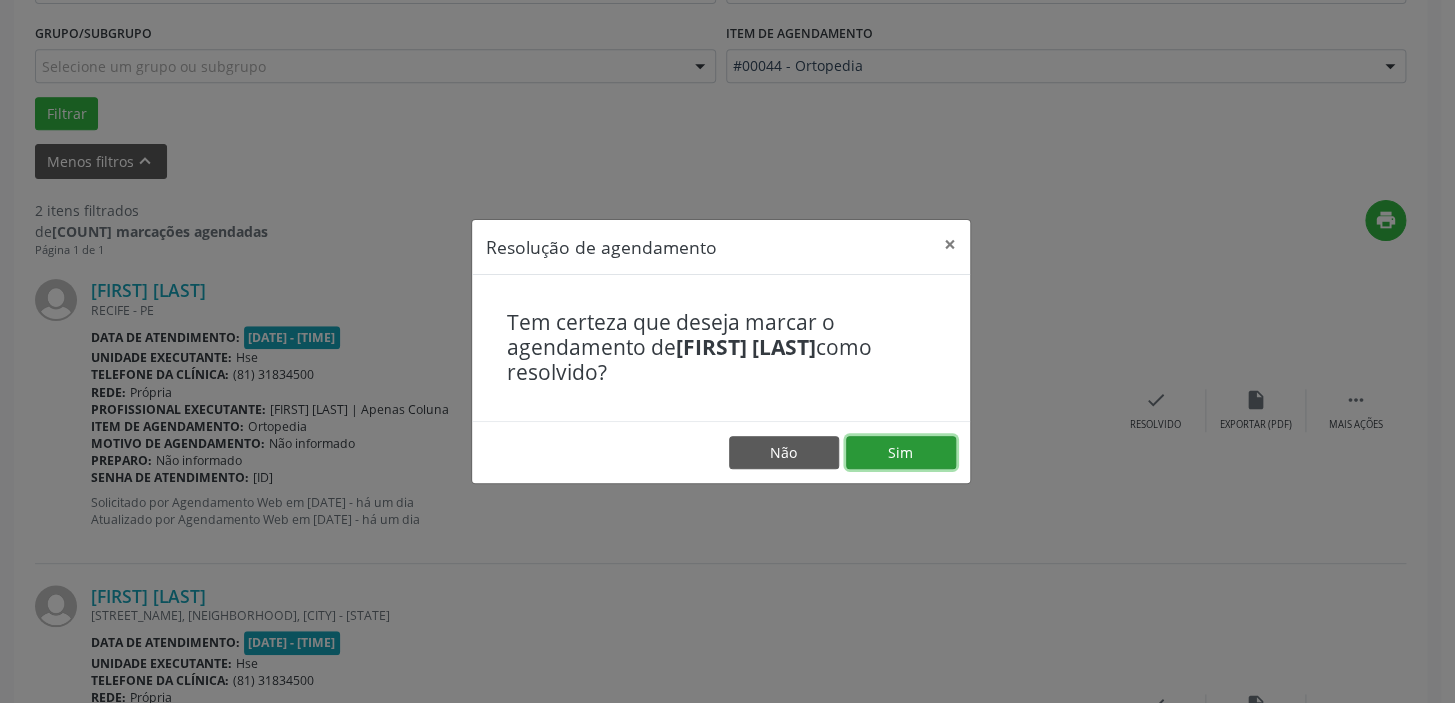 click on "Sim" at bounding box center [901, 453] 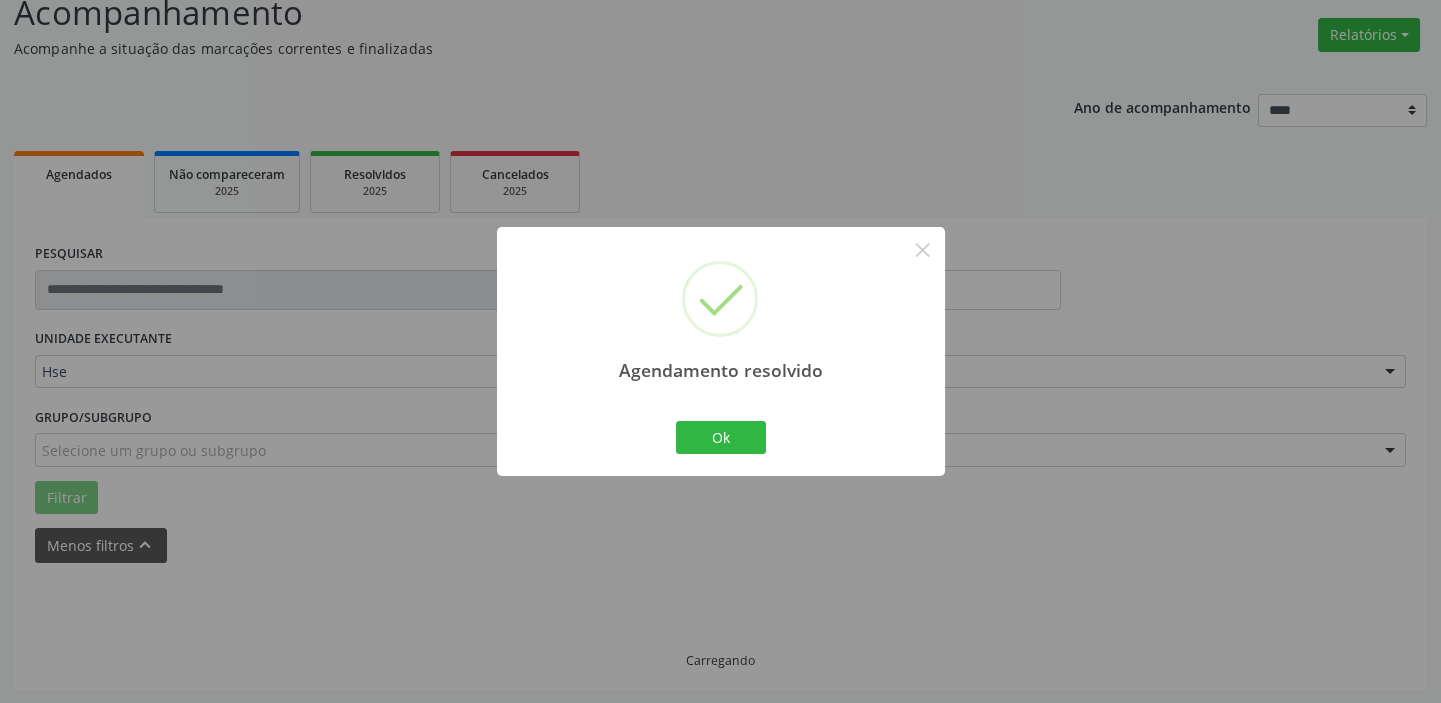 scroll, scrollTop: 426, scrollLeft: 0, axis: vertical 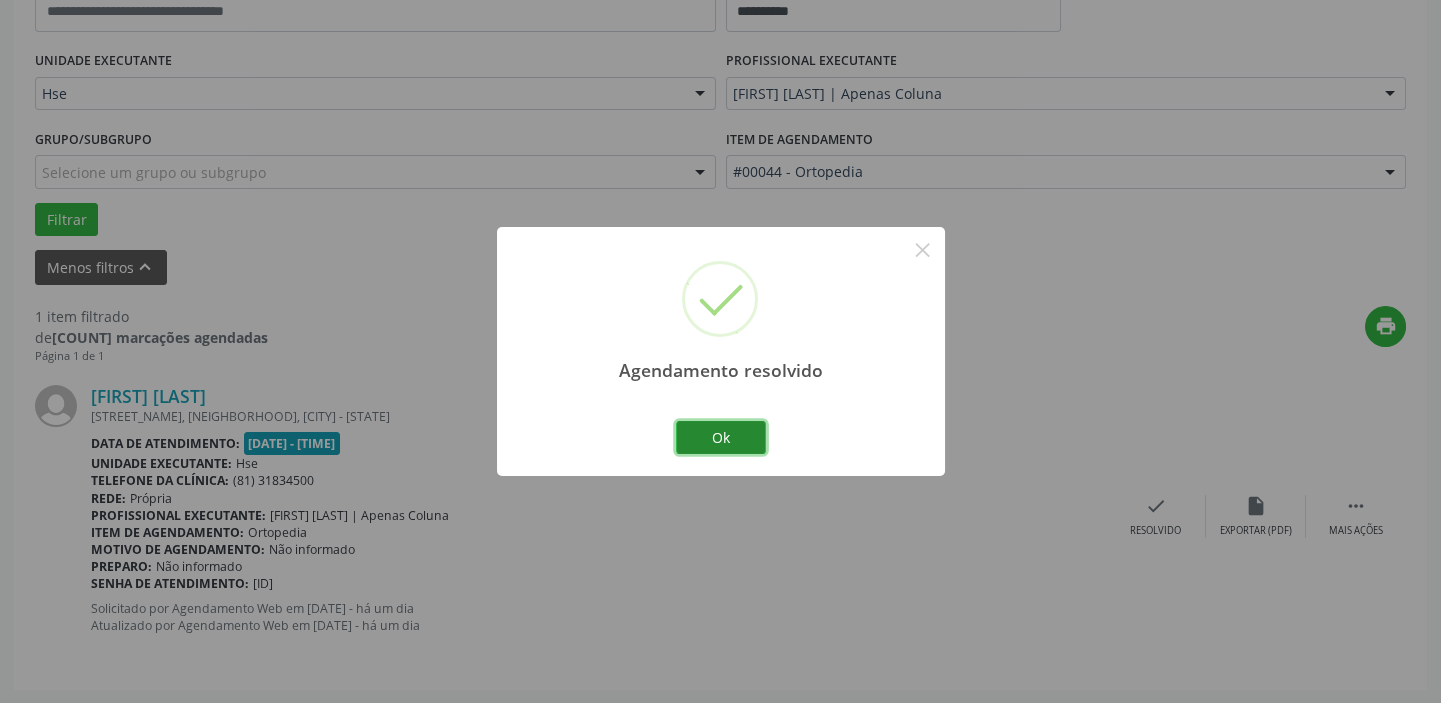 click on "Ok" at bounding box center (721, 438) 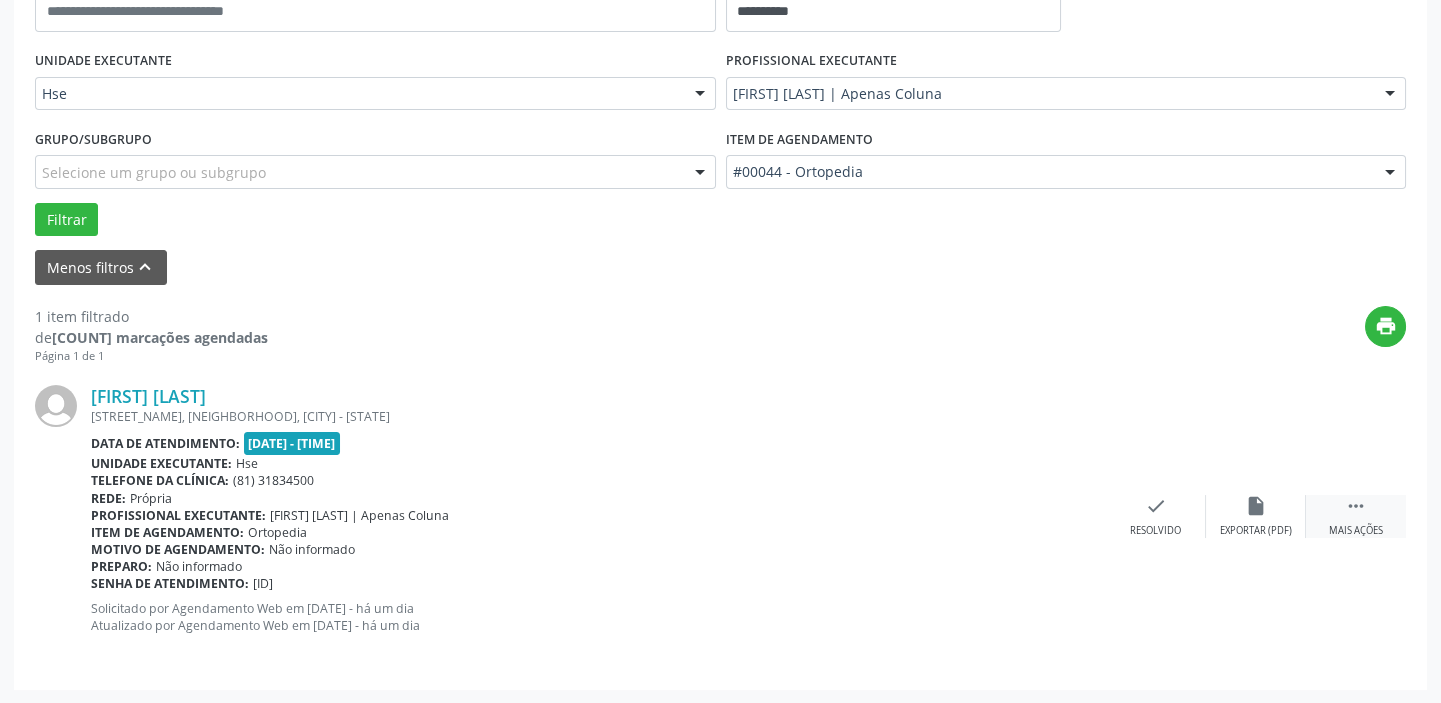 click on "Mais ações" at bounding box center [1356, 531] 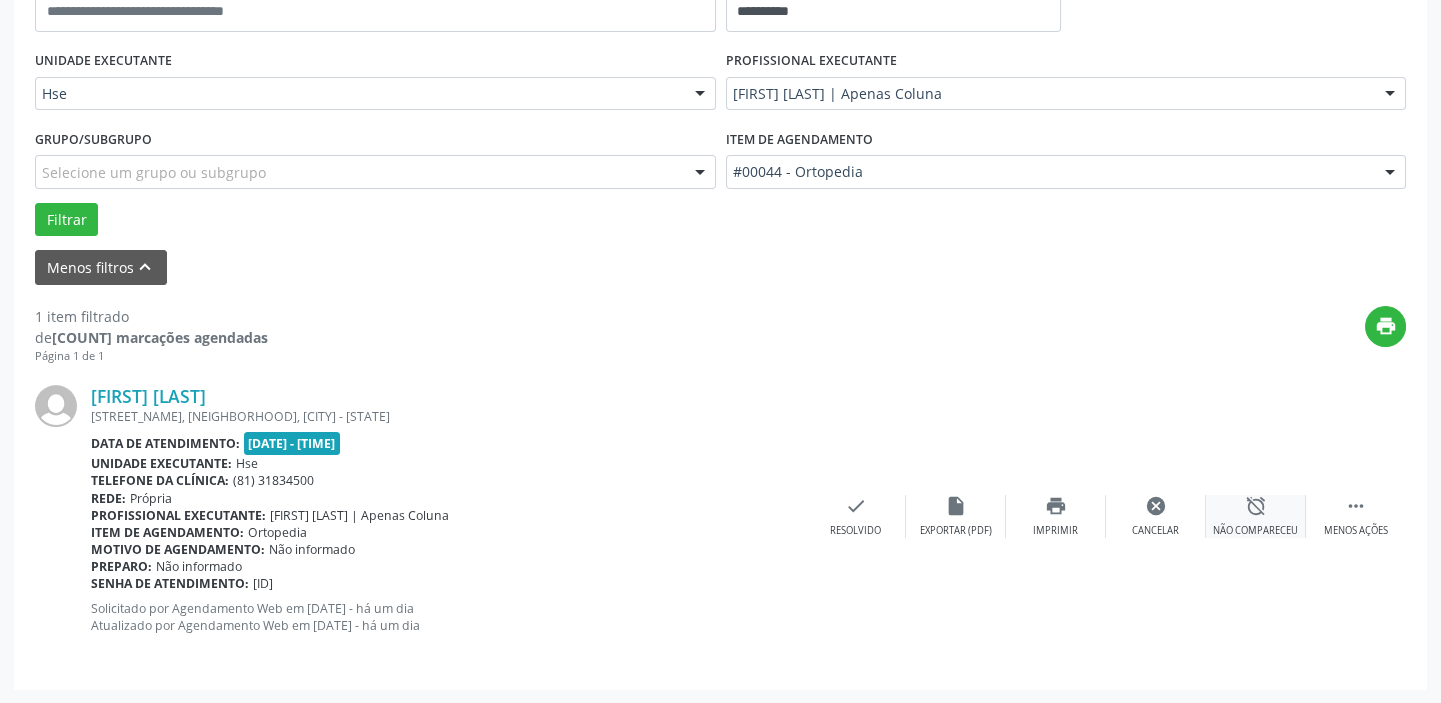 click on "alarm_off
Não compareceu" at bounding box center (1256, 516) 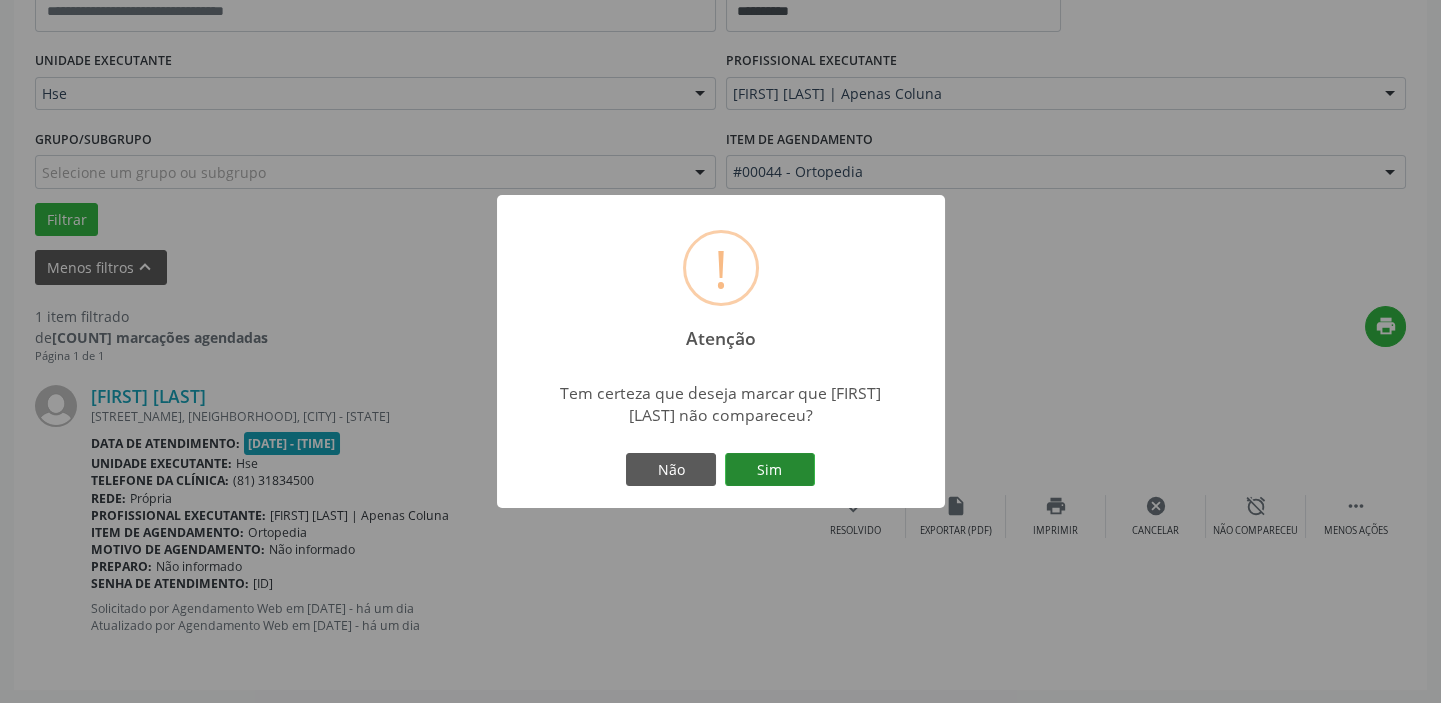 click on "Sim" at bounding box center (770, 470) 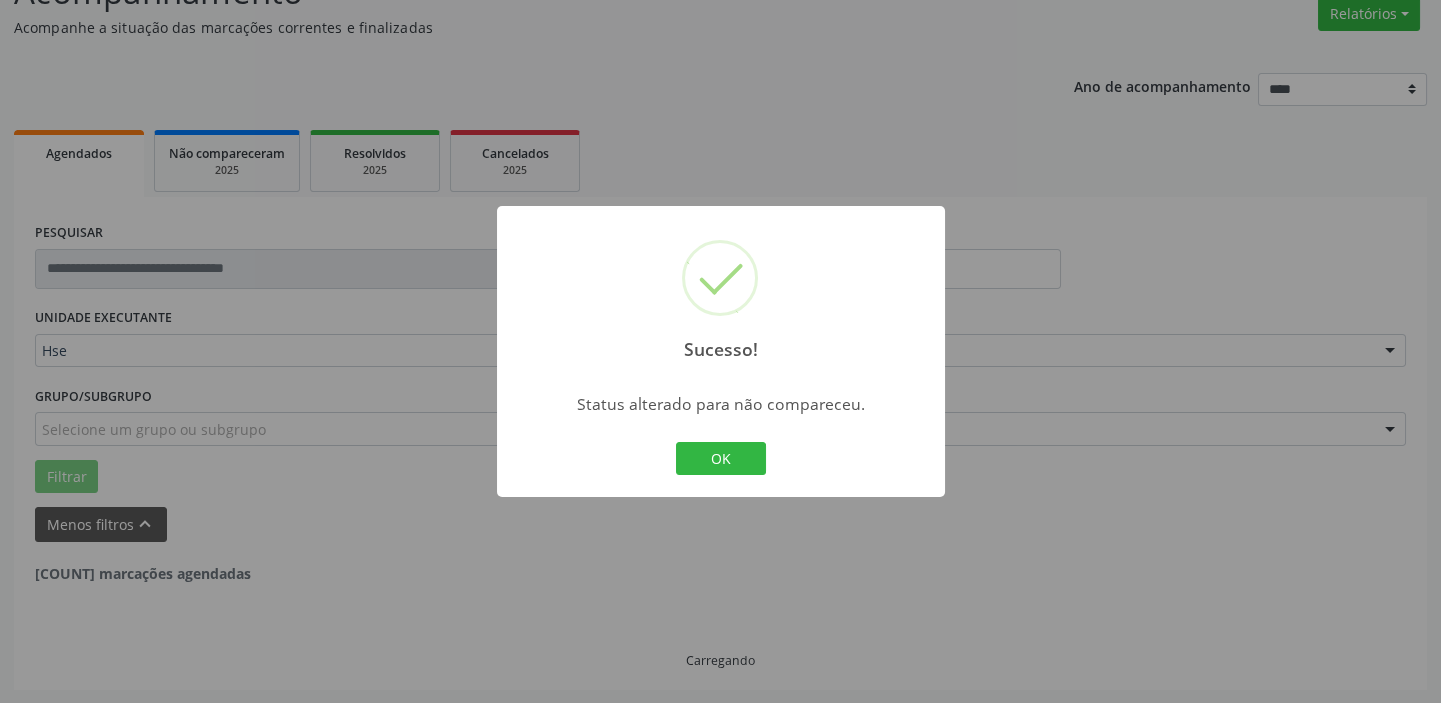 scroll, scrollTop: 104, scrollLeft: 0, axis: vertical 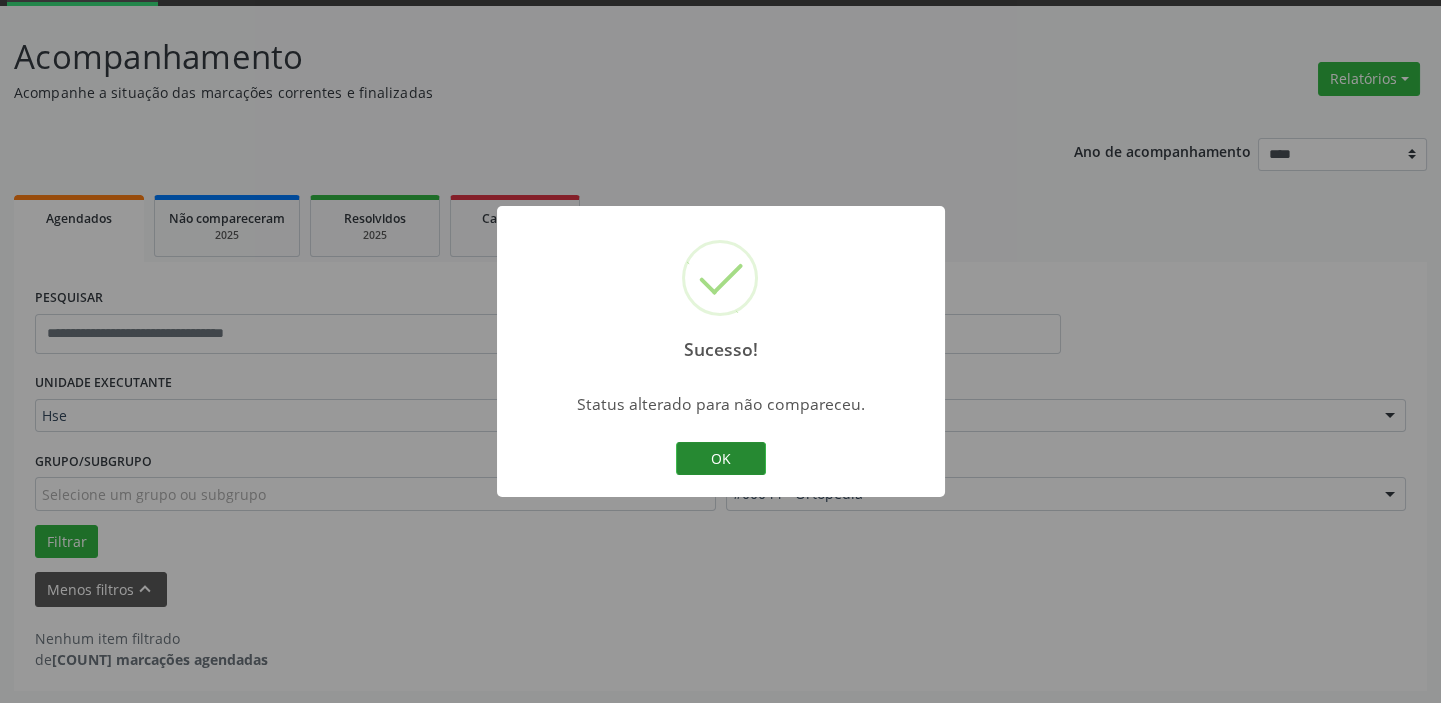 click on "OK" at bounding box center [721, 459] 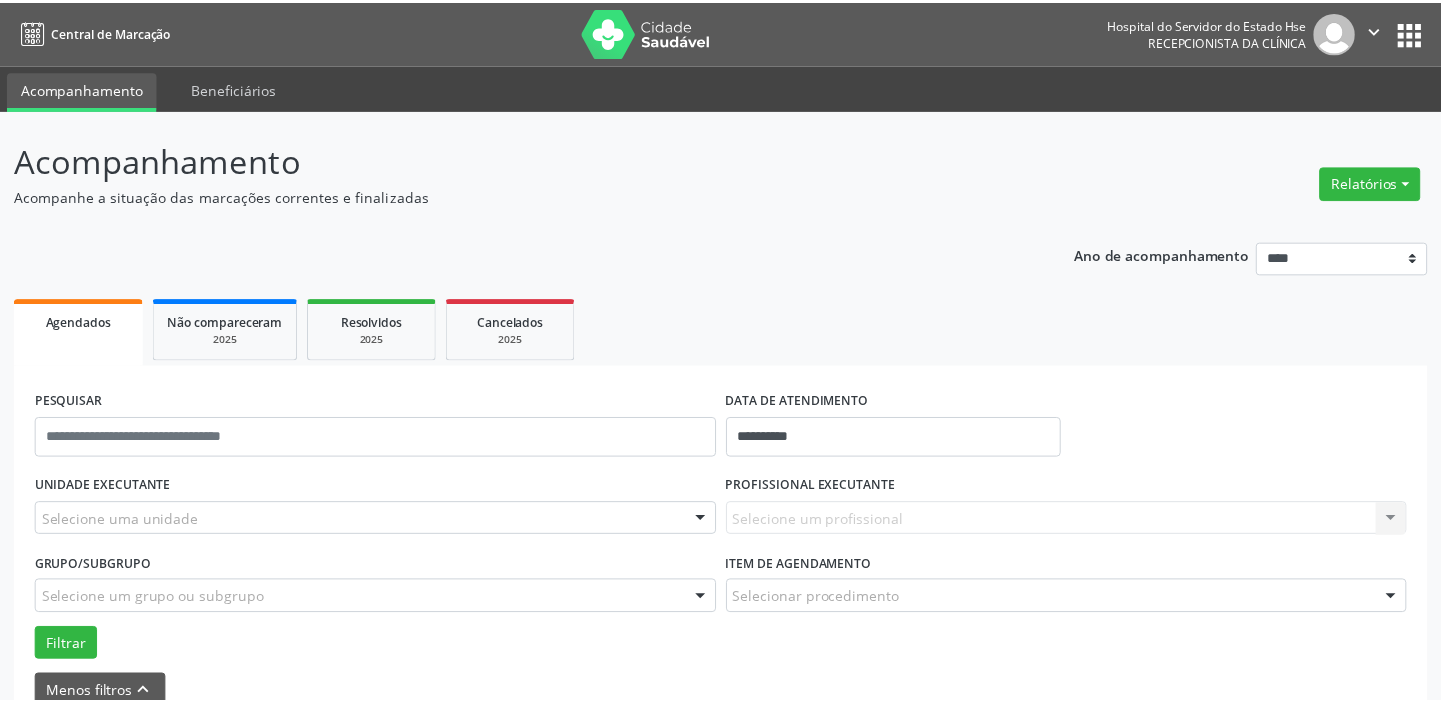 scroll, scrollTop: 0, scrollLeft: 0, axis: both 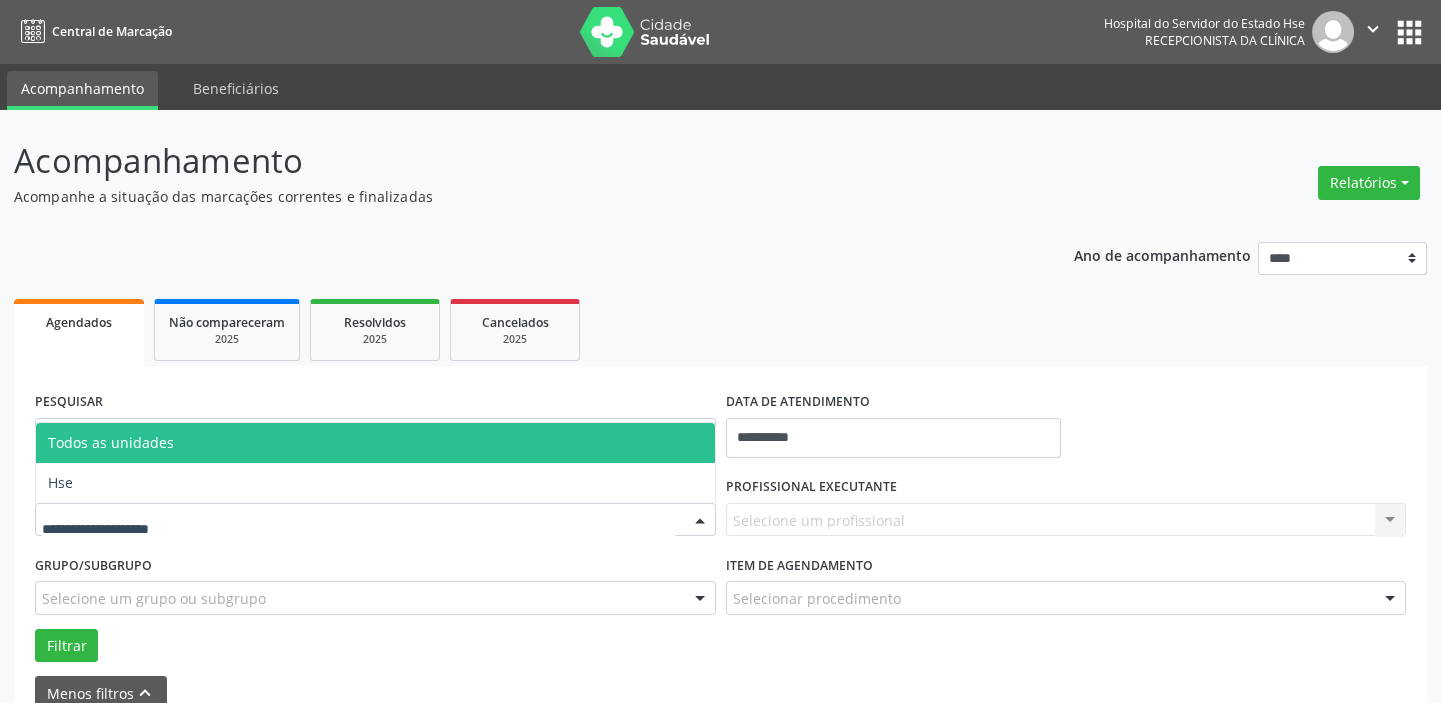 click at bounding box center [375, 520] 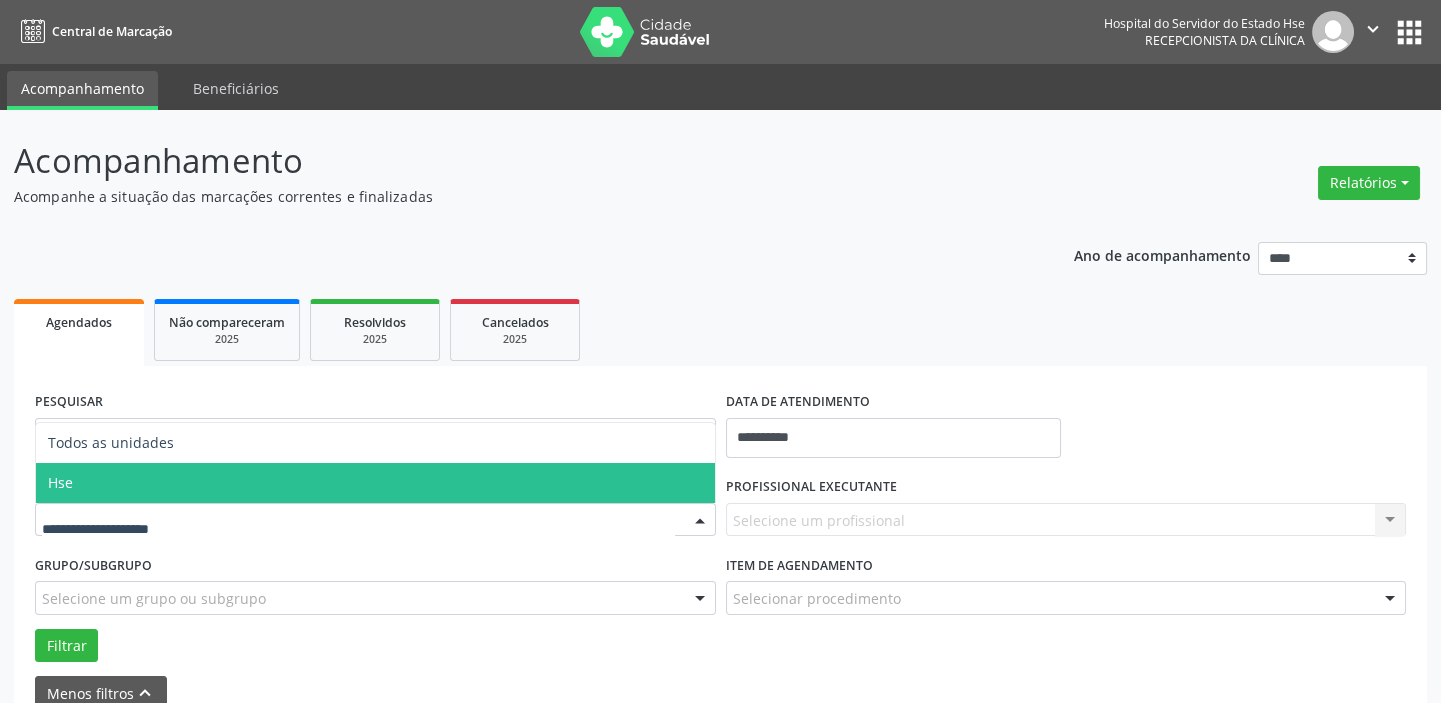 click on "Hse" at bounding box center [375, 483] 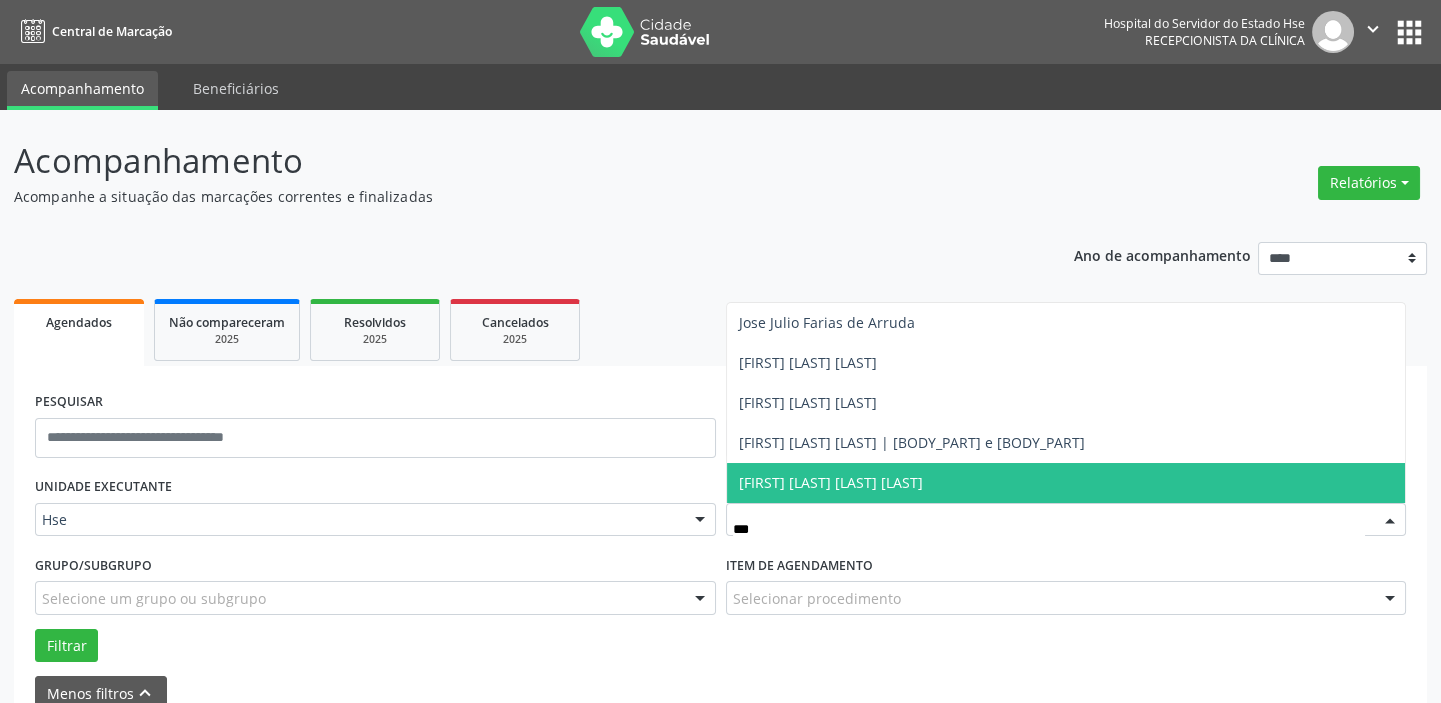 type on "****" 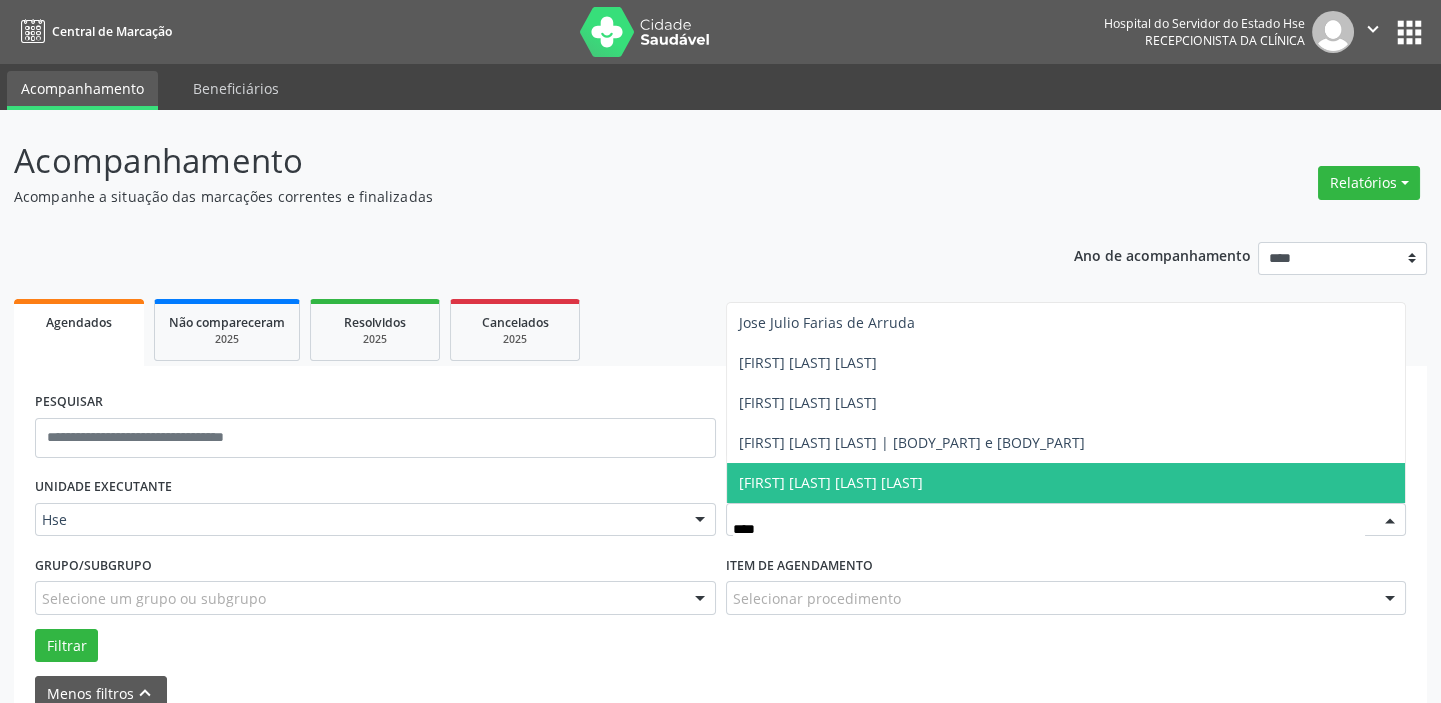 click on "[FIRST] [LAST] [LAST] [LAST]" at bounding box center [831, 482] 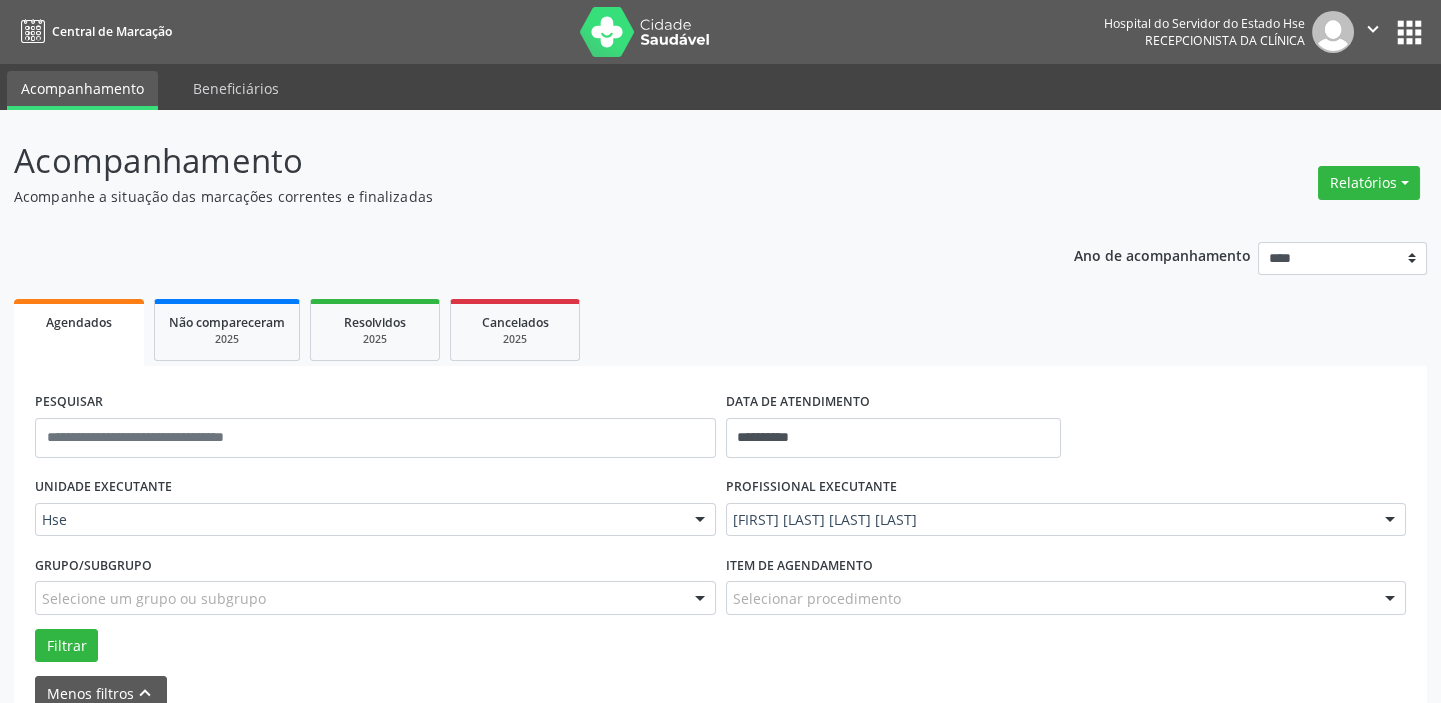 click on "Selecionar procedimento" at bounding box center (1066, 598) 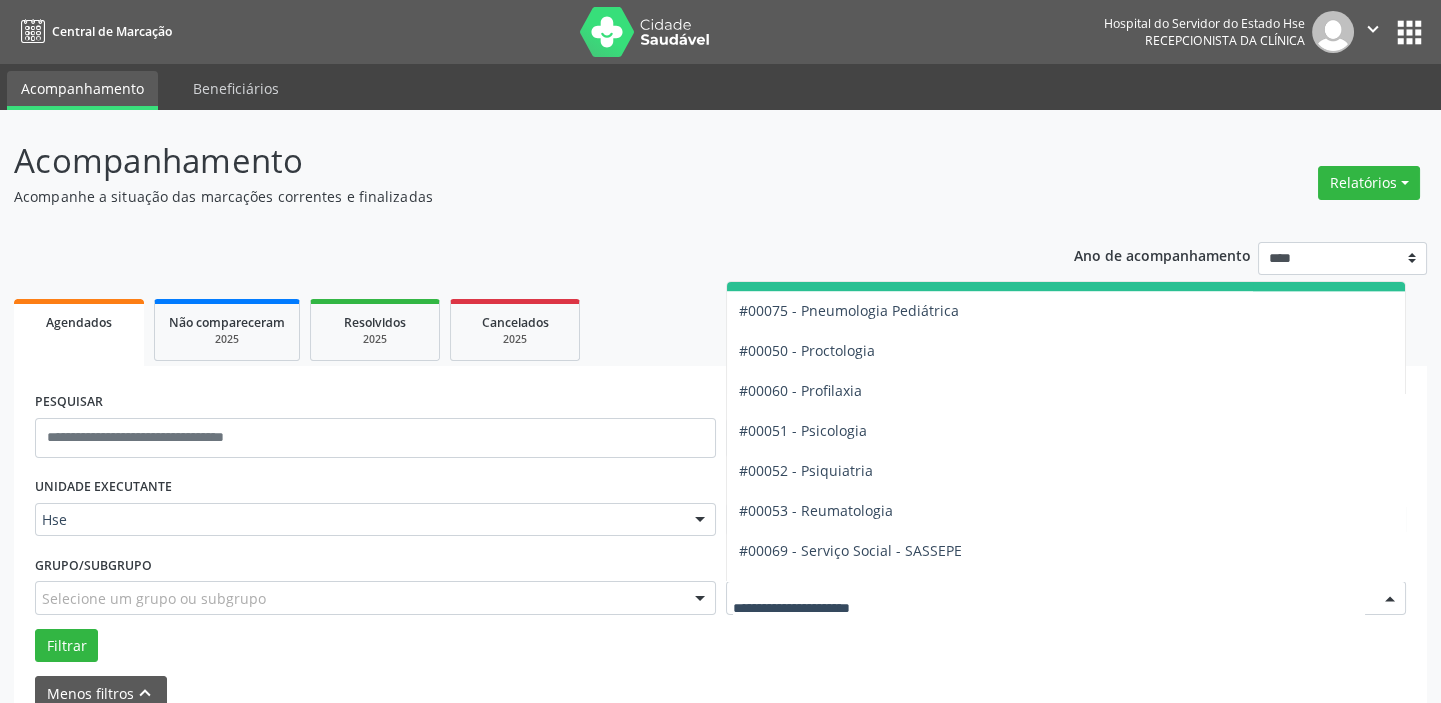 scroll, scrollTop: 3340, scrollLeft: 0, axis: vertical 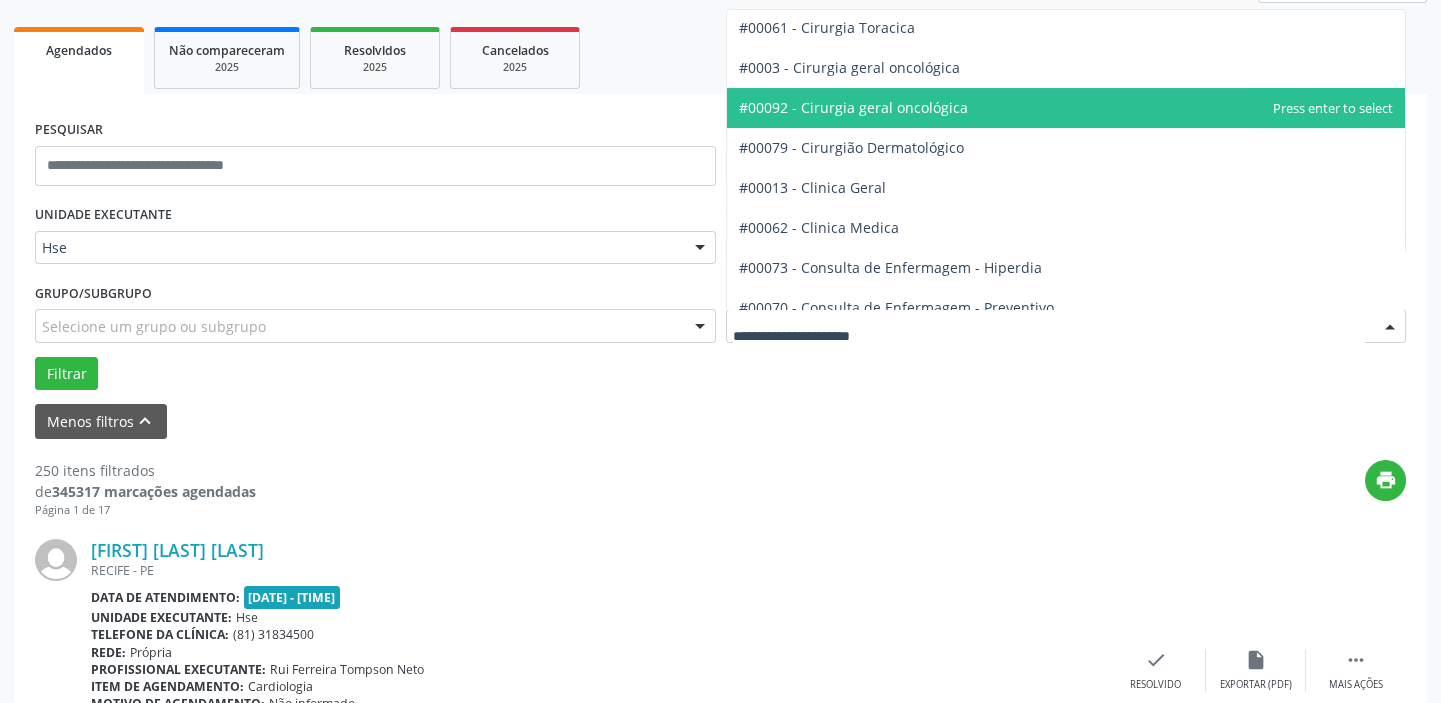 click on "#00092 - Cirurgia geral oncológica" at bounding box center (1066, 108) 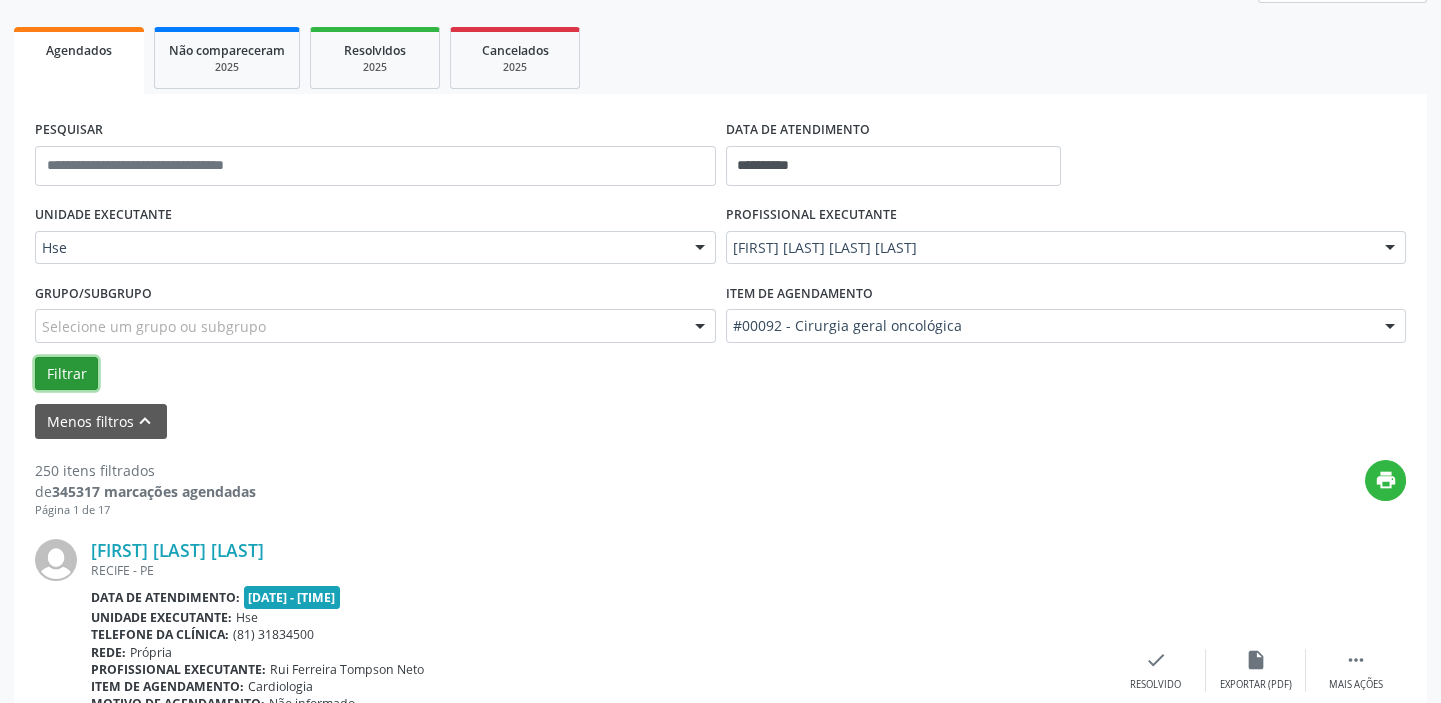click on "Filtrar" at bounding box center (66, 374) 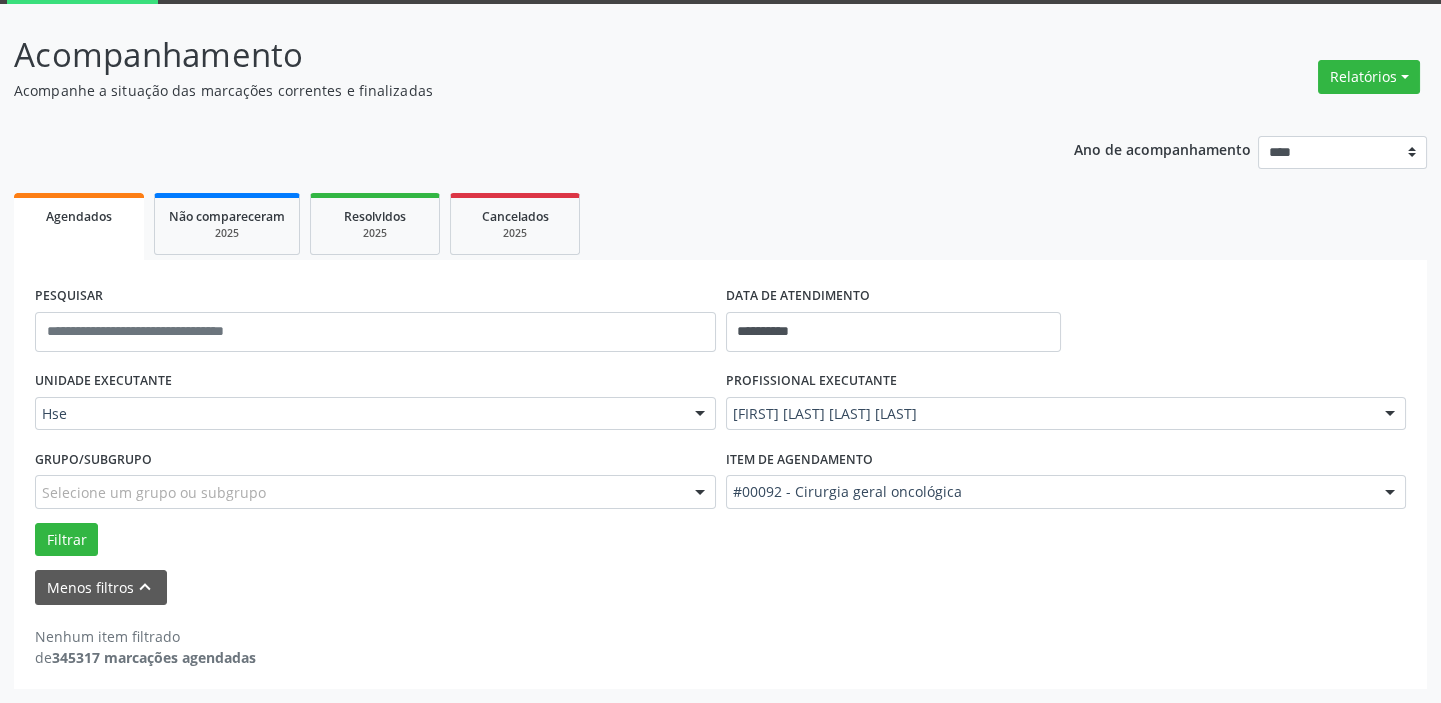 scroll, scrollTop: 104, scrollLeft: 0, axis: vertical 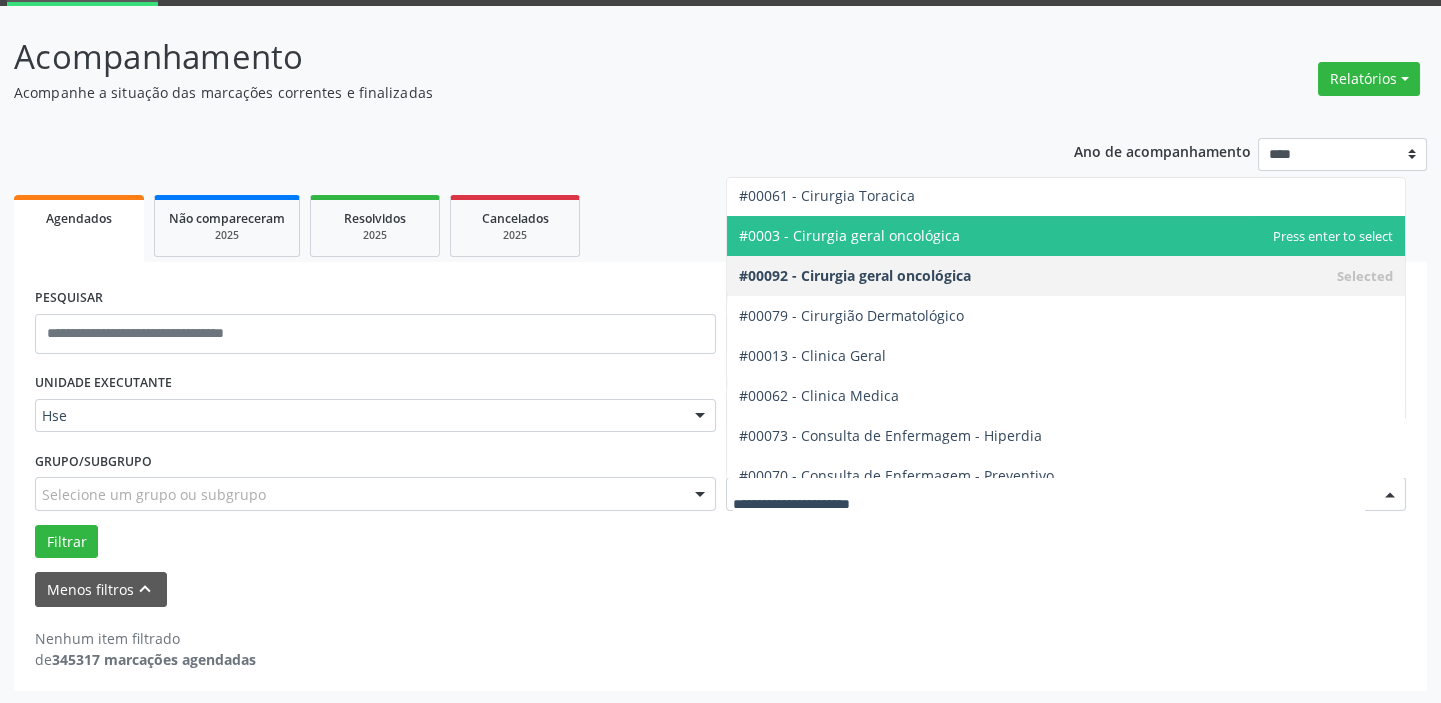 click on "#0003 - Cirurgia geral oncológica" at bounding box center [1066, 236] 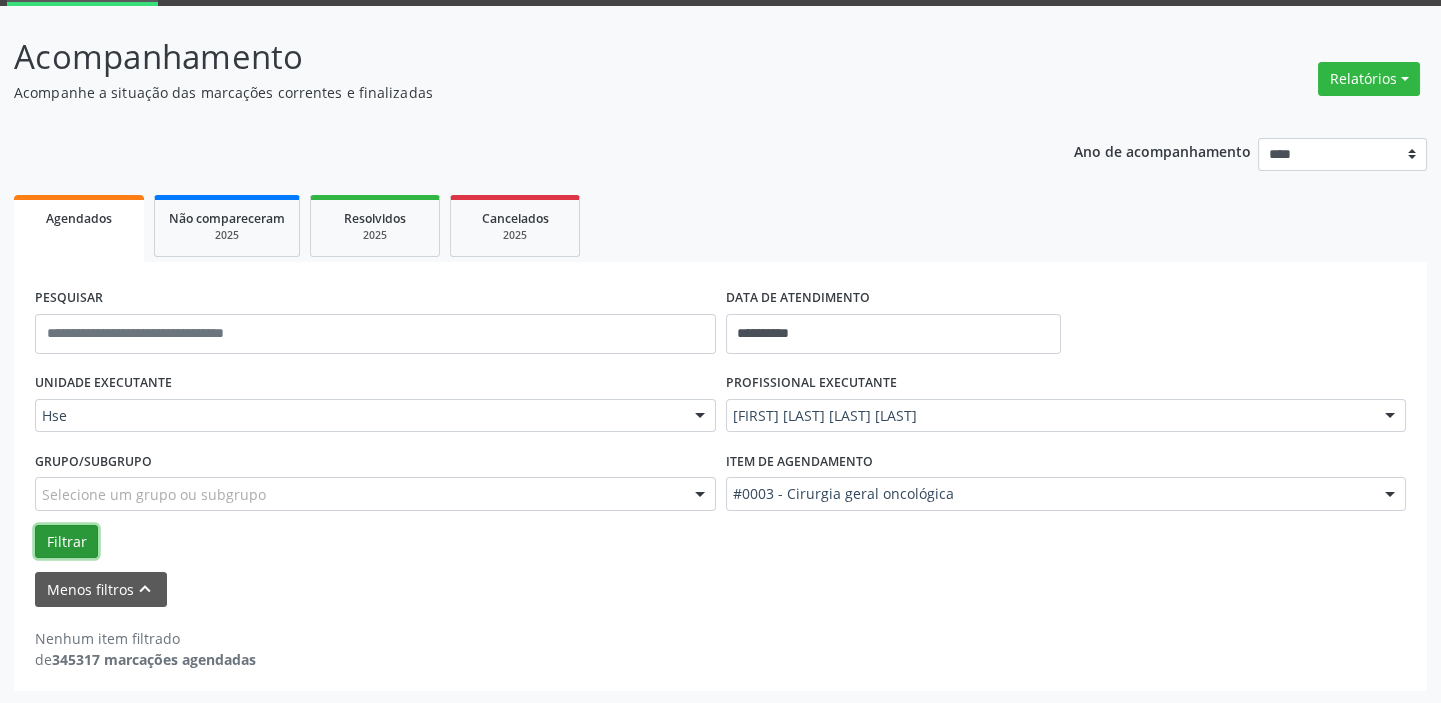 click on "Filtrar" at bounding box center [66, 542] 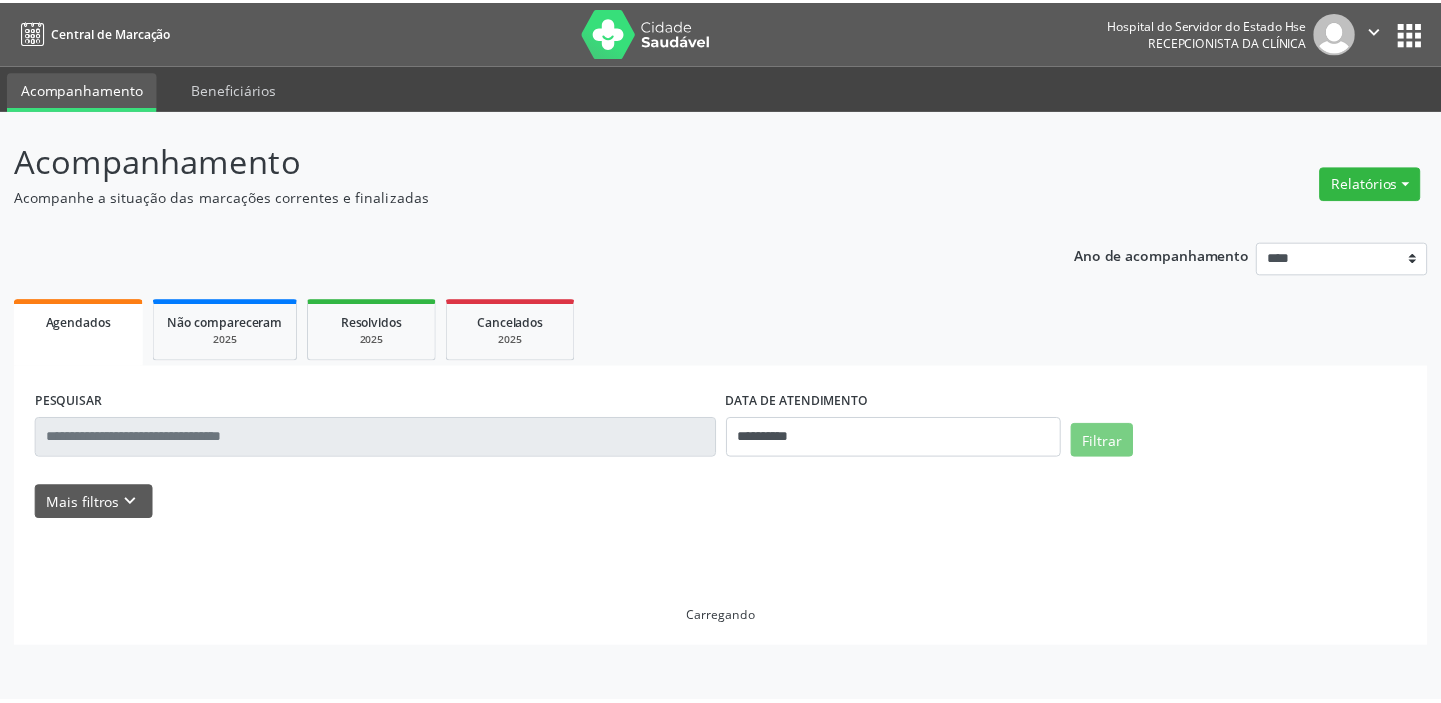scroll, scrollTop: 0, scrollLeft: 0, axis: both 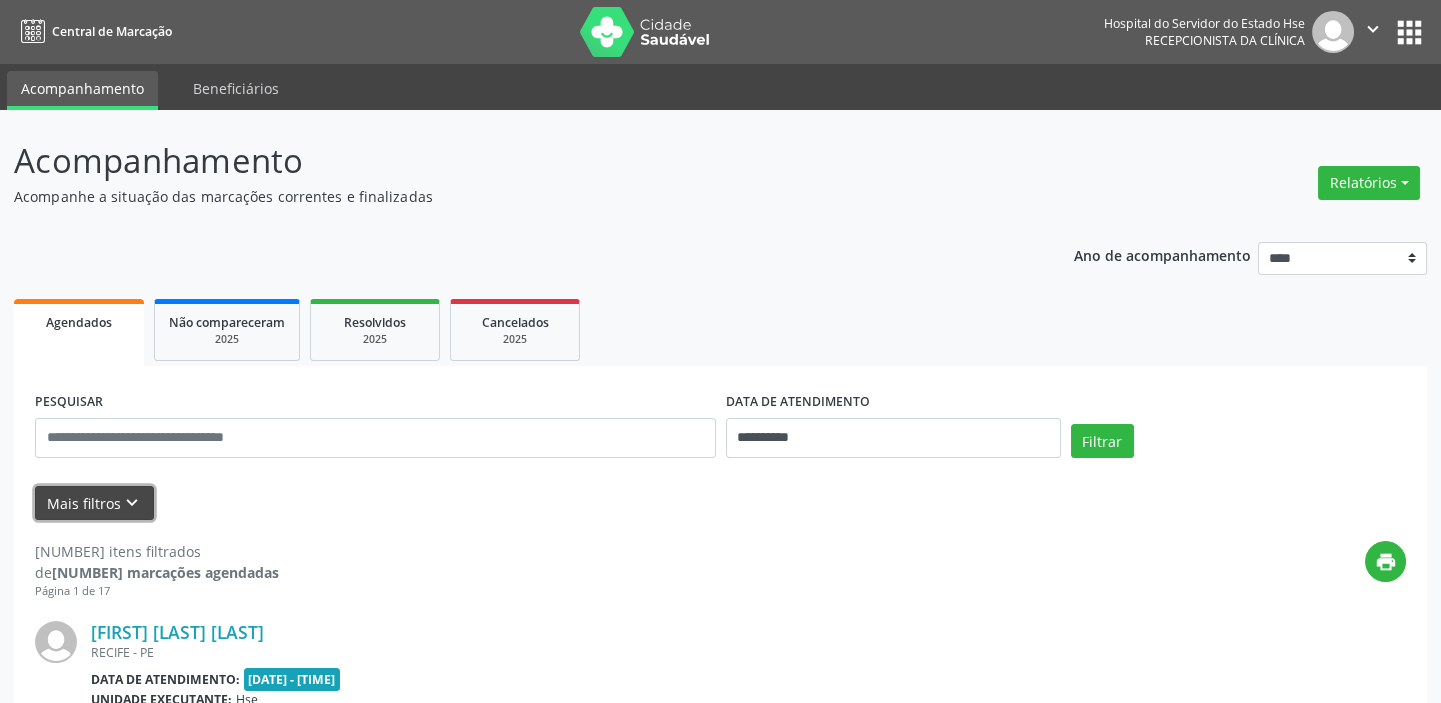 click on "keyboard_arrow_down" at bounding box center [132, 503] 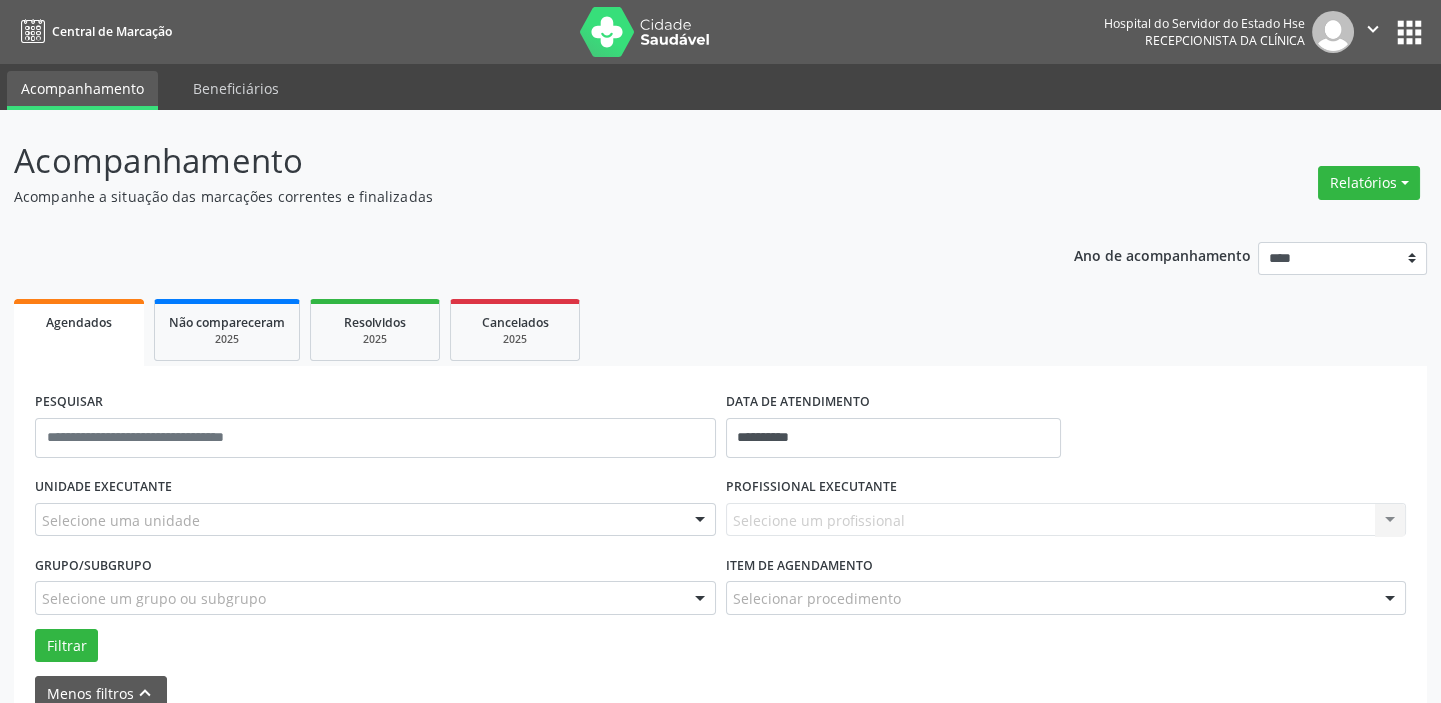 click on "Selecione uma unidade" at bounding box center (375, 520) 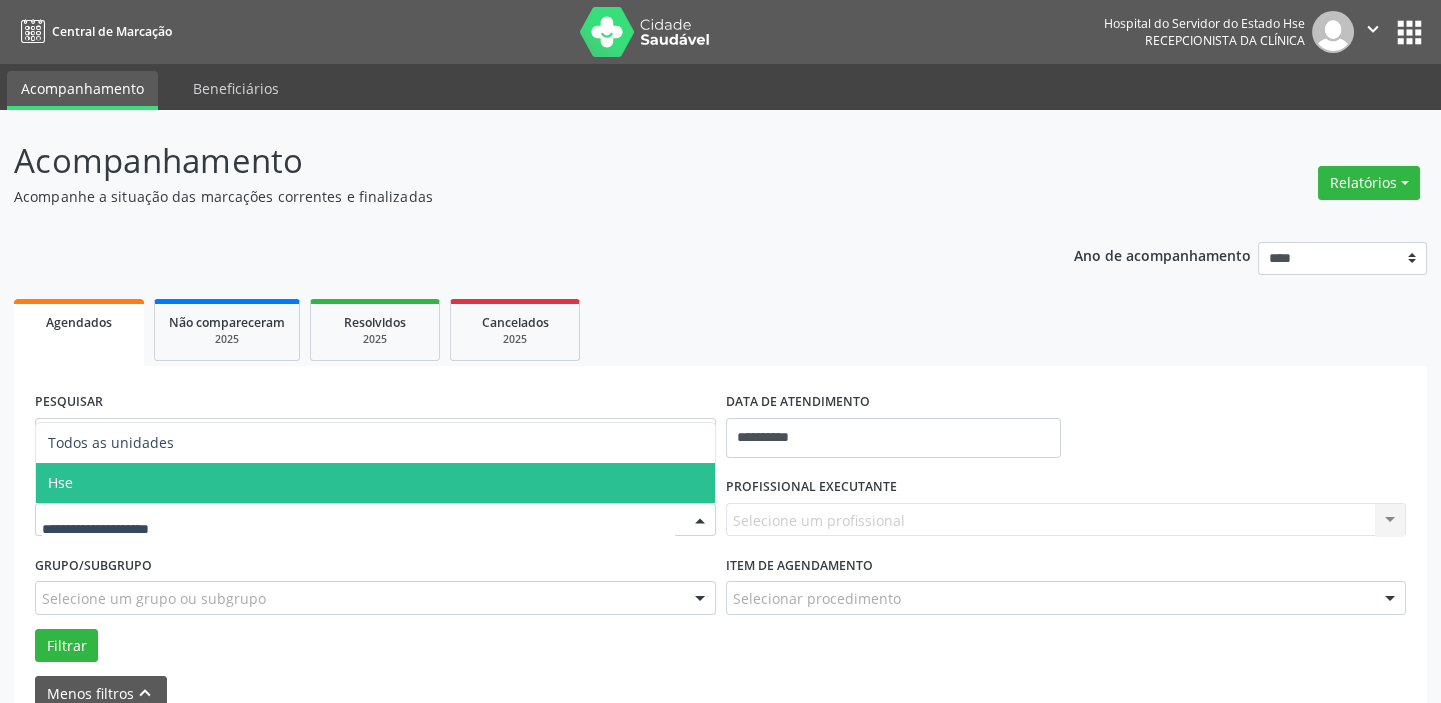 click on "Hse" at bounding box center (375, 483) 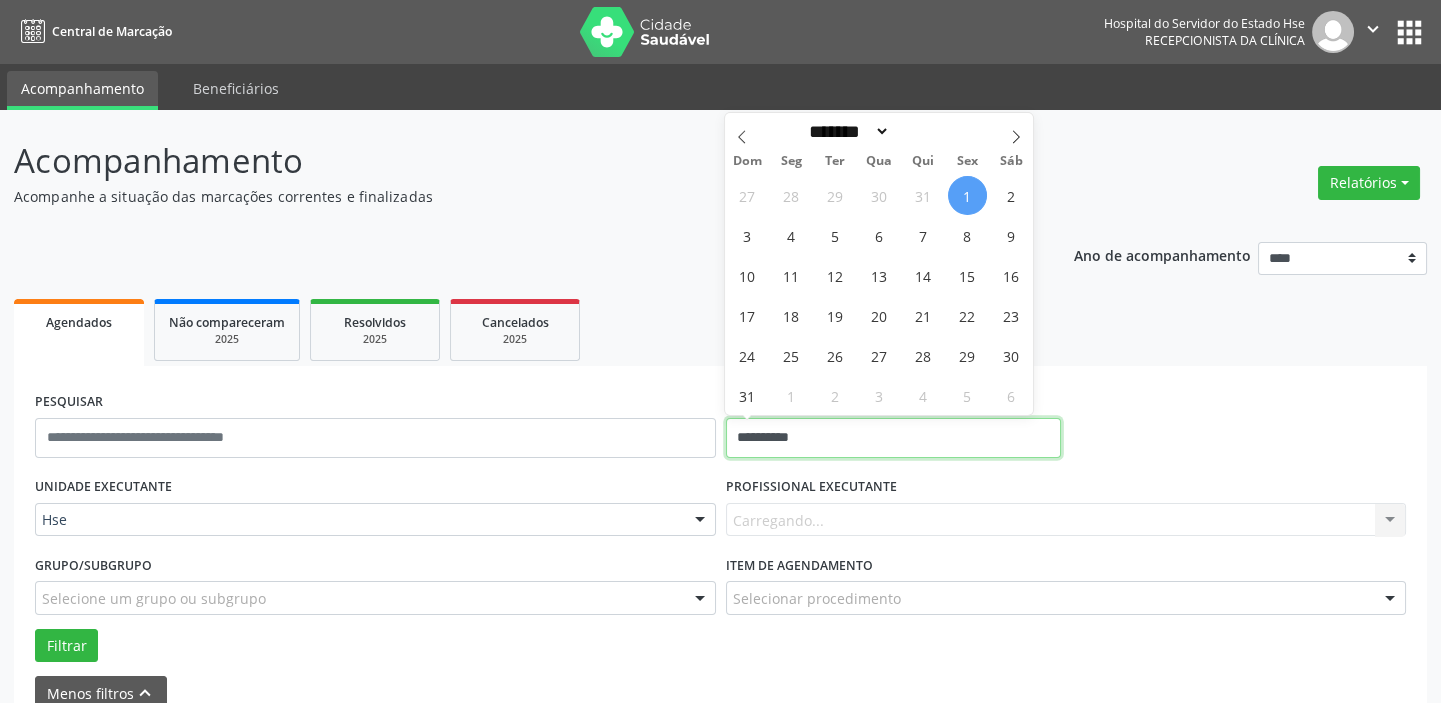 click on "**********" at bounding box center (893, 438) 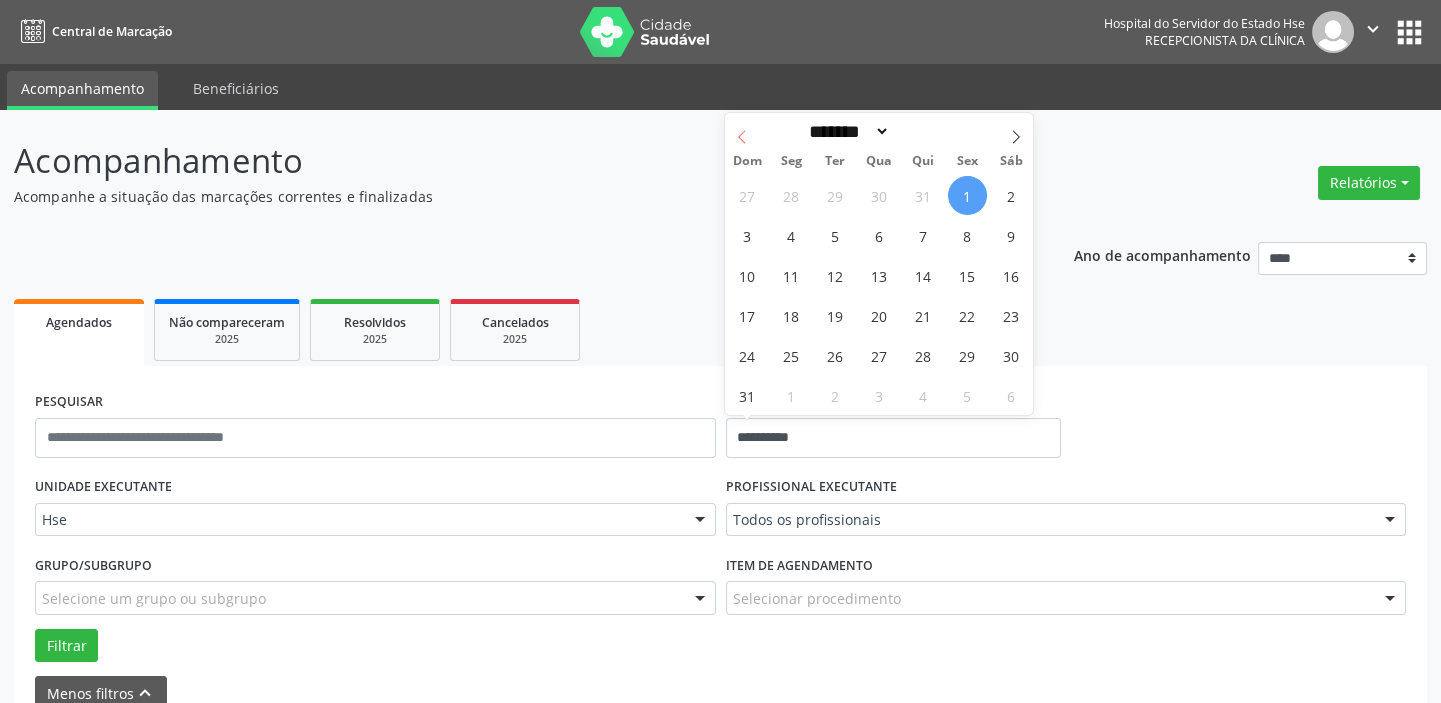 click 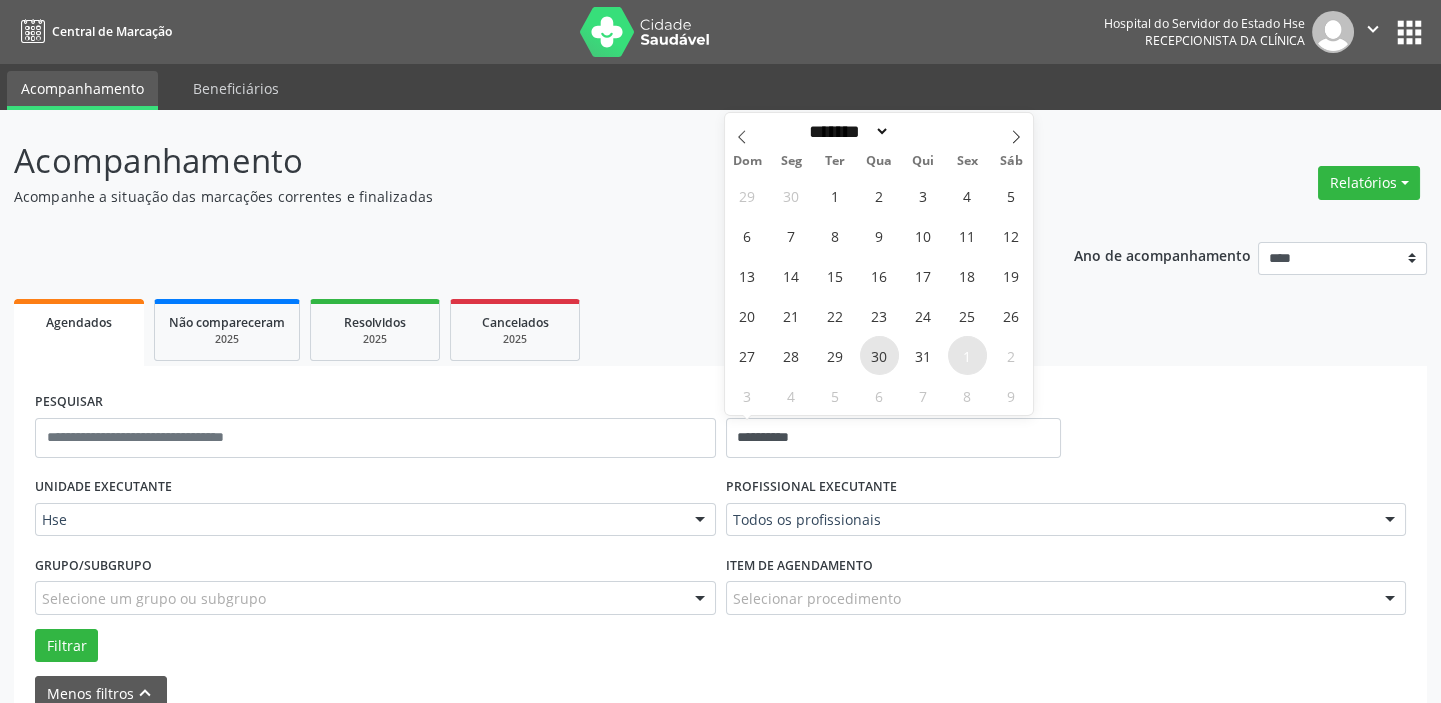 click on "30" at bounding box center (879, 355) 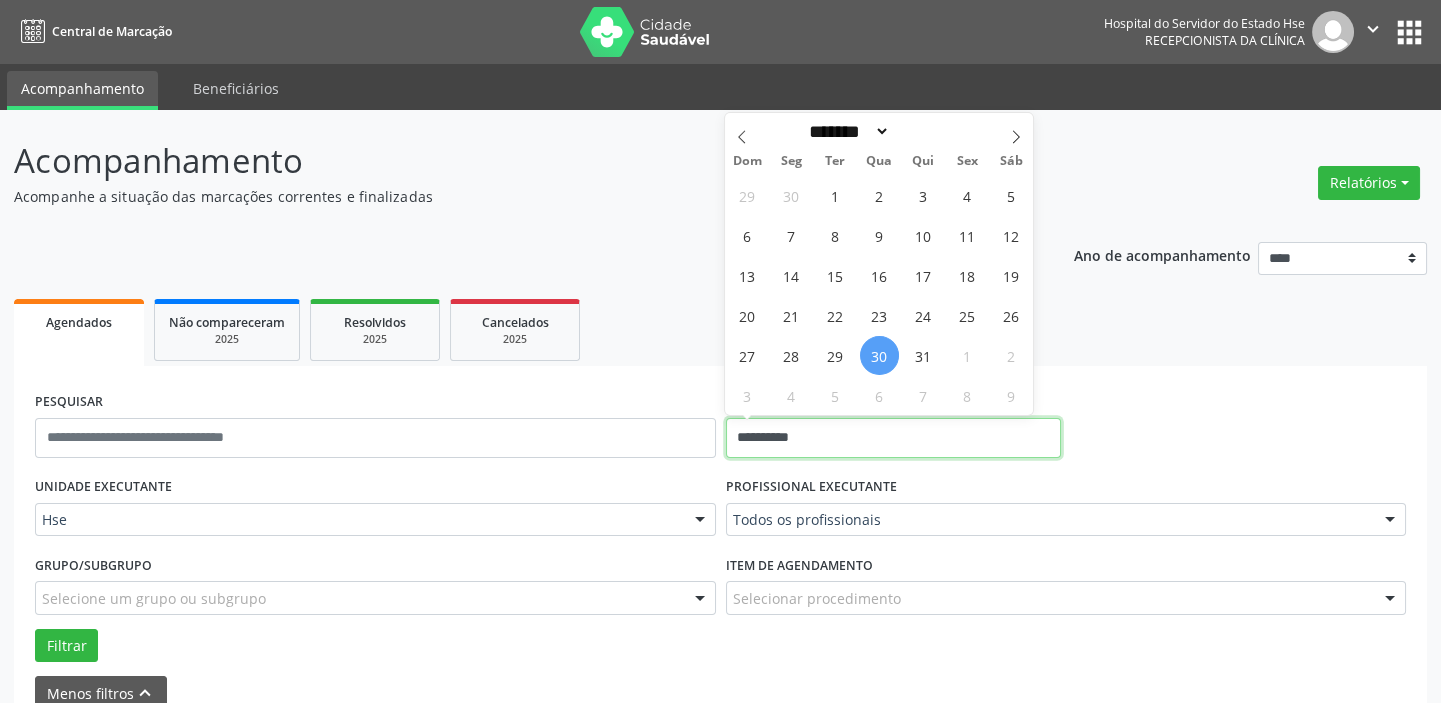 click on "**********" at bounding box center (893, 438) 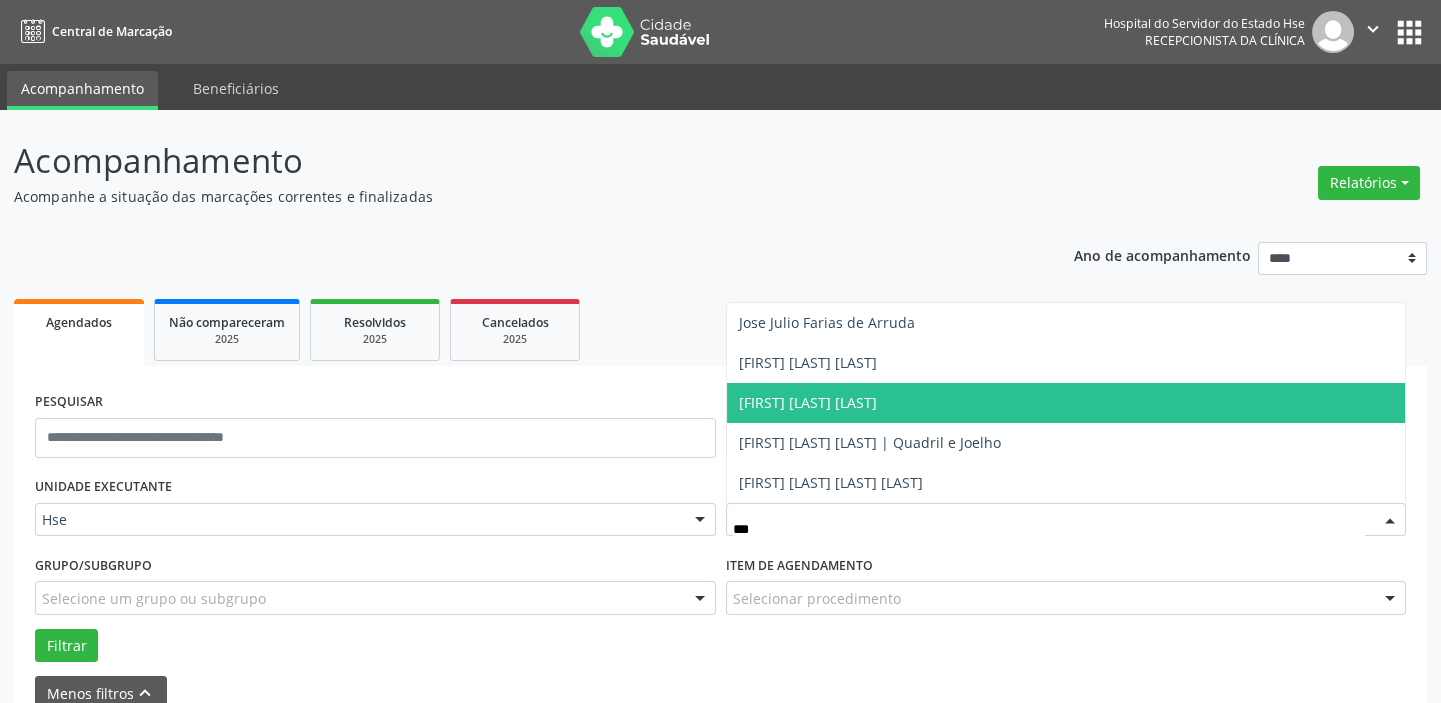 type on "****" 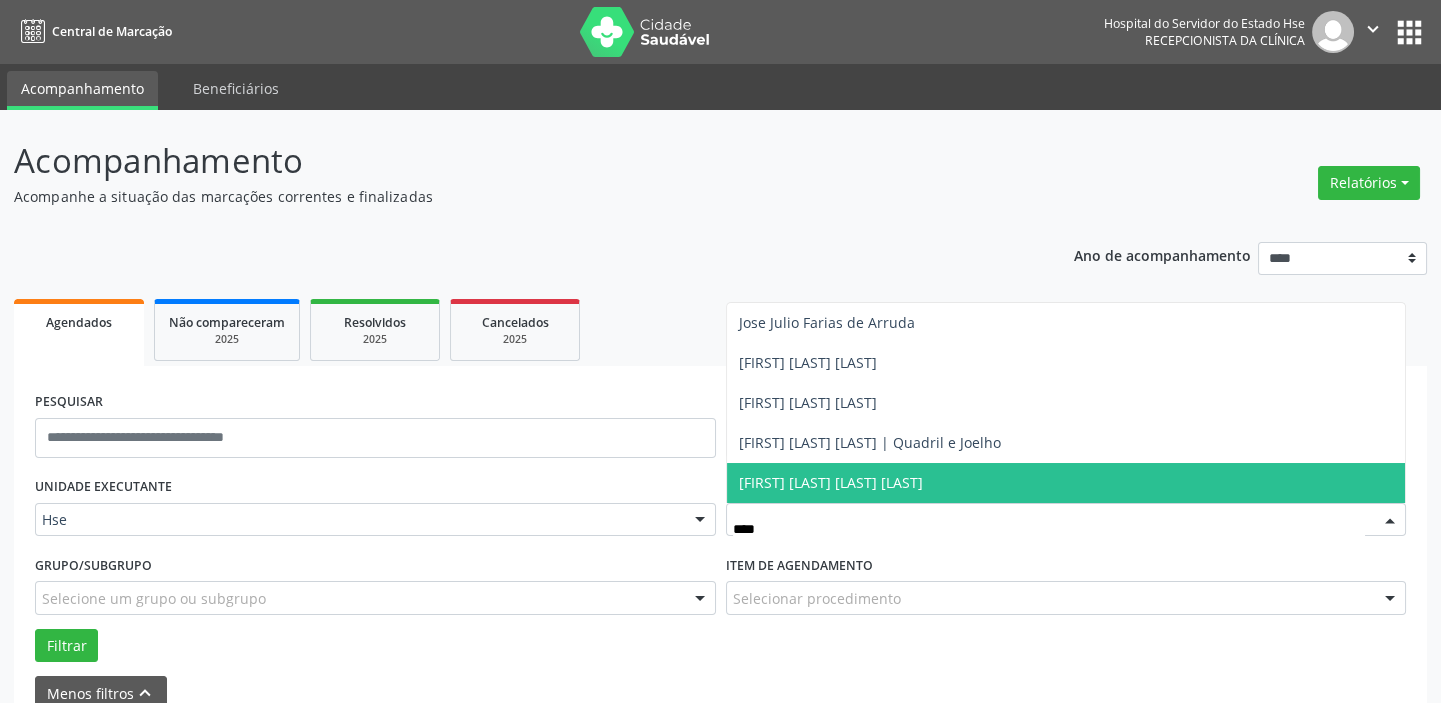 click on "[FIRST] [LAST] [LAST] [LAST]" at bounding box center (1066, 483) 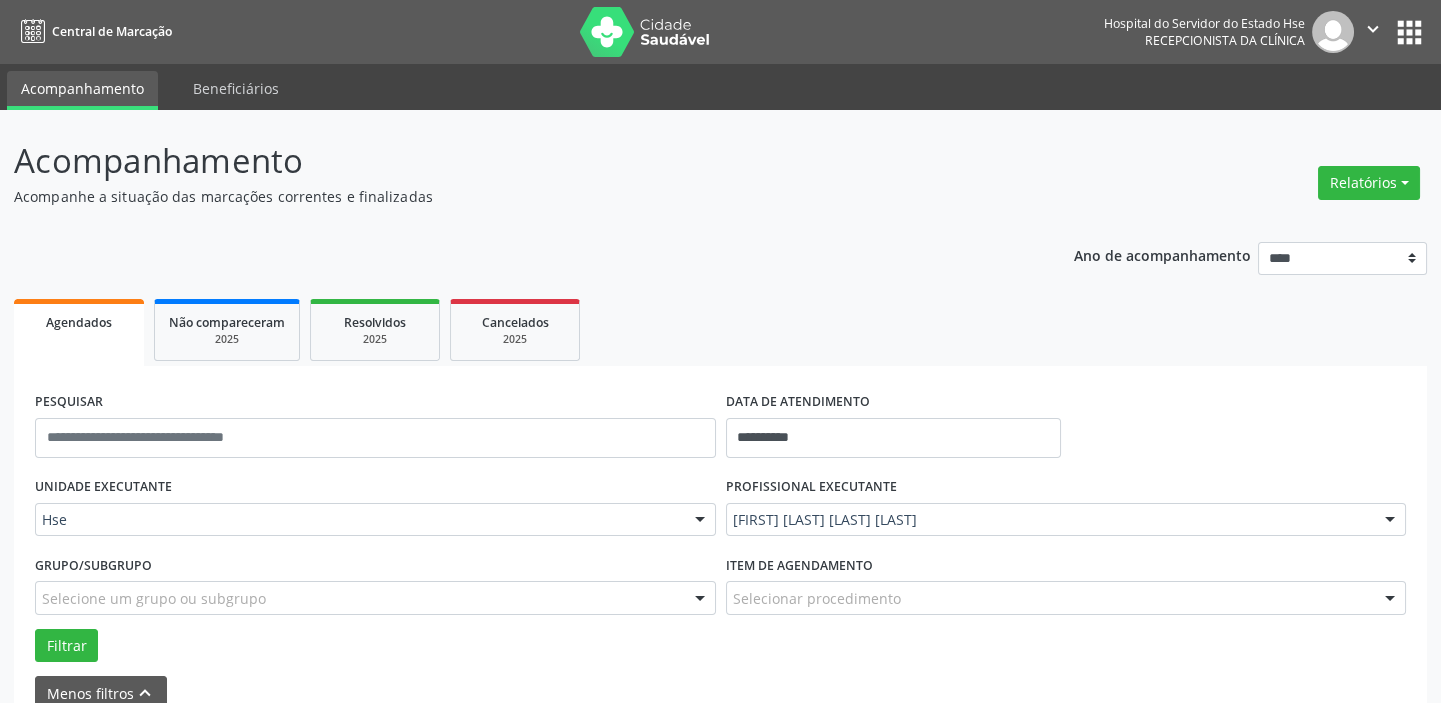 drag, startPoint x: 1231, startPoint y: 600, endPoint x: 1211, endPoint y: 599, distance: 20.024984 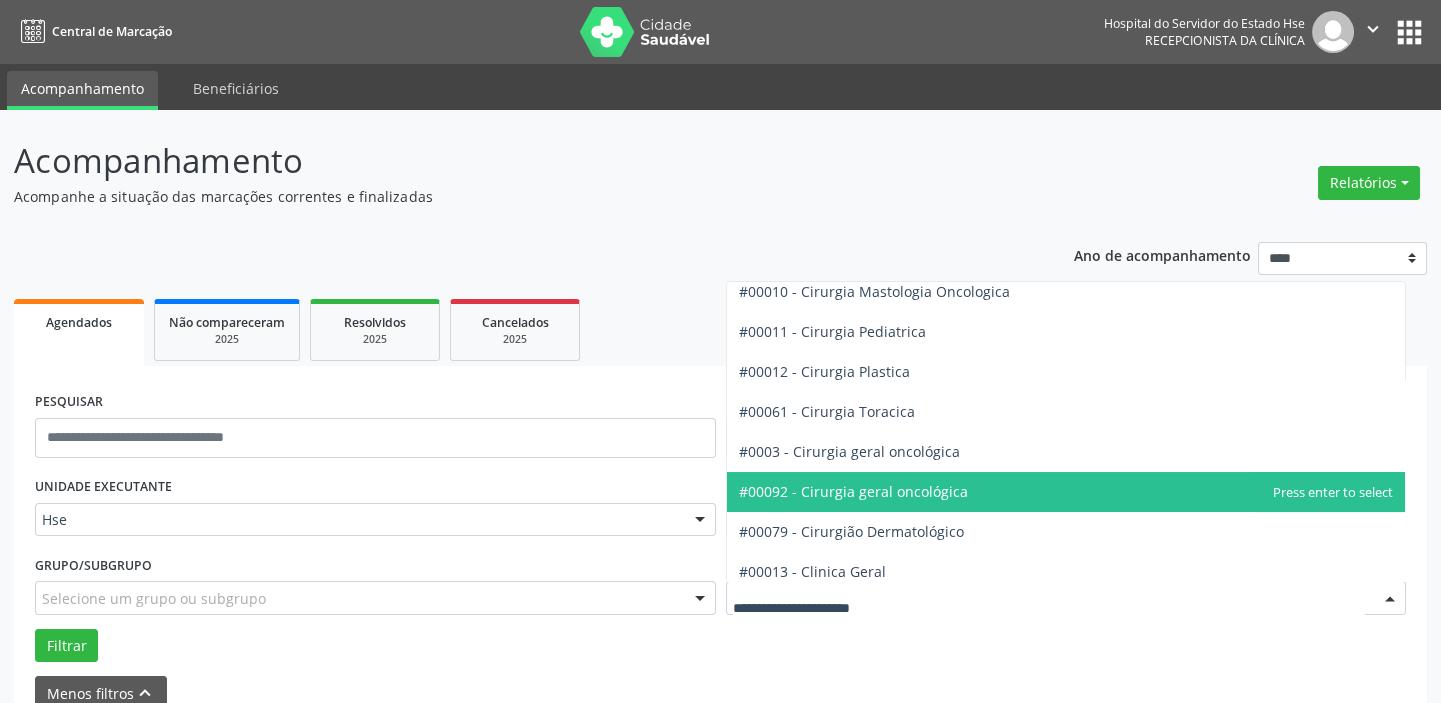 scroll, scrollTop: 454, scrollLeft: 0, axis: vertical 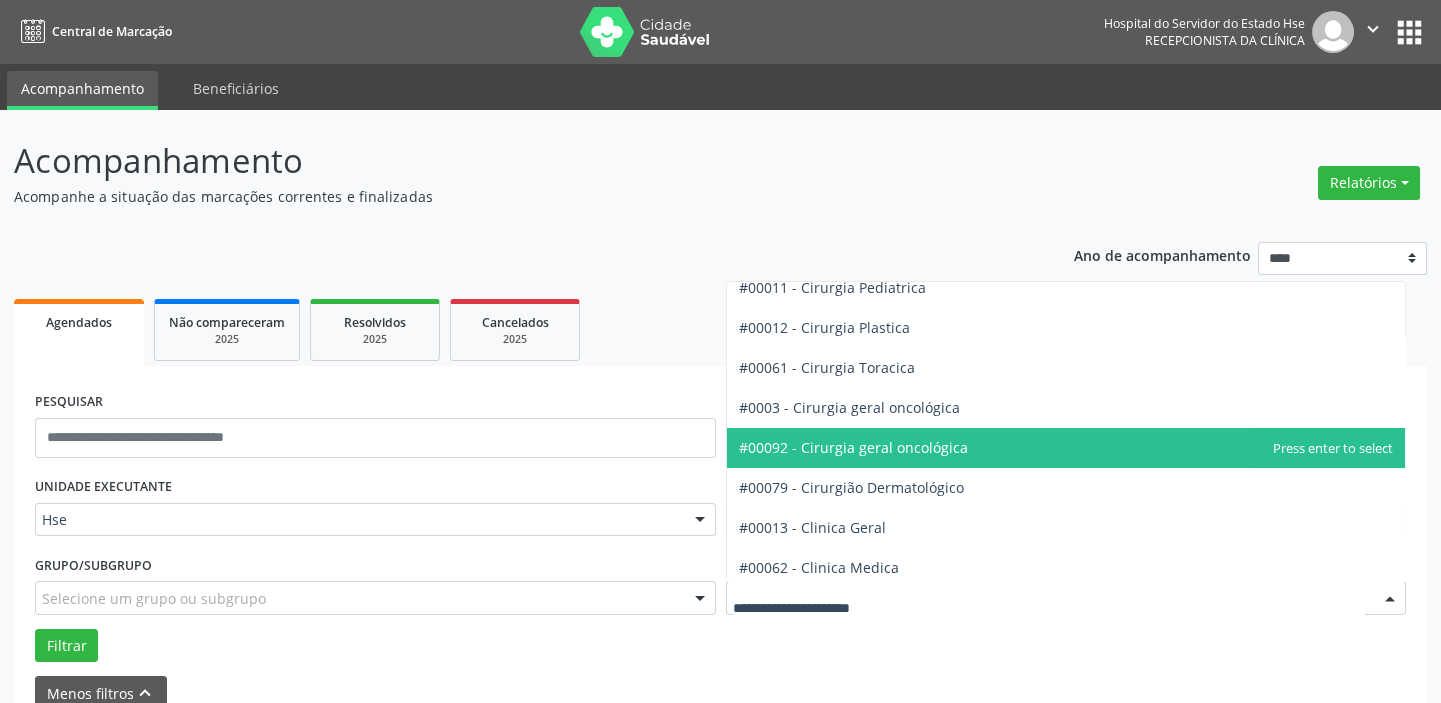click on "#00092 - Cirurgia geral oncológica" at bounding box center (1066, 448) 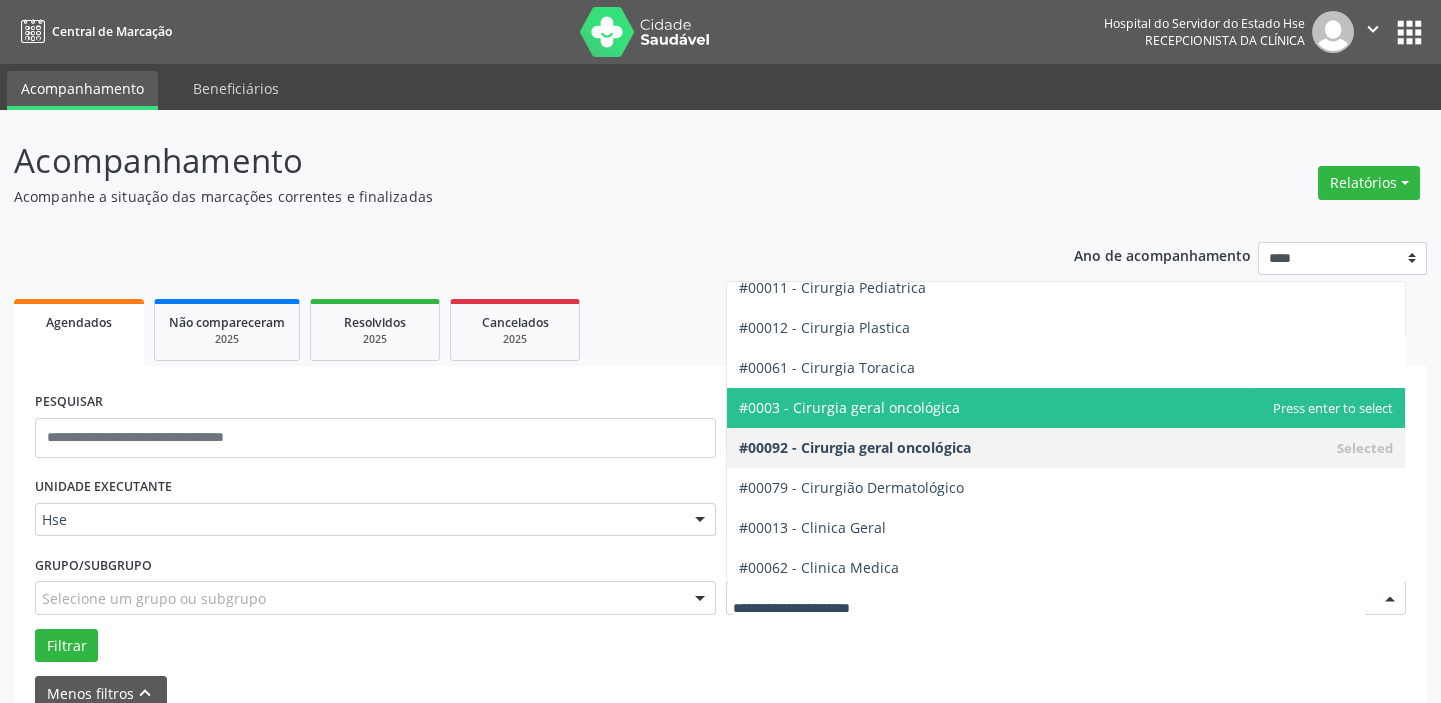 click on "#0003 - Cirurgia geral oncológica" at bounding box center (1066, 408) 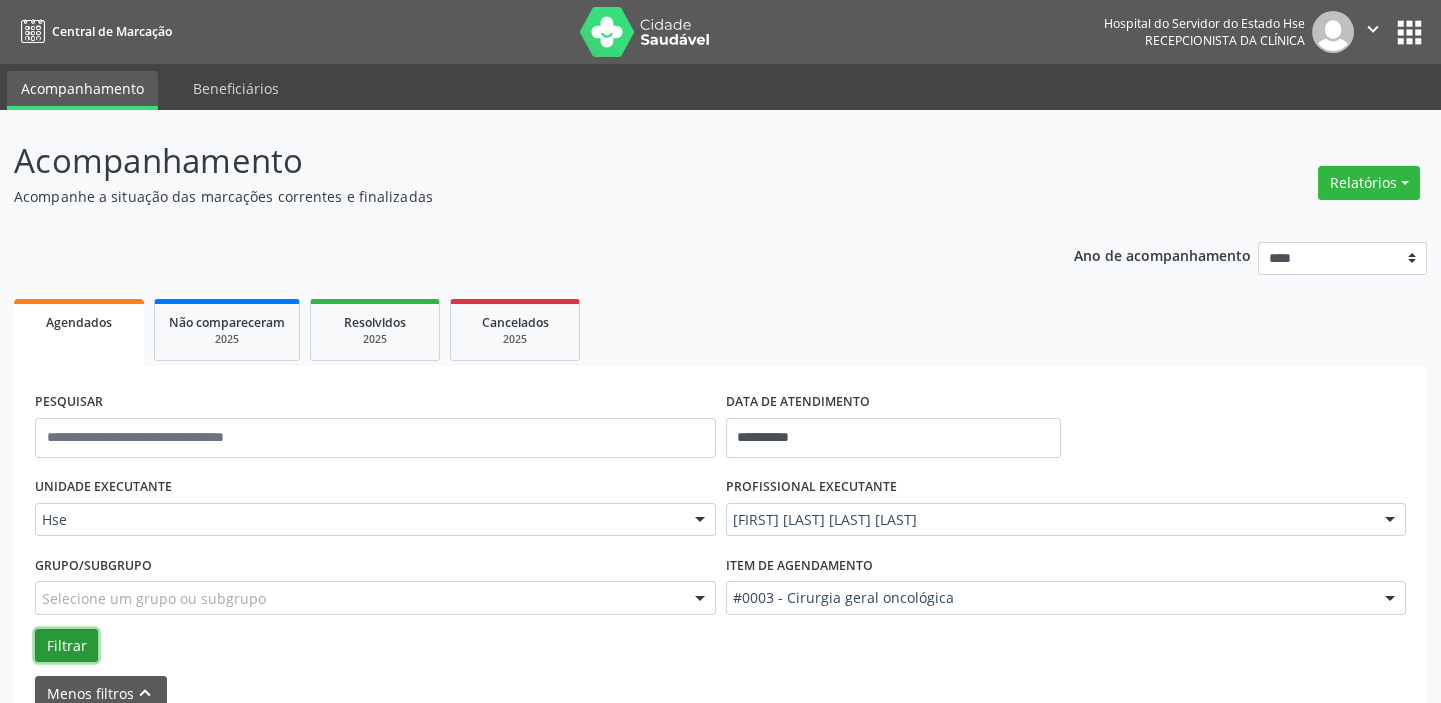 click on "Filtrar" at bounding box center [66, 646] 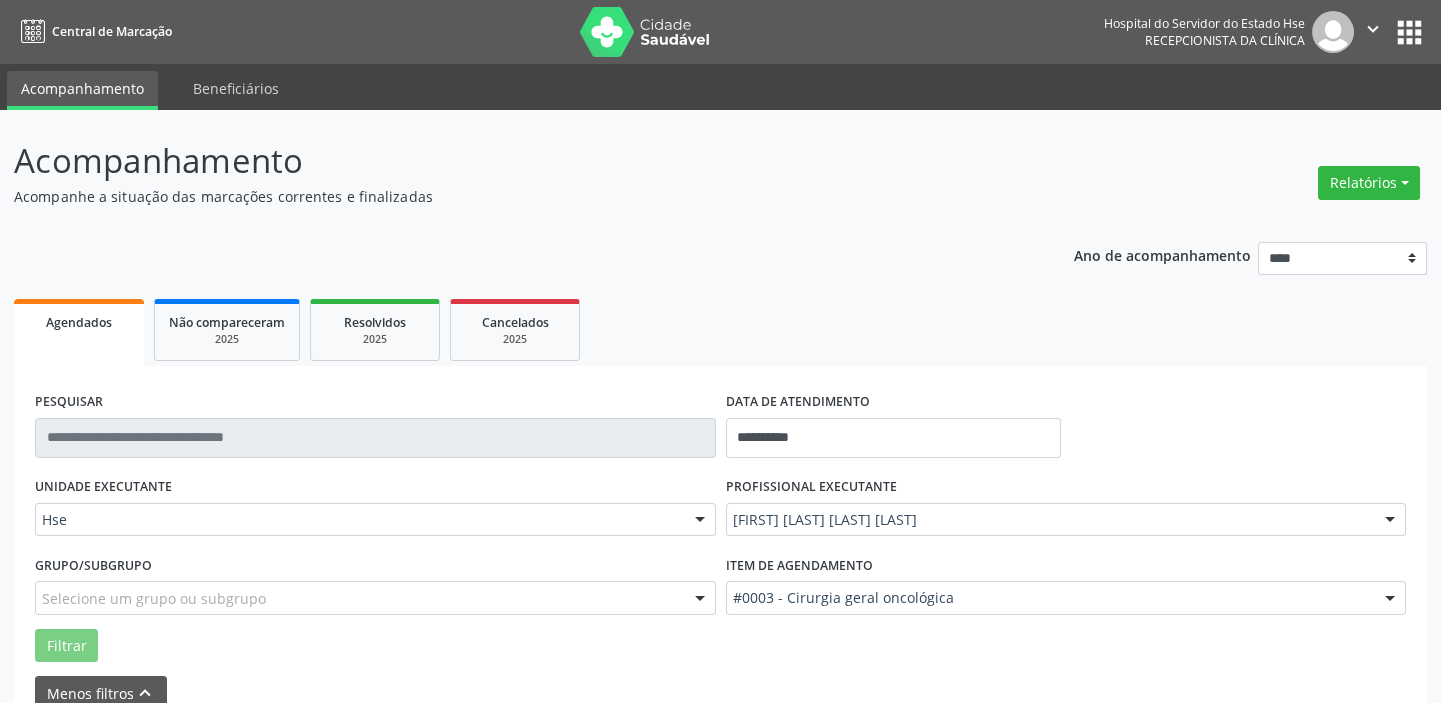 scroll, scrollTop: 104, scrollLeft: 0, axis: vertical 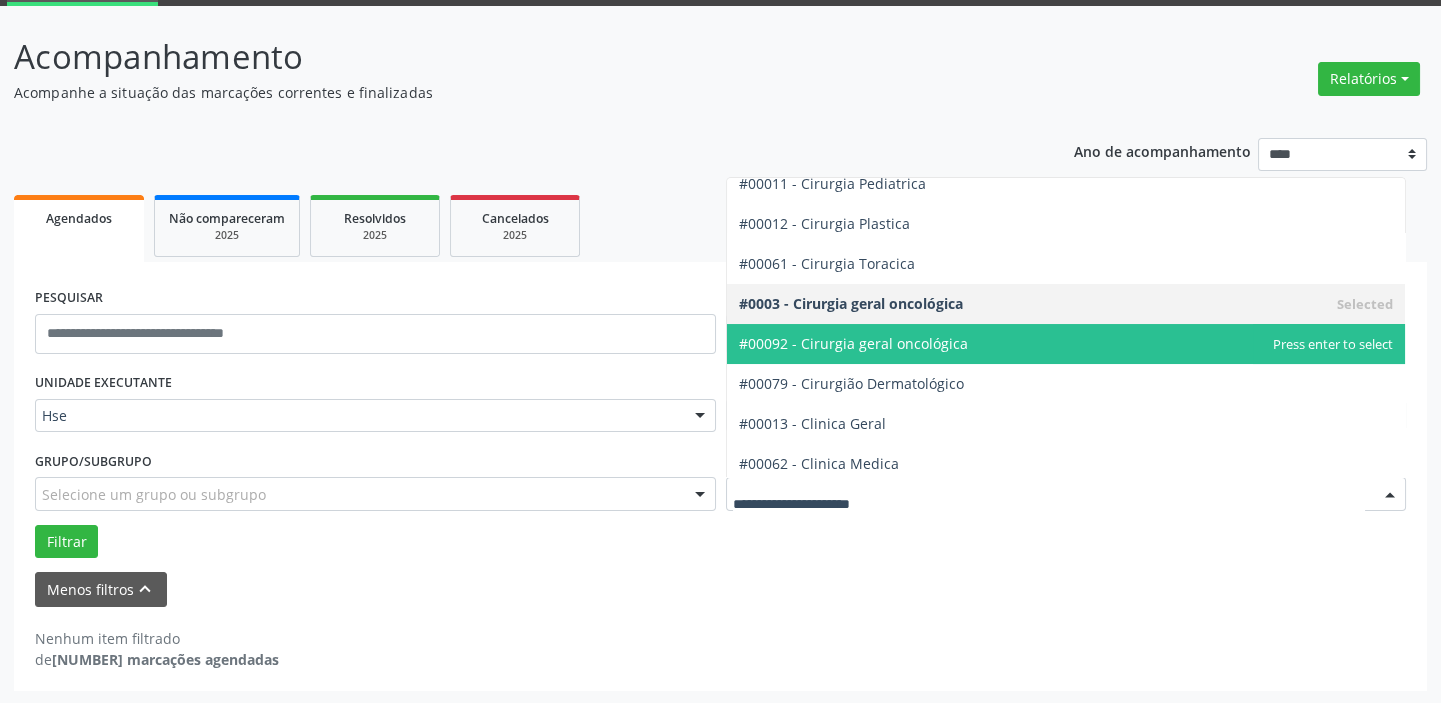 click at bounding box center [1066, 494] 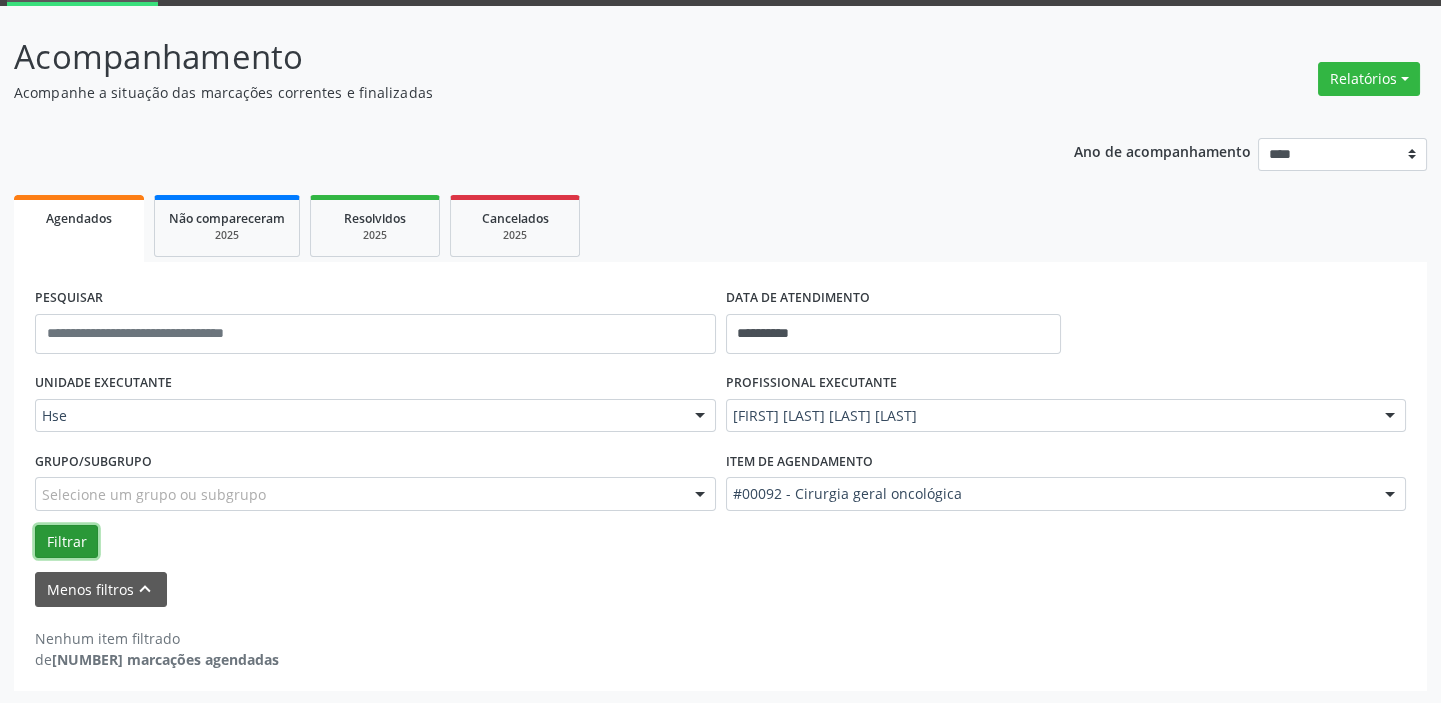 click on "Filtrar" at bounding box center (66, 542) 